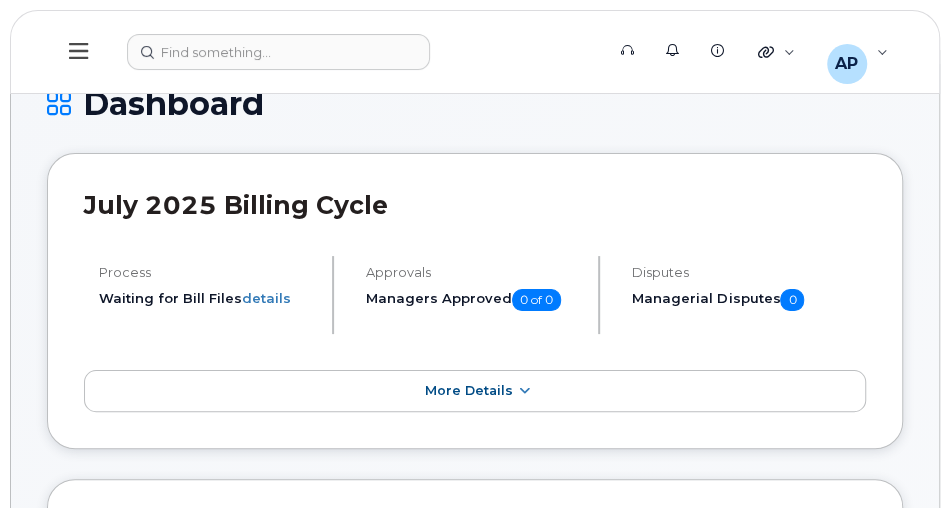 scroll, scrollTop: 0, scrollLeft: 0, axis: both 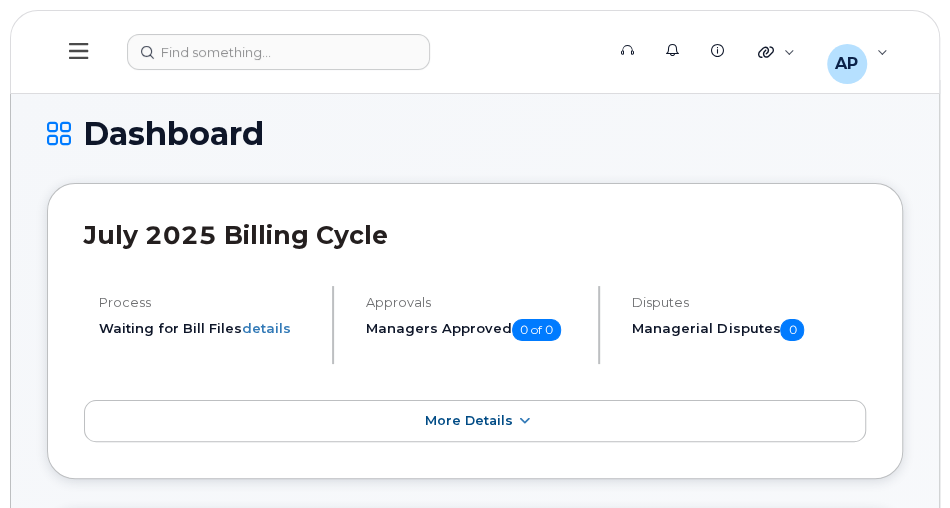 click 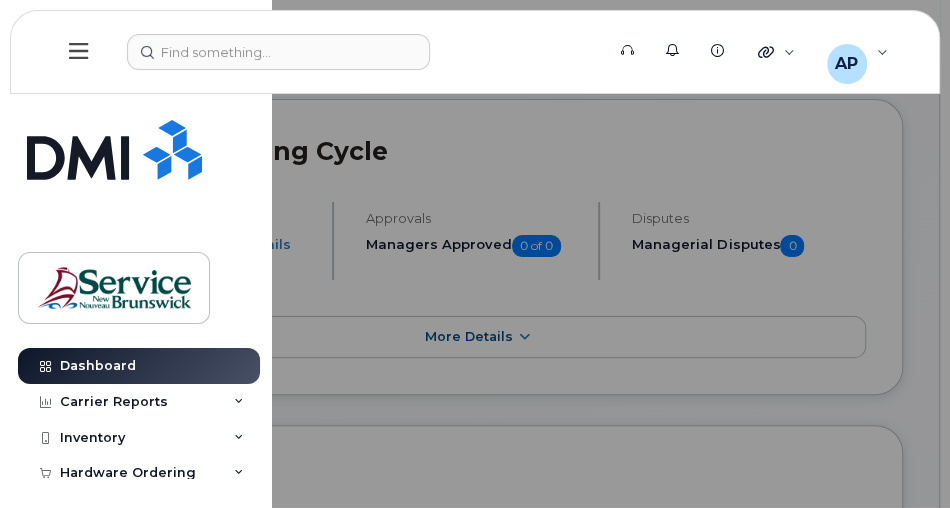 scroll, scrollTop: 114, scrollLeft: 0, axis: vertical 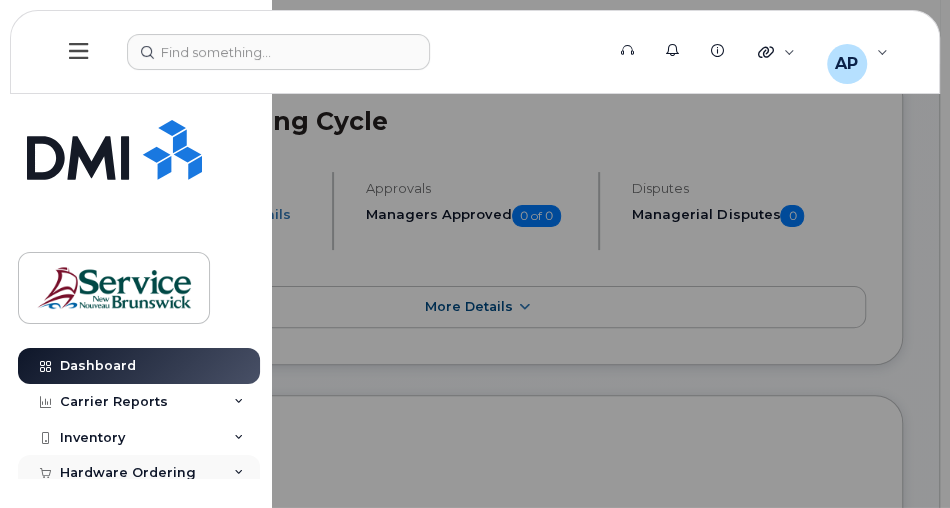 click on "Hardware Ordering" at bounding box center [128, 473] 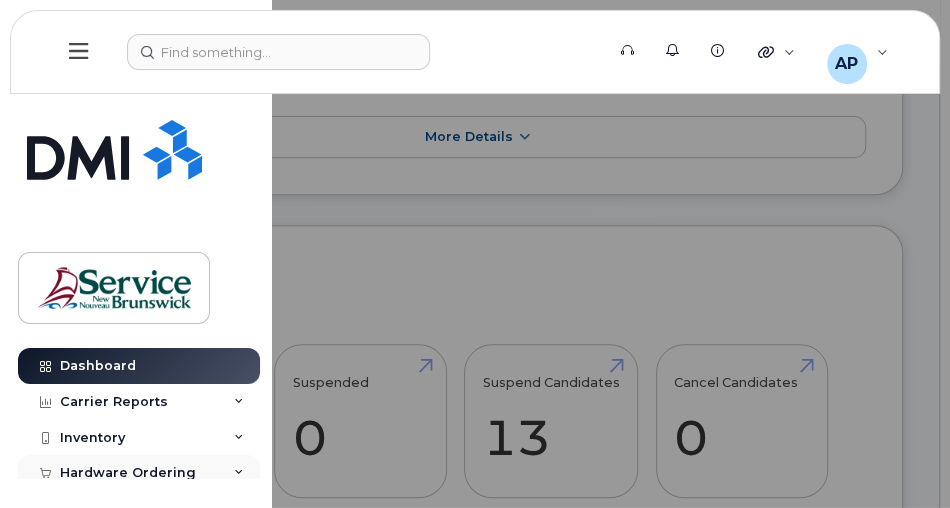 scroll, scrollTop: 285, scrollLeft: 0, axis: vertical 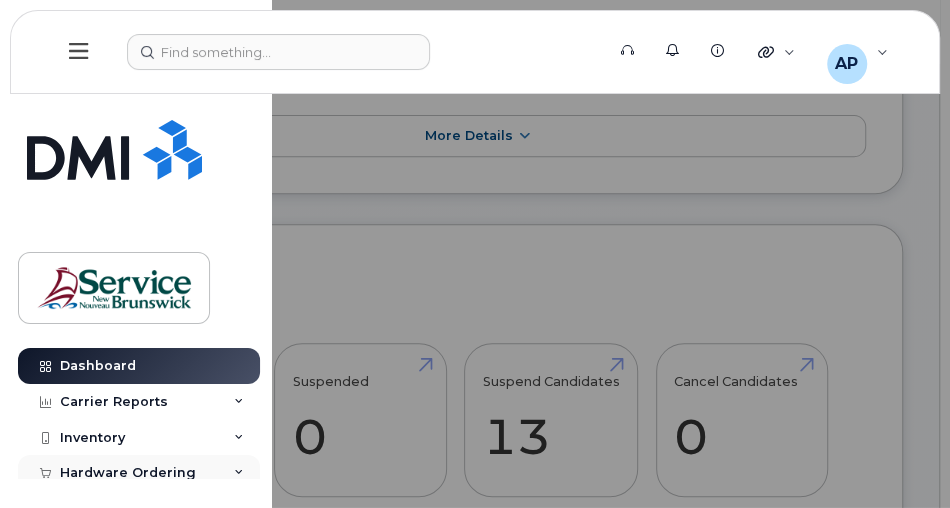 click at bounding box center [239, 473] 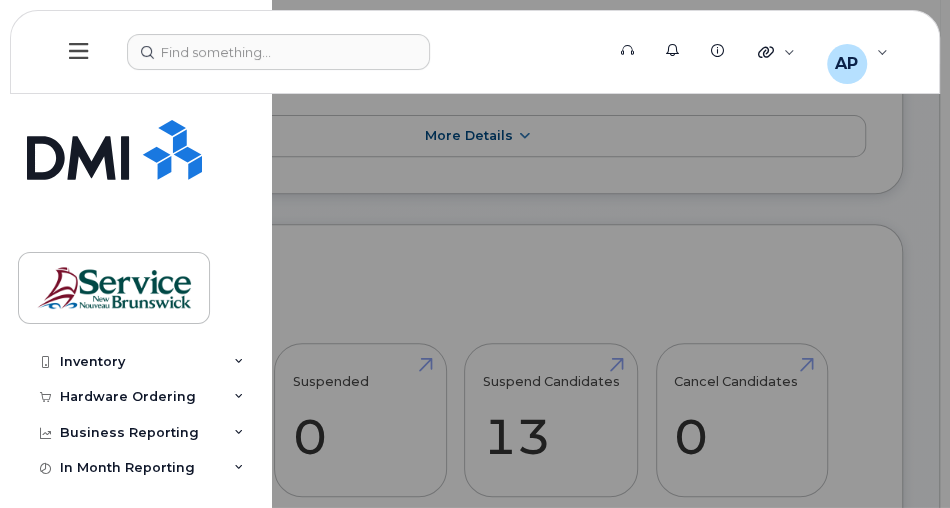 scroll, scrollTop: 53, scrollLeft: 0, axis: vertical 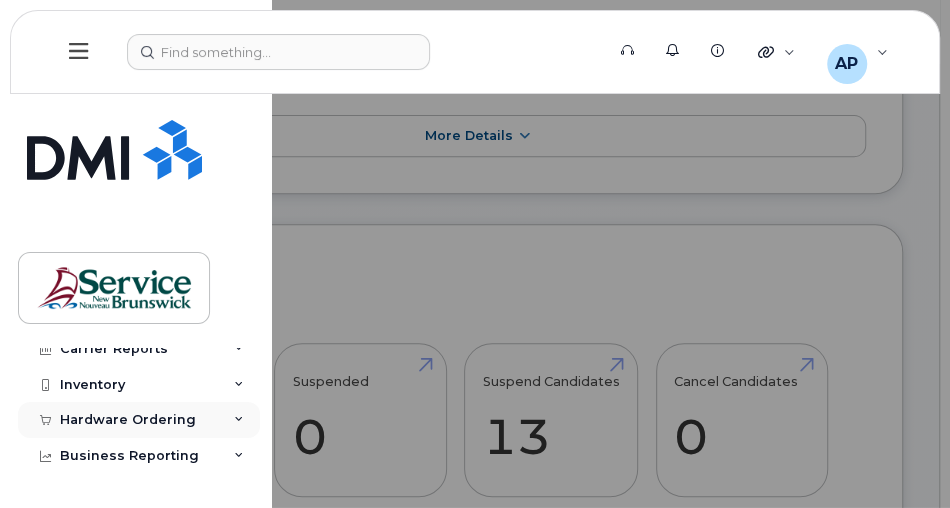click at bounding box center (239, 420) 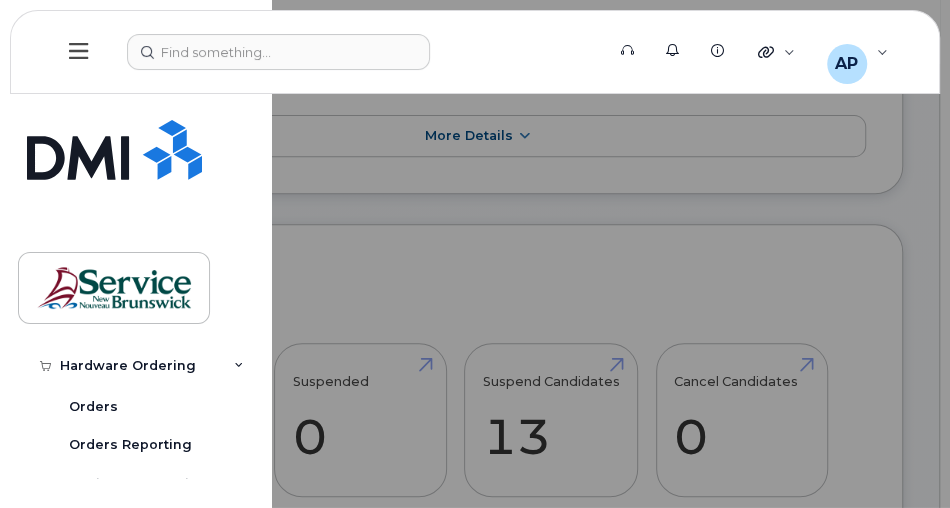 scroll, scrollTop: 152, scrollLeft: 0, axis: vertical 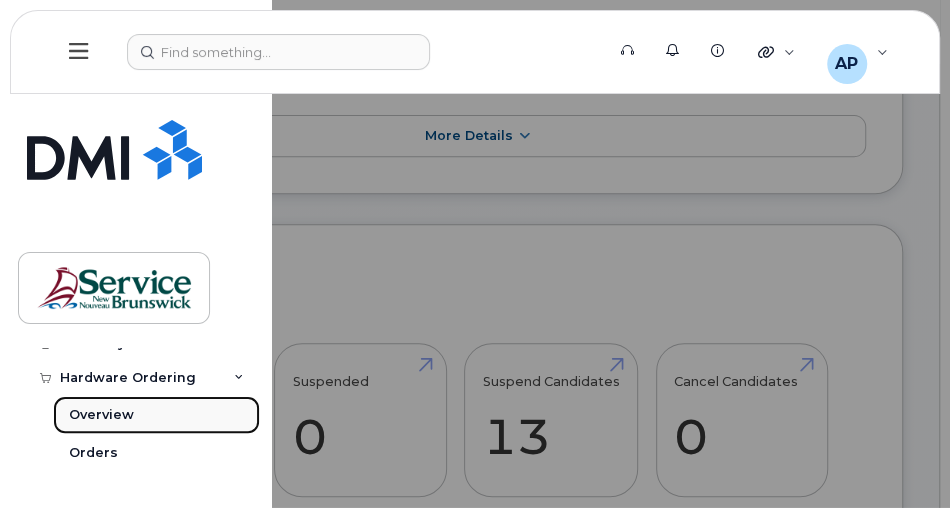 click on "Overview" at bounding box center (101, 415) 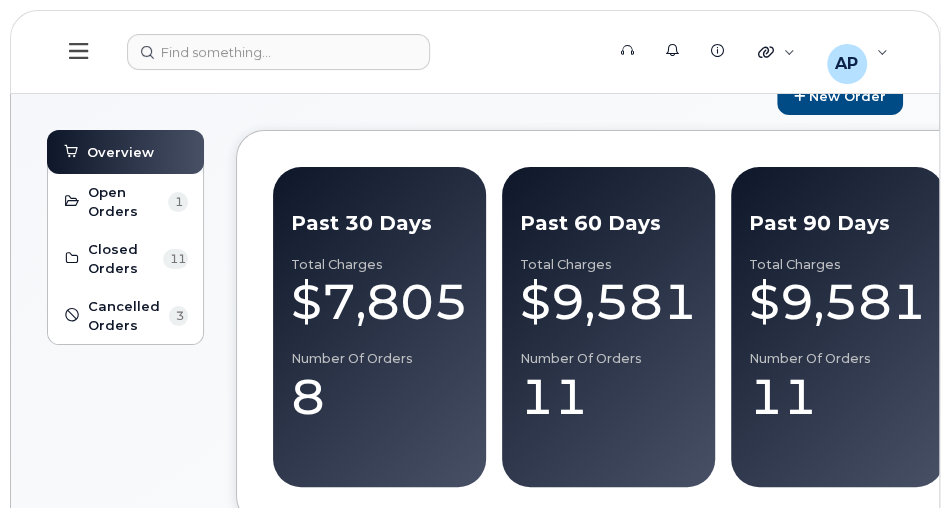 scroll, scrollTop: 0, scrollLeft: 0, axis: both 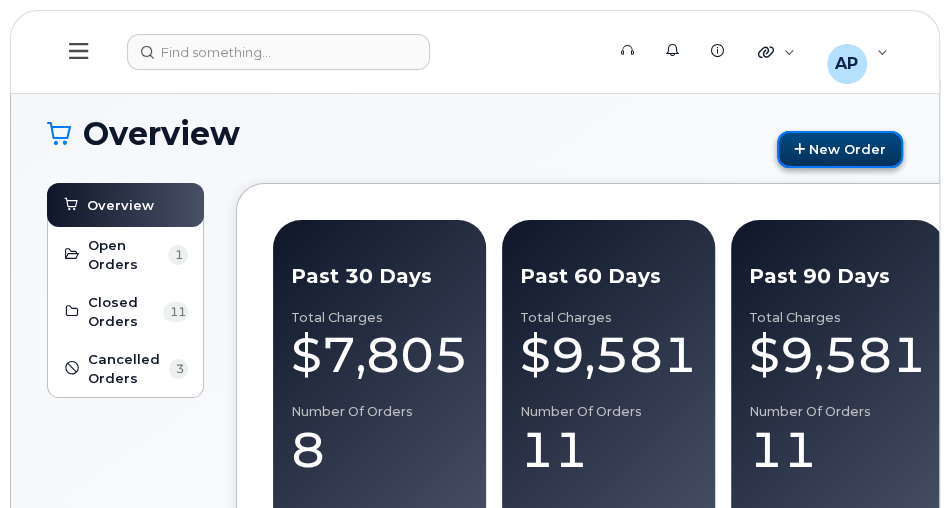 click on "New Order" at bounding box center (840, 149) 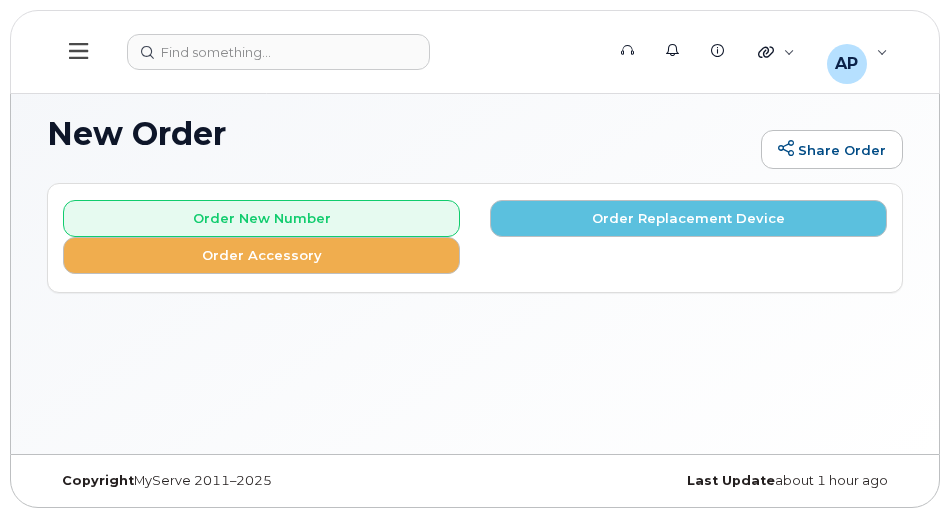 scroll, scrollTop: 0, scrollLeft: 0, axis: both 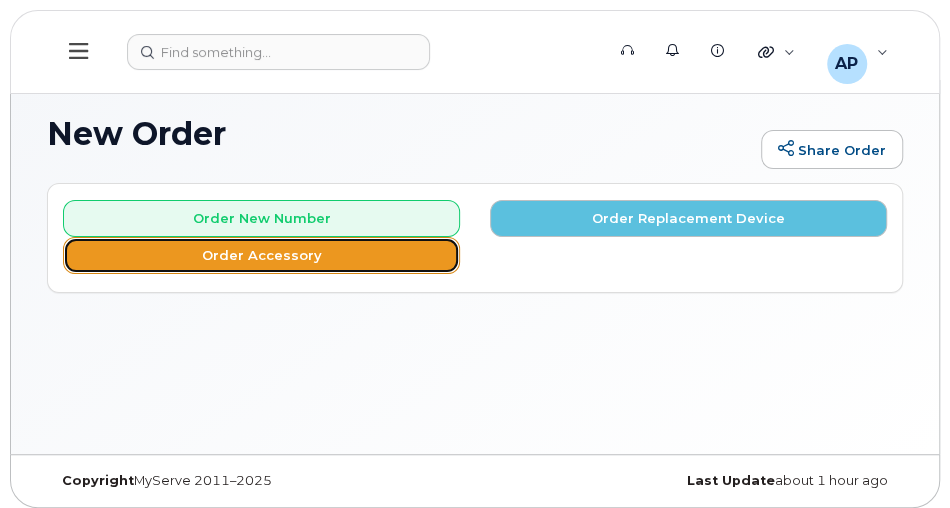 click on "Order Accessory" at bounding box center (261, 255) 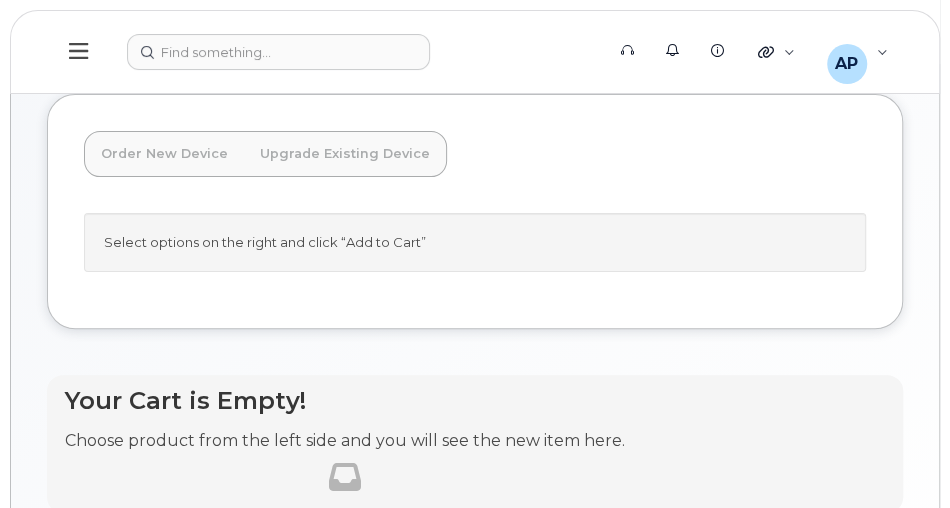 scroll, scrollTop: 0, scrollLeft: 0, axis: both 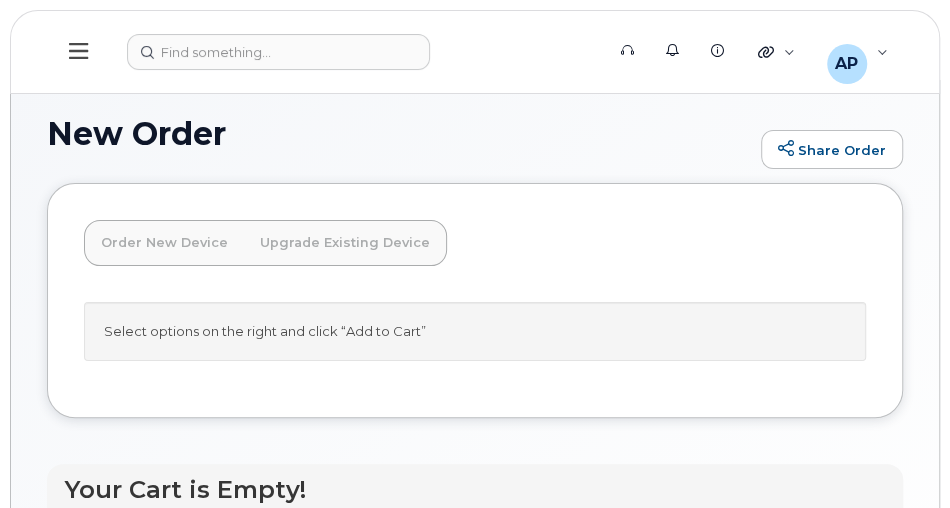 click on "Select options on the right and click “Add to Cart”" at bounding box center (475, 331) 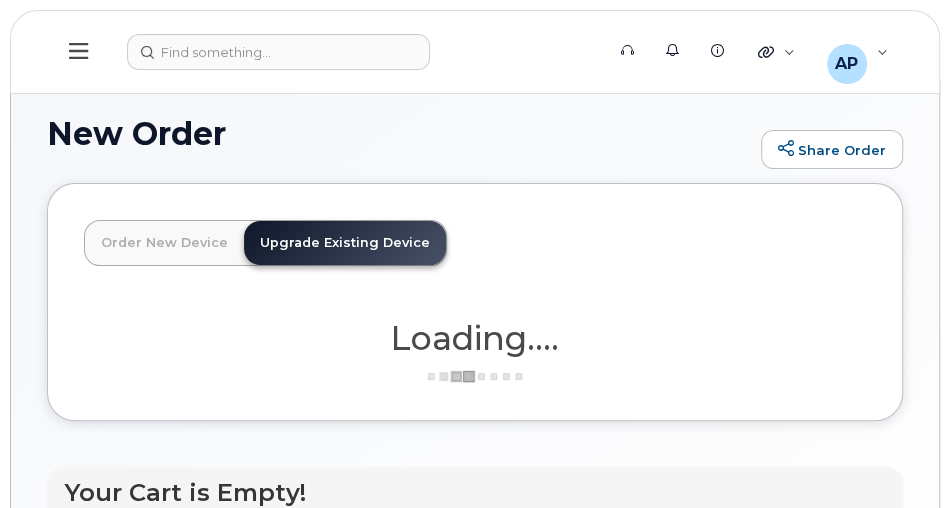 click on "Order New Device" at bounding box center (164, 243) 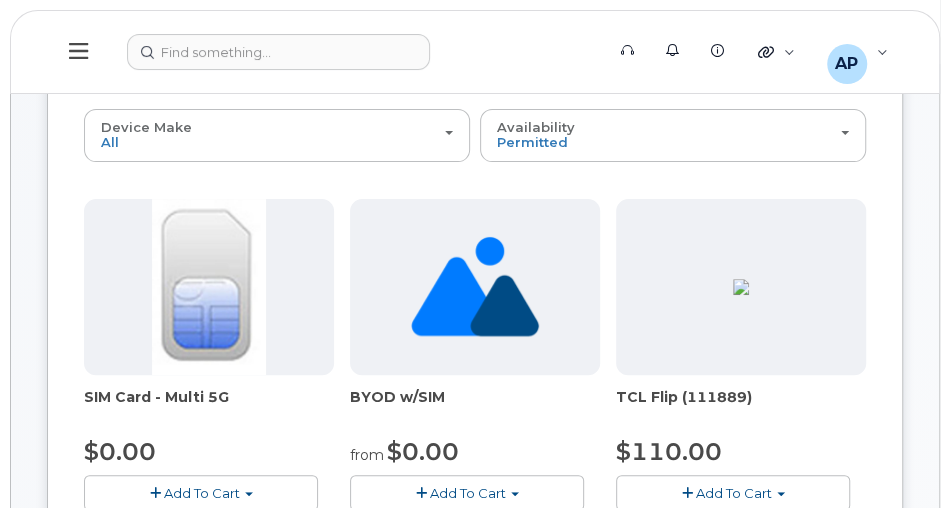 scroll, scrollTop: 228, scrollLeft: 0, axis: vertical 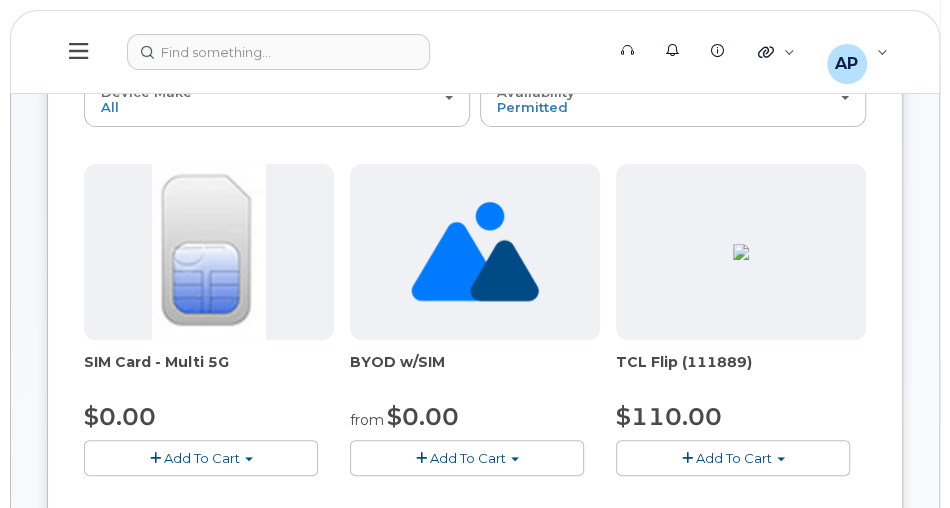 click on "Add To Cart" at bounding box center (202, 458) 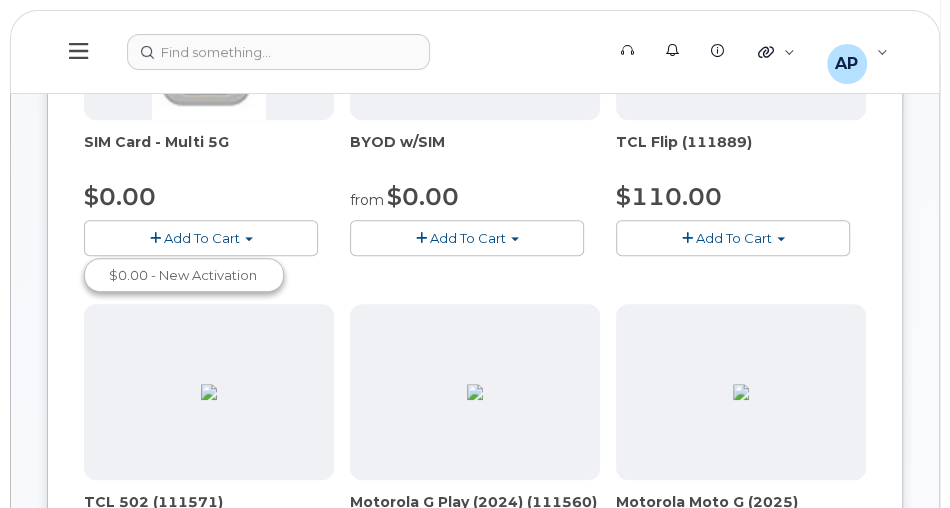 scroll, scrollTop: 457, scrollLeft: 0, axis: vertical 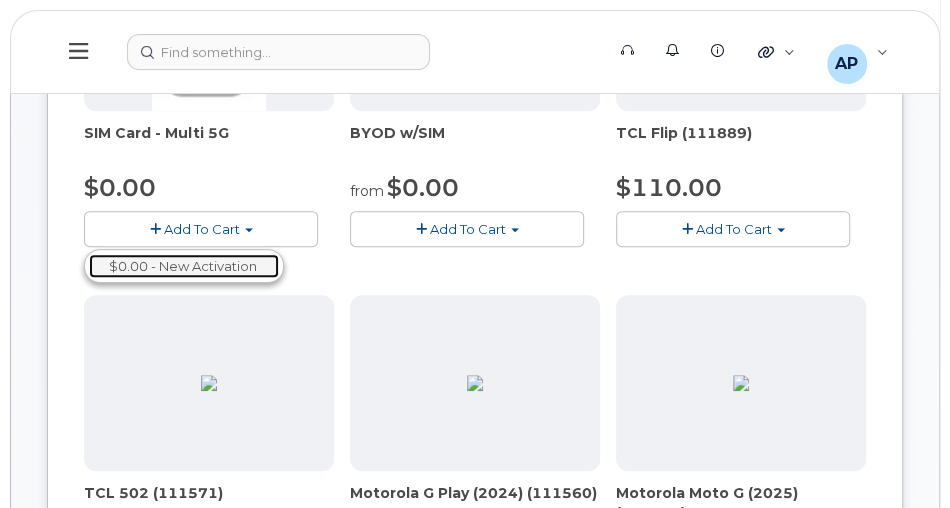 click on "$0.00 - New Activation" at bounding box center [184, 266] 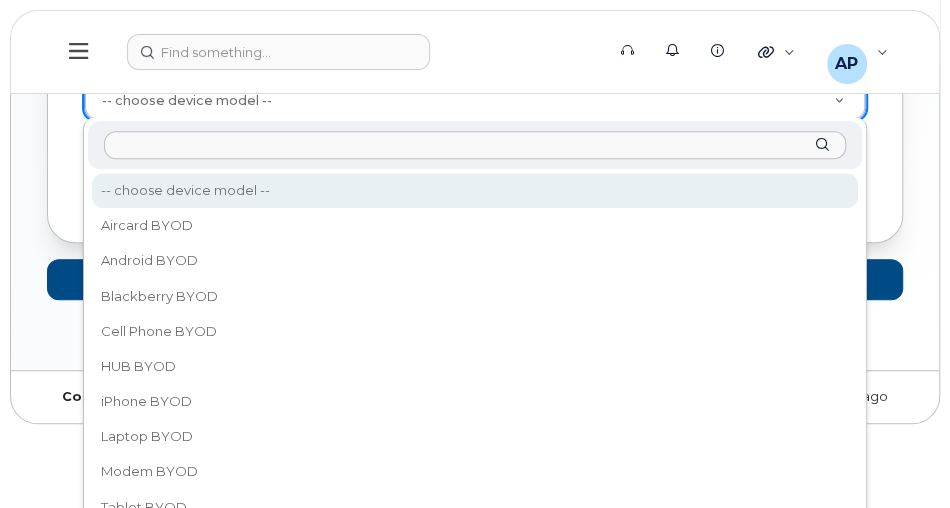 scroll, scrollTop: 571, scrollLeft: 0, axis: vertical 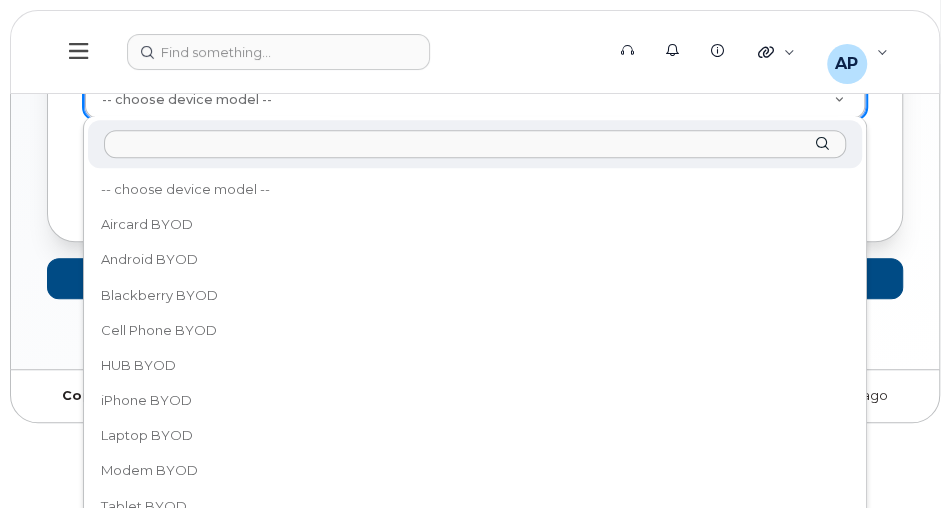 click at bounding box center (474, 144) 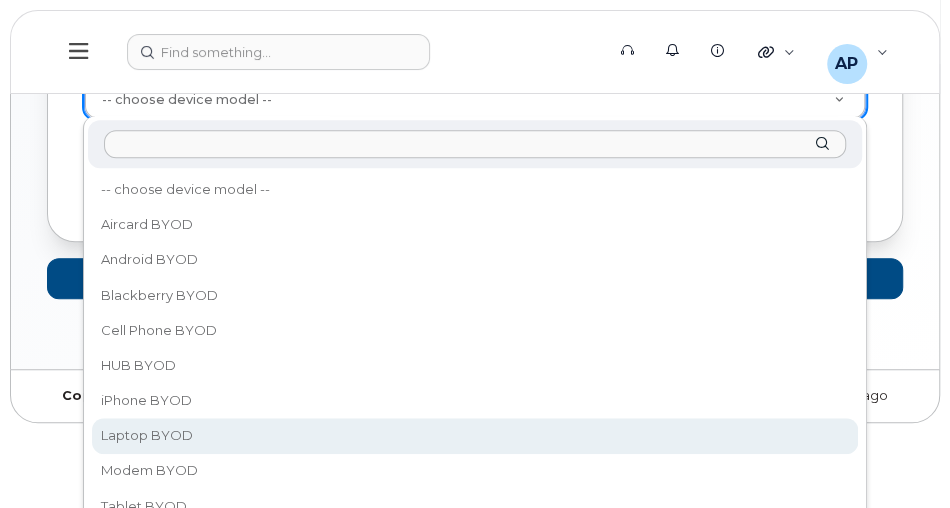 select on "3255" 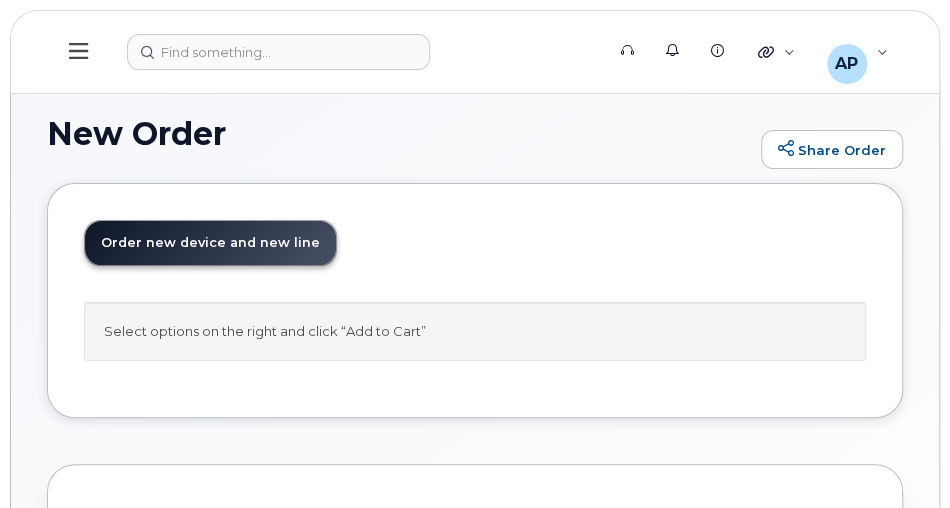scroll, scrollTop: 0, scrollLeft: 0, axis: both 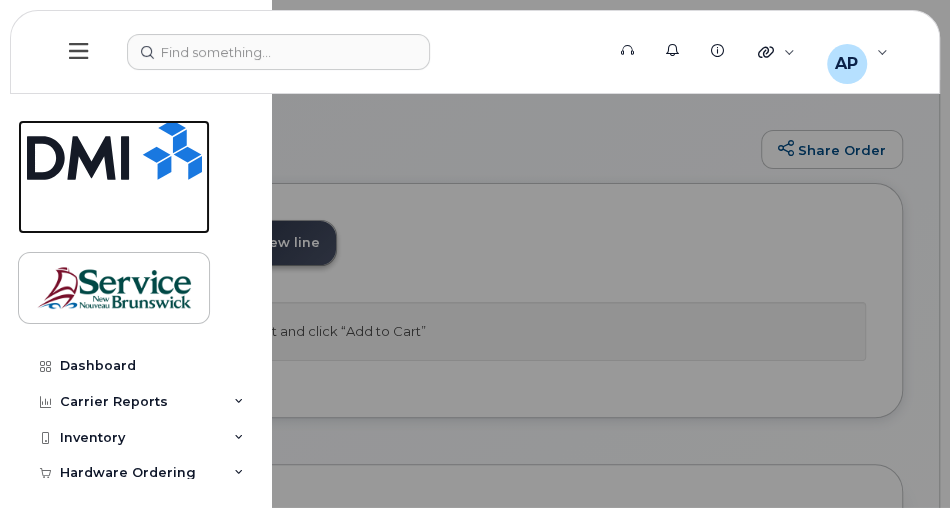 click at bounding box center (114, 150) 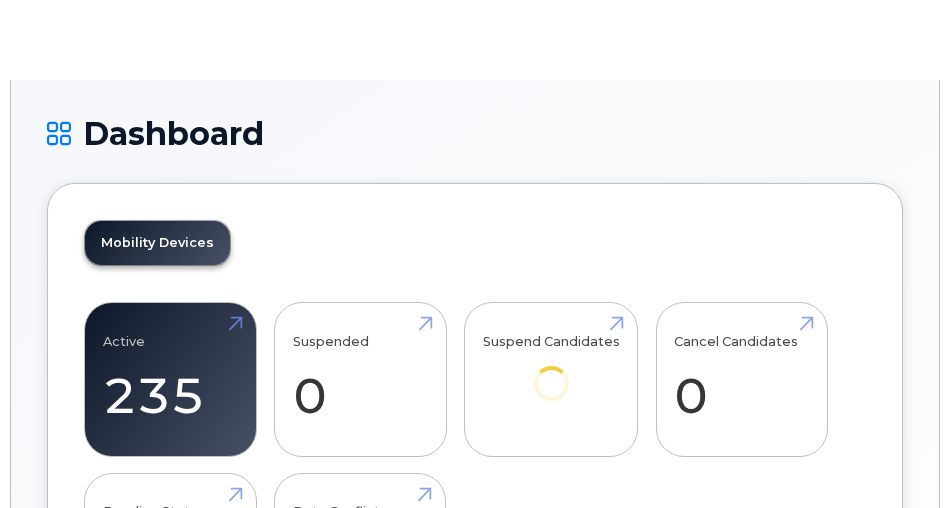 scroll, scrollTop: 0, scrollLeft: 0, axis: both 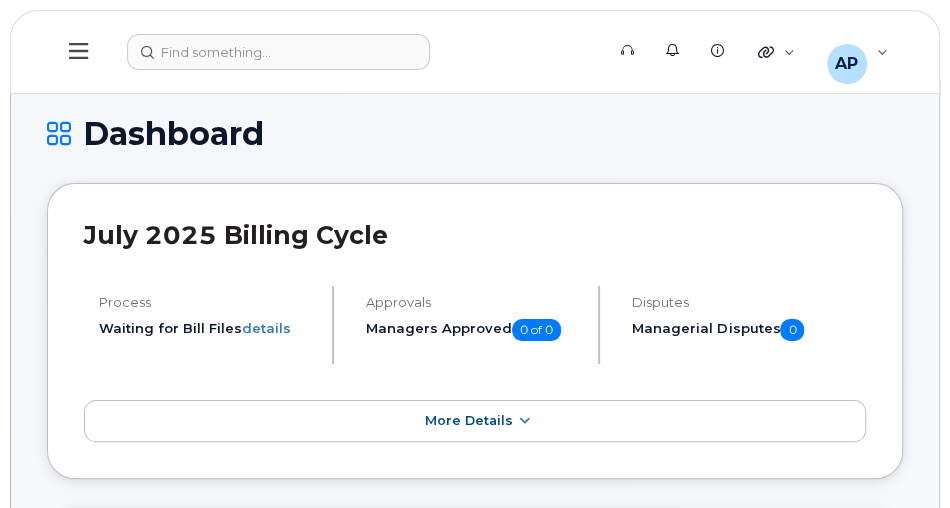 click 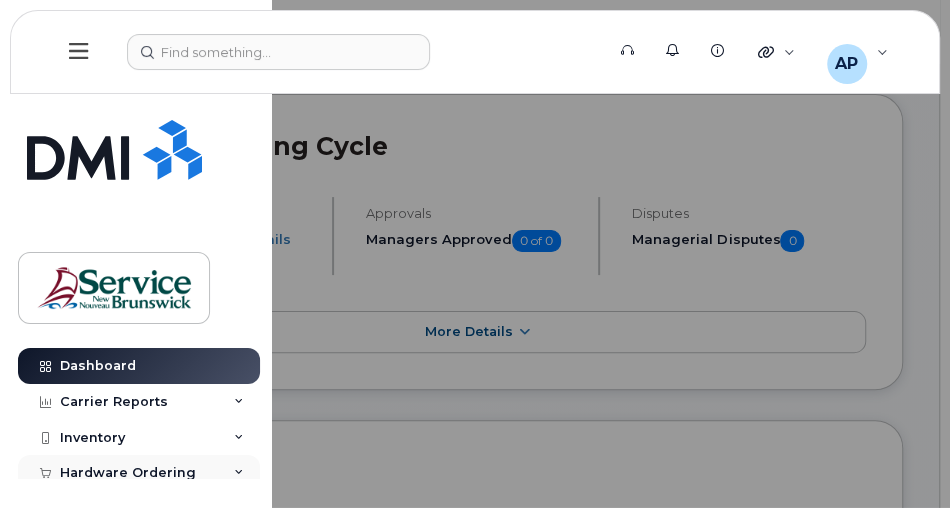 scroll, scrollTop: 114, scrollLeft: 0, axis: vertical 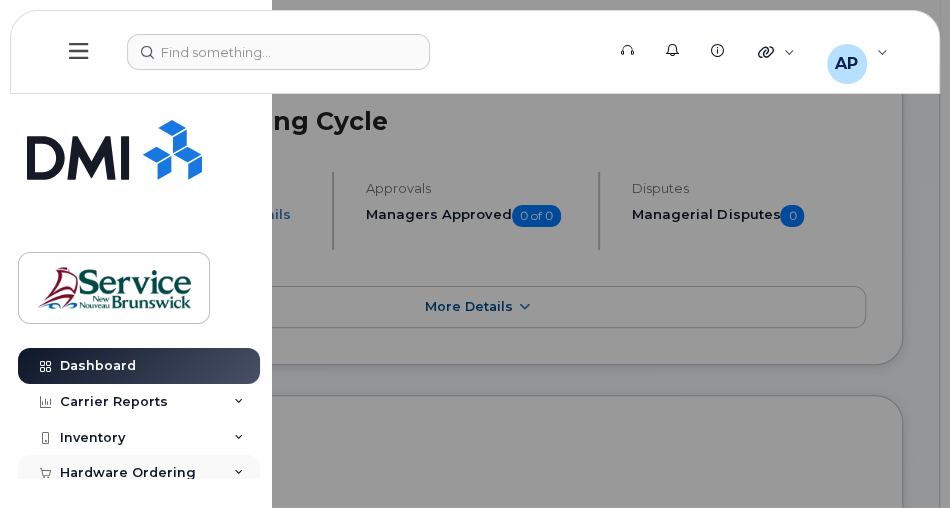 click on "Hardware Ordering" at bounding box center (139, 473) 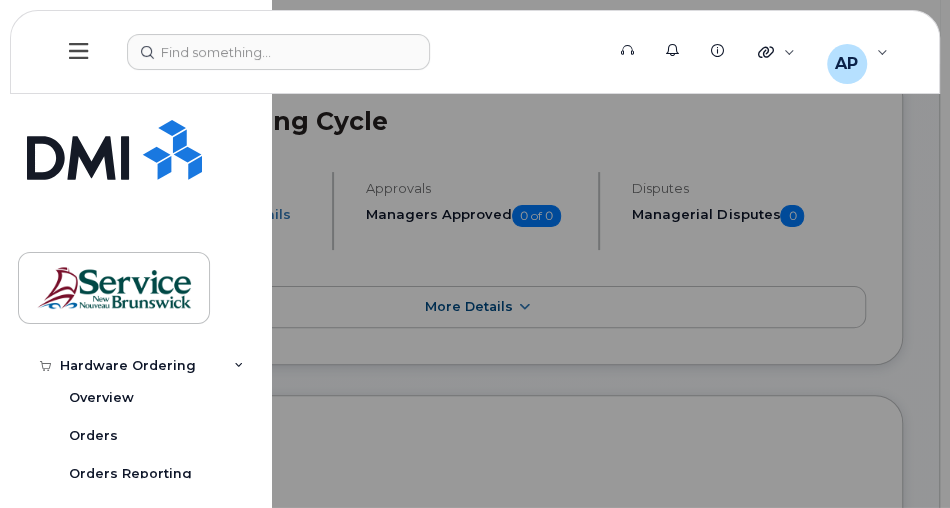 scroll, scrollTop: 114, scrollLeft: 0, axis: vertical 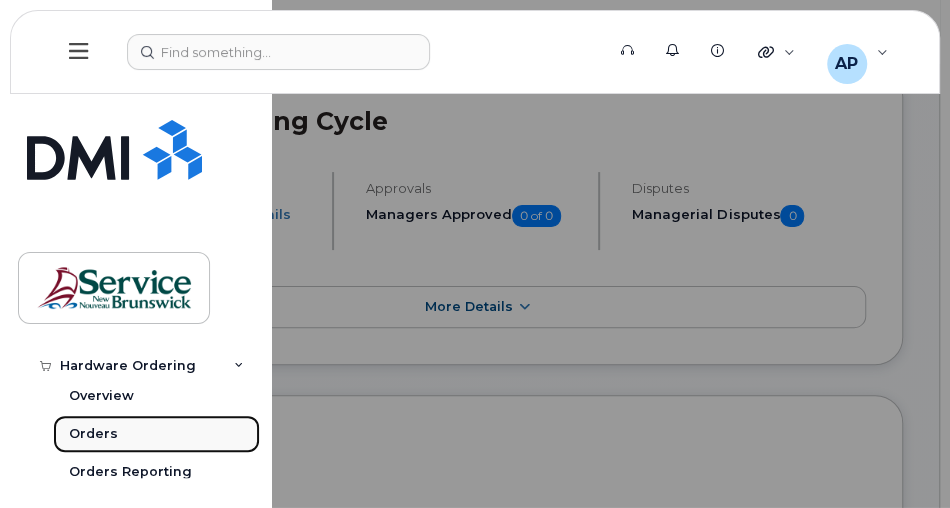 click on "Orders" at bounding box center (156, 434) 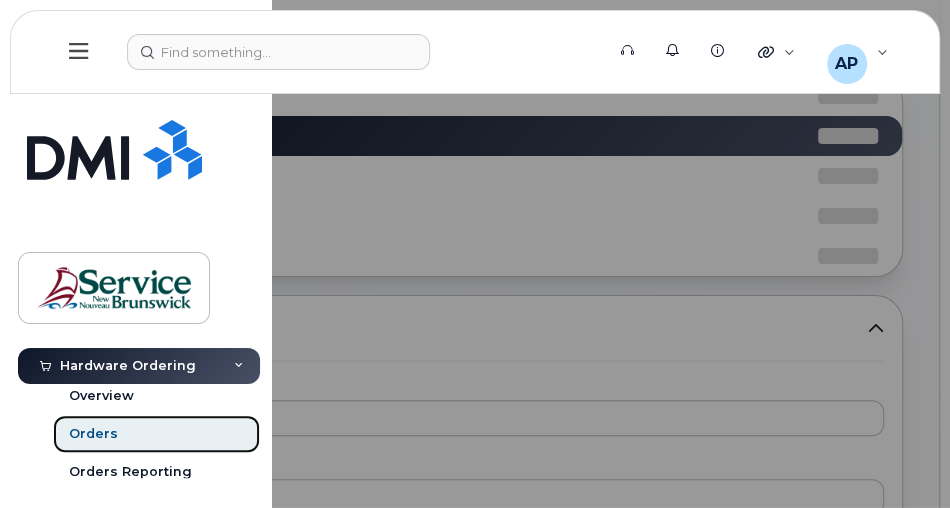 scroll, scrollTop: 0, scrollLeft: 0, axis: both 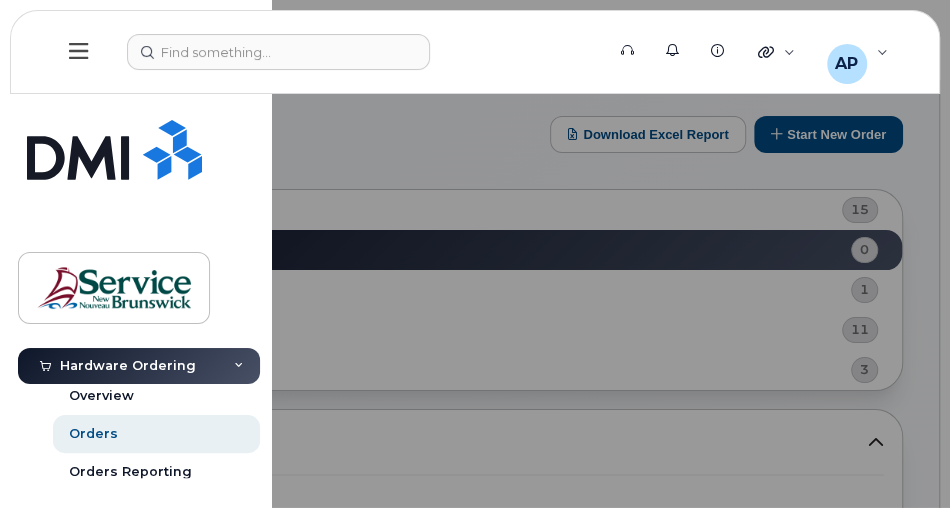 click at bounding box center (475, 254) 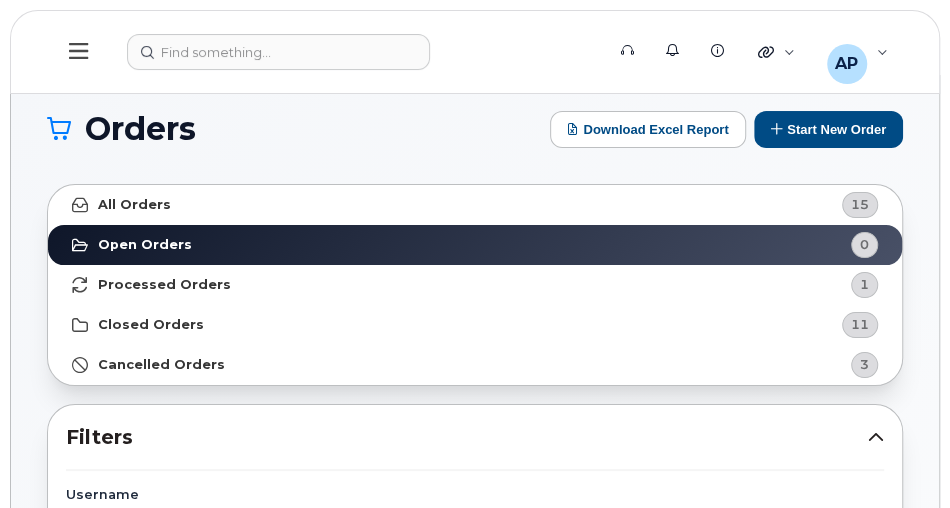 scroll, scrollTop: 0, scrollLeft: 0, axis: both 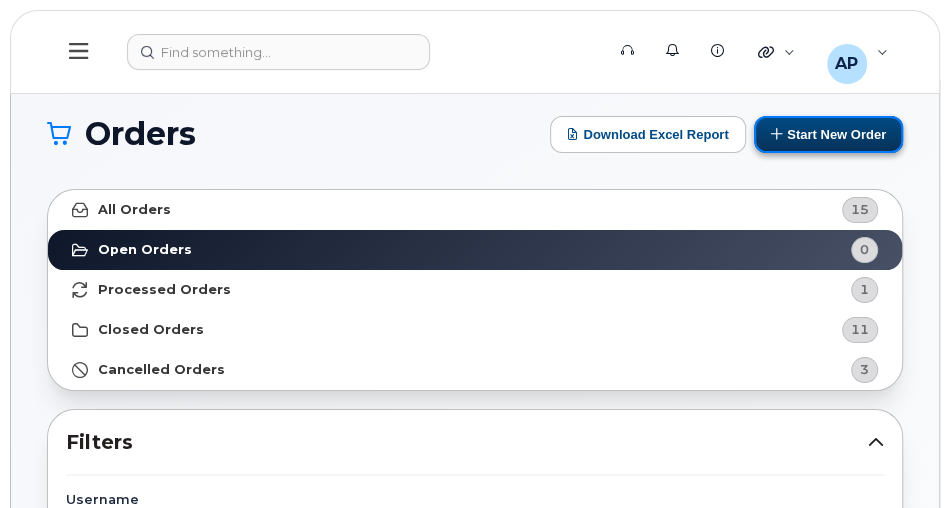 click on "Start New Order" at bounding box center (828, 134) 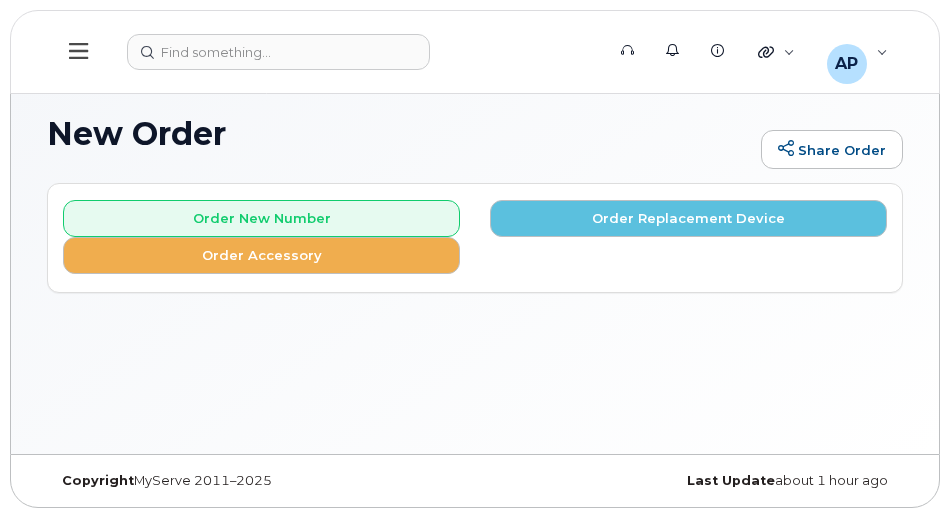 scroll, scrollTop: 0, scrollLeft: 0, axis: both 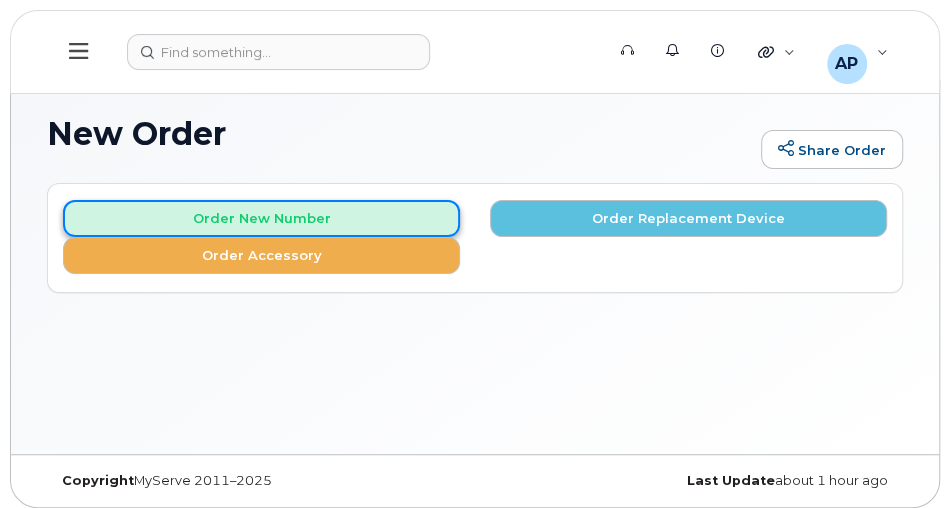 click on "Order New Number" at bounding box center (261, 218) 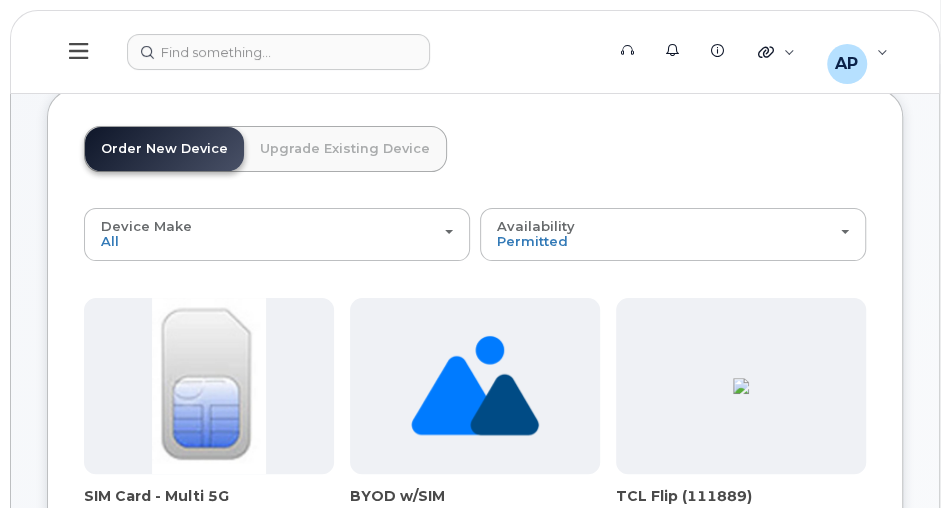 scroll, scrollTop: 114, scrollLeft: 0, axis: vertical 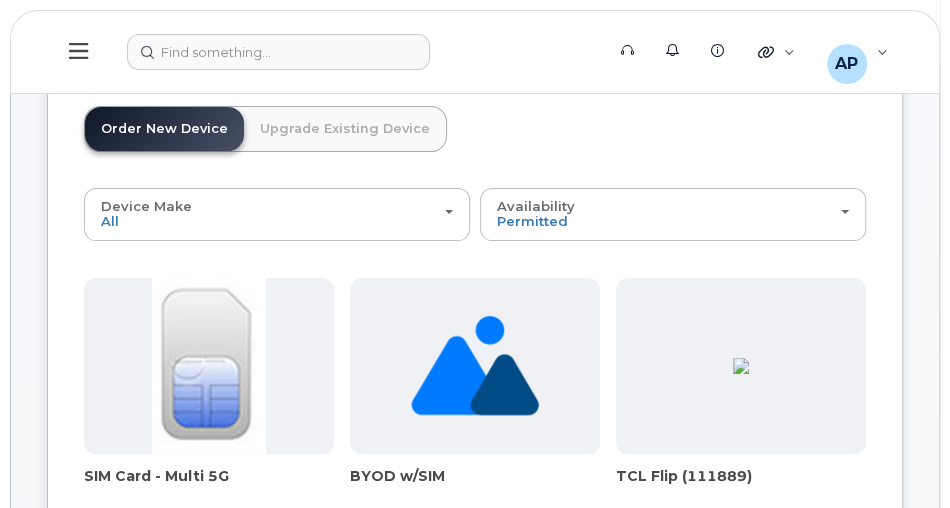click at bounding box center (209, 366) 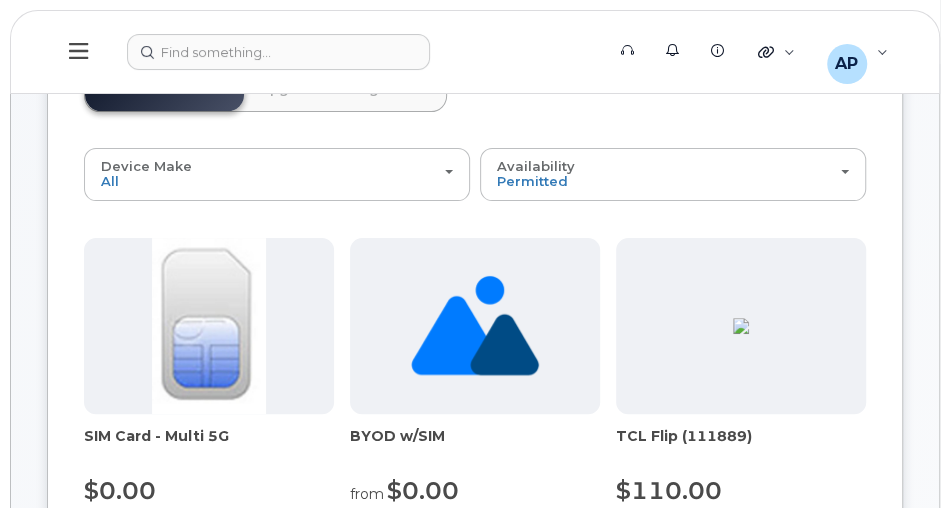 scroll, scrollTop: 171, scrollLeft: 0, axis: vertical 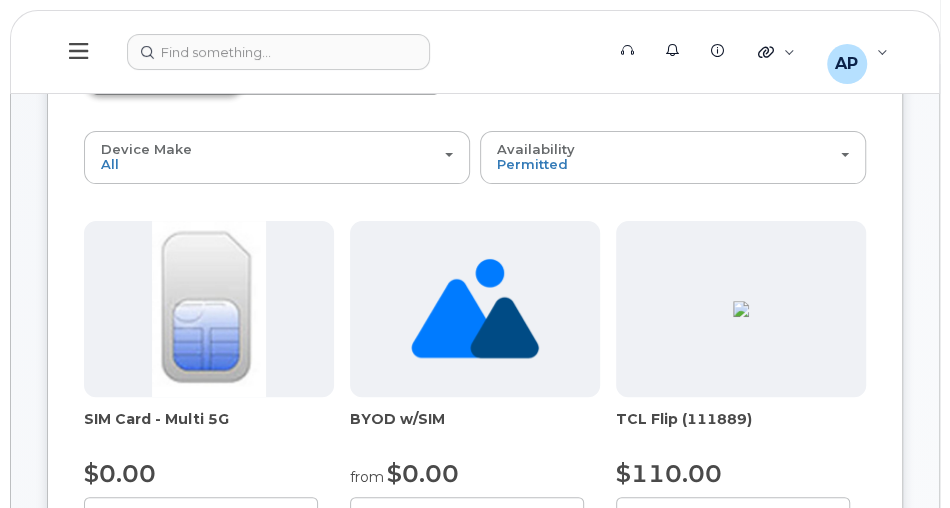 click at bounding box center (209, 309) 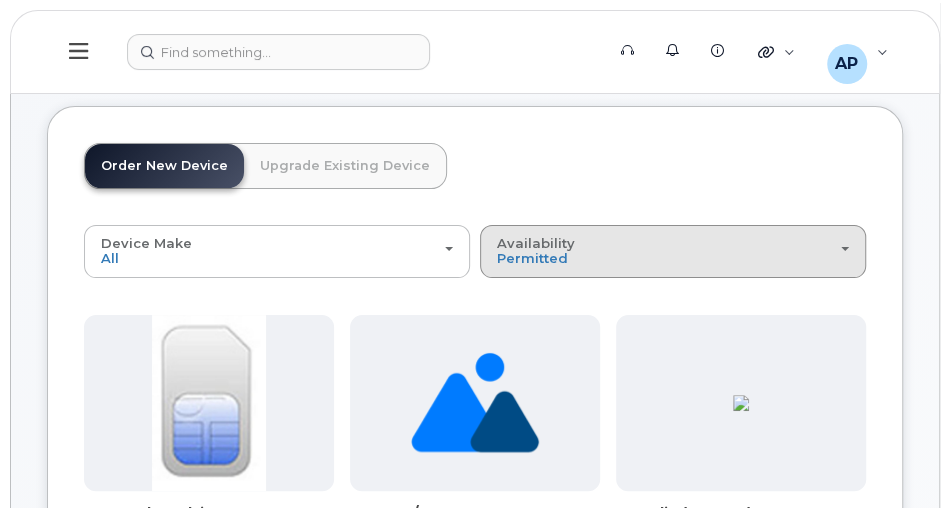 scroll, scrollTop: 57, scrollLeft: 0, axis: vertical 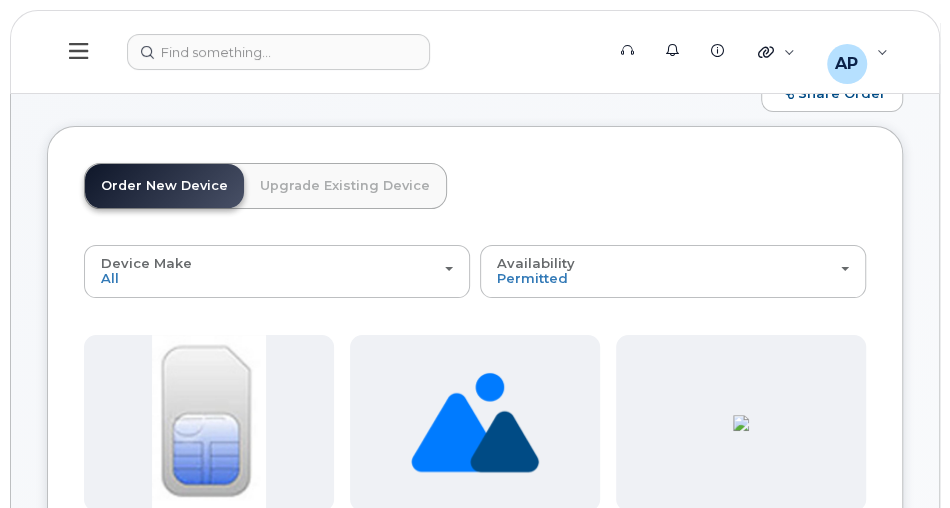 click at bounding box center [209, 423] 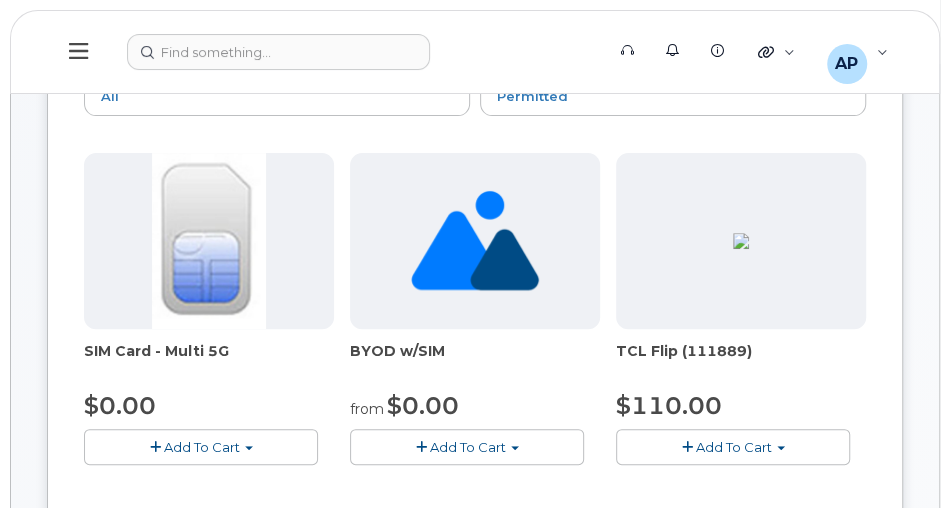scroll, scrollTop: 285, scrollLeft: 0, axis: vertical 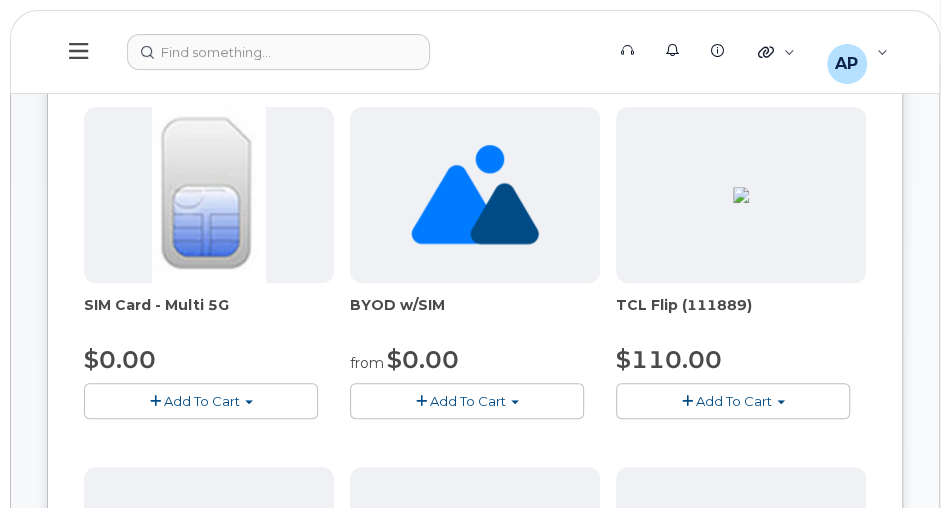 drag, startPoint x: 183, startPoint y: 400, endPoint x: 202, endPoint y: 302, distance: 99.824844 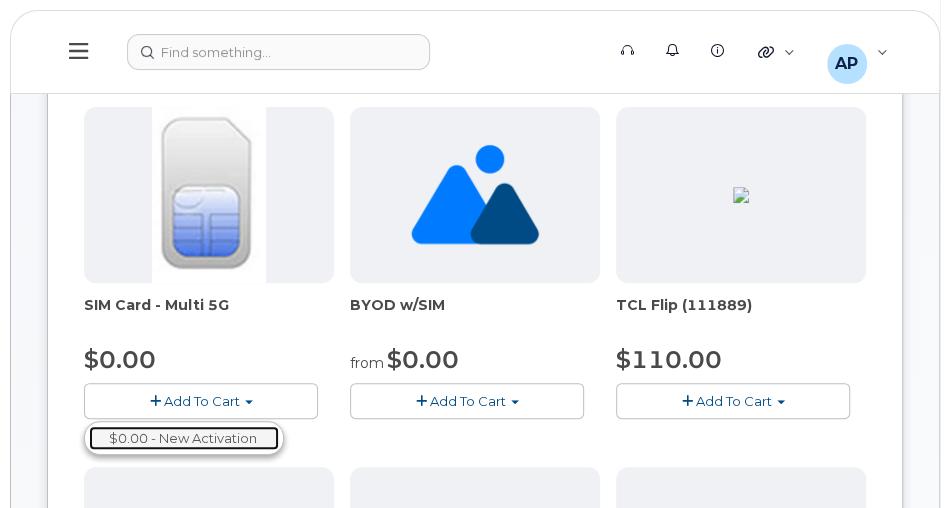 click on "$0.00 - New Activation" at bounding box center [184, 438] 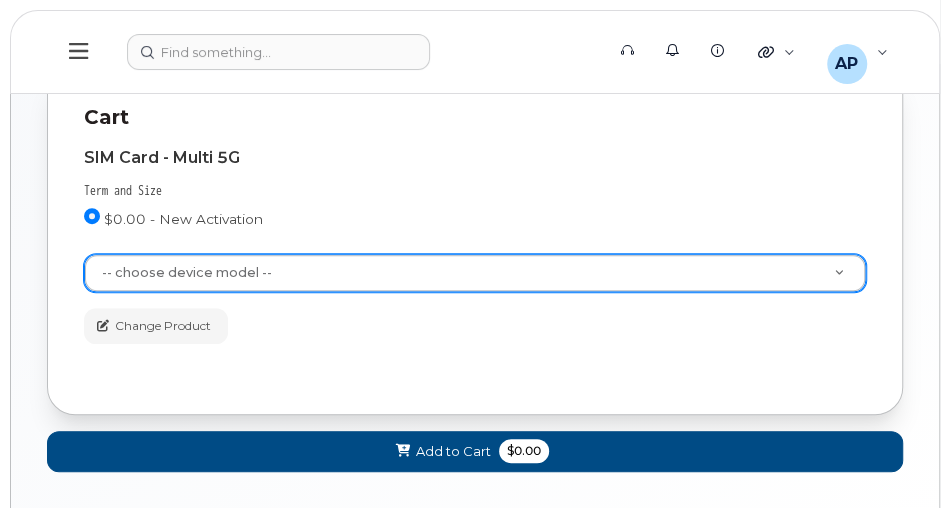 scroll, scrollTop: 400, scrollLeft: 0, axis: vertical 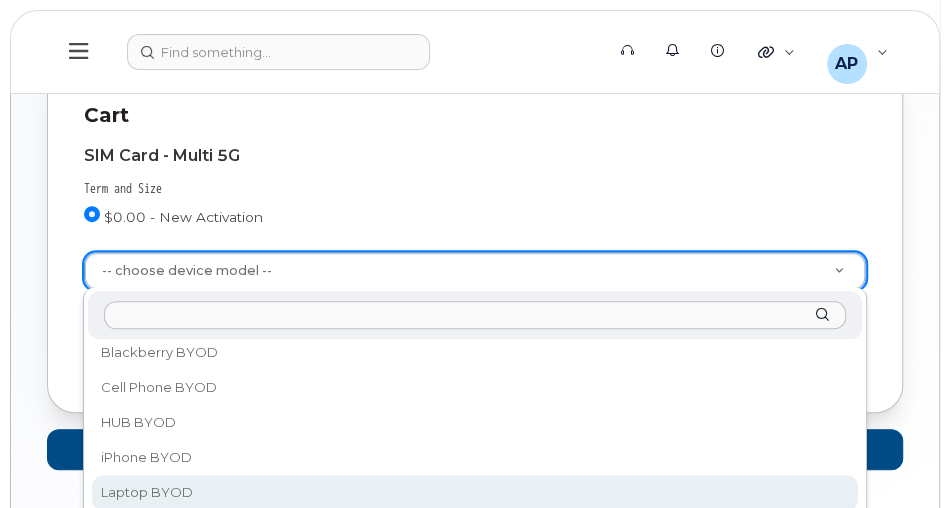 select on "3255" 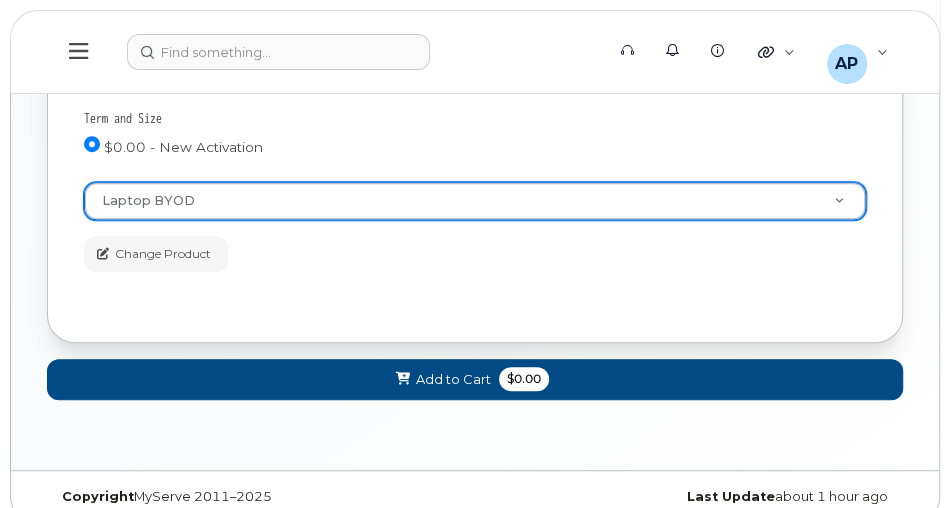 scroll, scrollTop: 490, scrollLeft: 0, axis: vertical 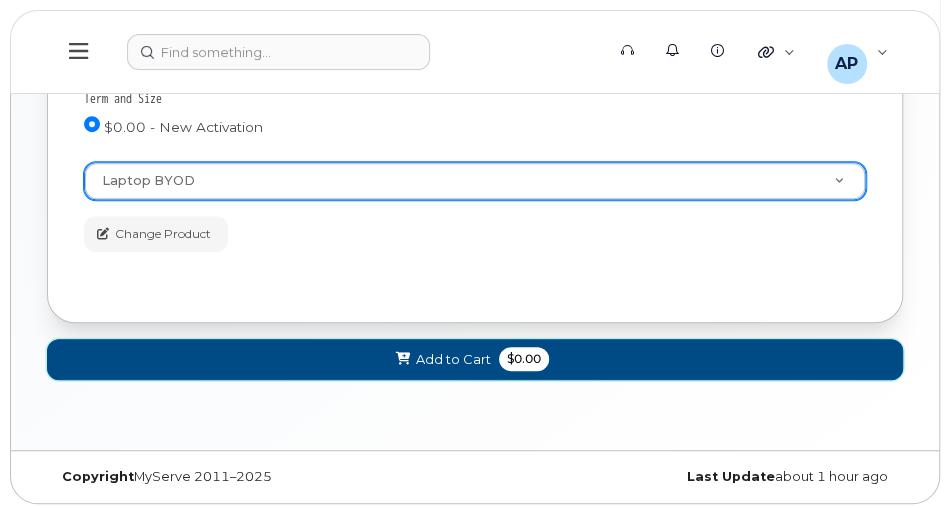 click on "Add to Cart
$0.00" at bounding box center (475, 359) 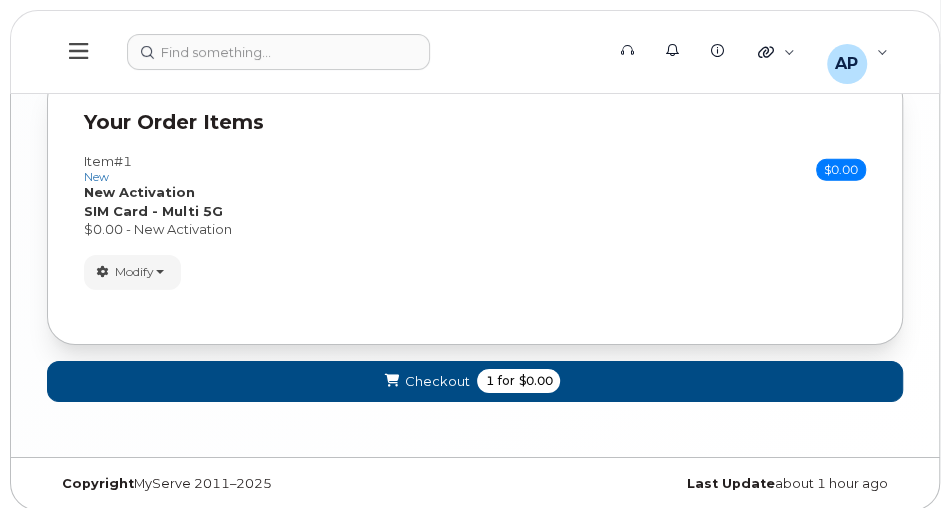 scroll, scrollTop: 2679, scrollLeft: 0, axis: vertical 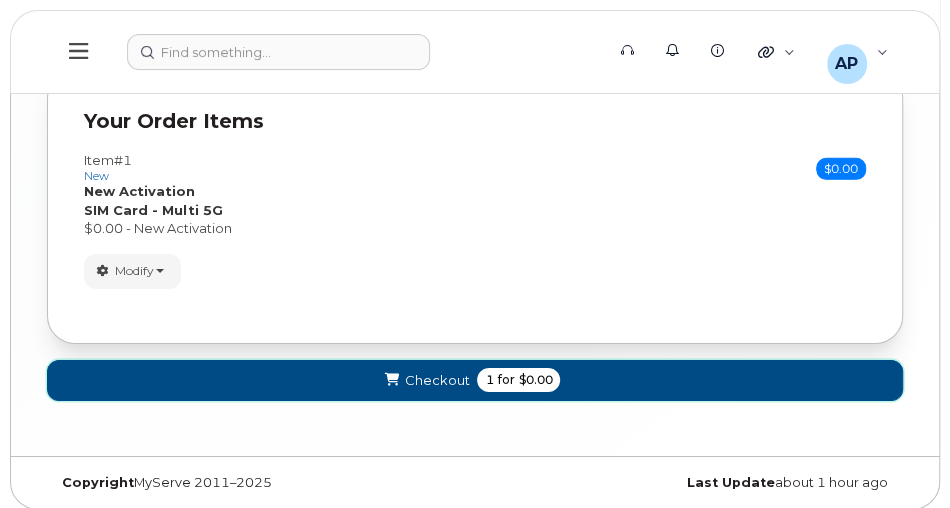 click on "Checkout
1
for
$0.00" at bounding box center [475, 380] 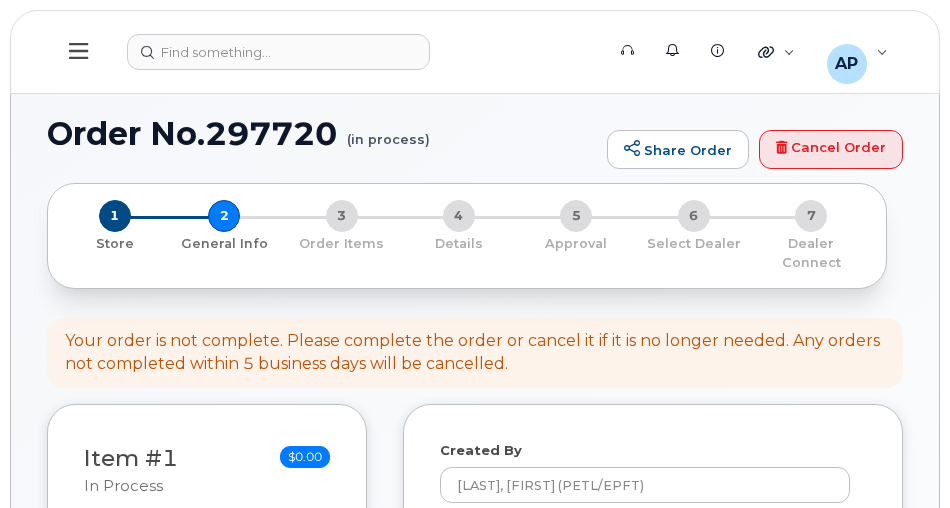 select 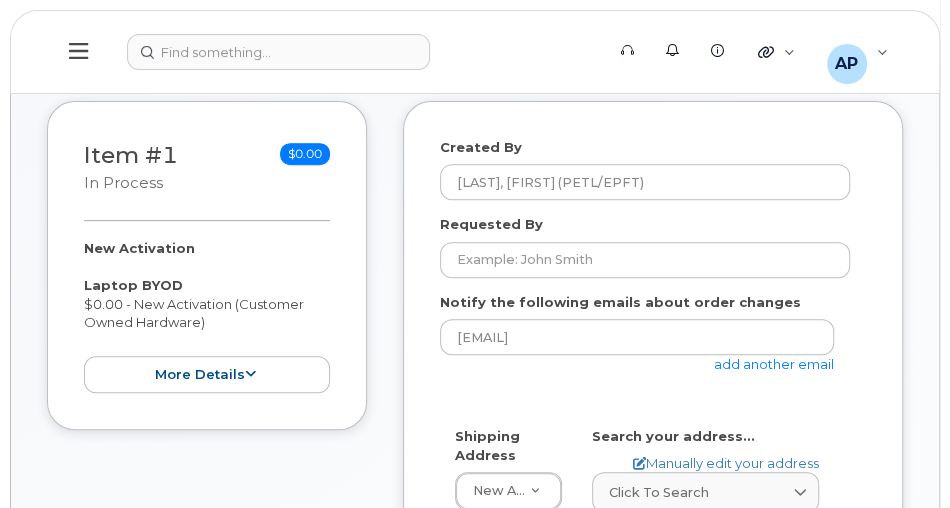 scroll, scrollTop: 285, scrollLeft: 0, axis: vertical 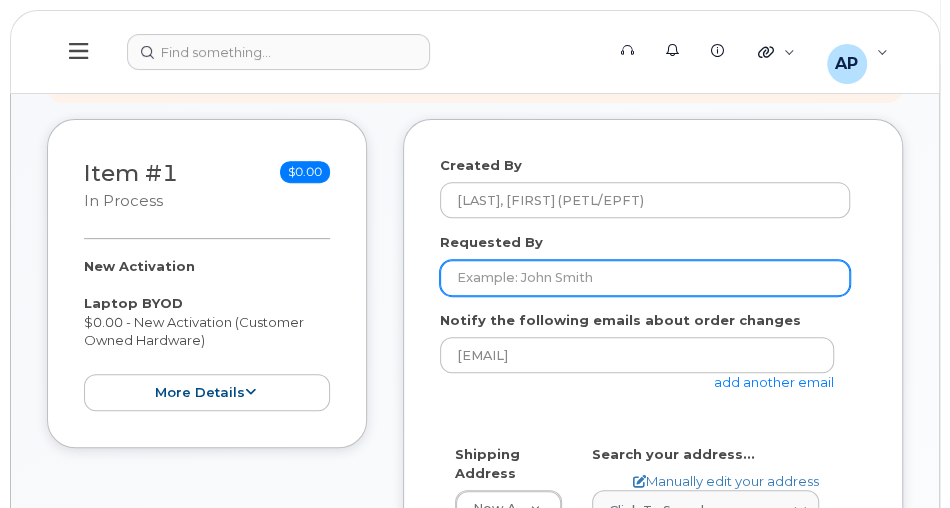 click on "Requested By" at bounding box center [645, 278] 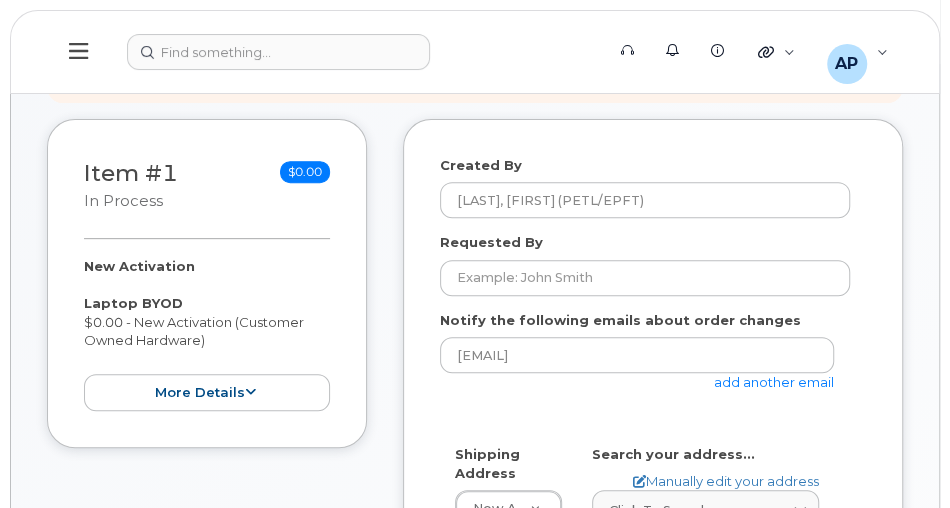 click on "Requested By" at bounding box center (653, 264) 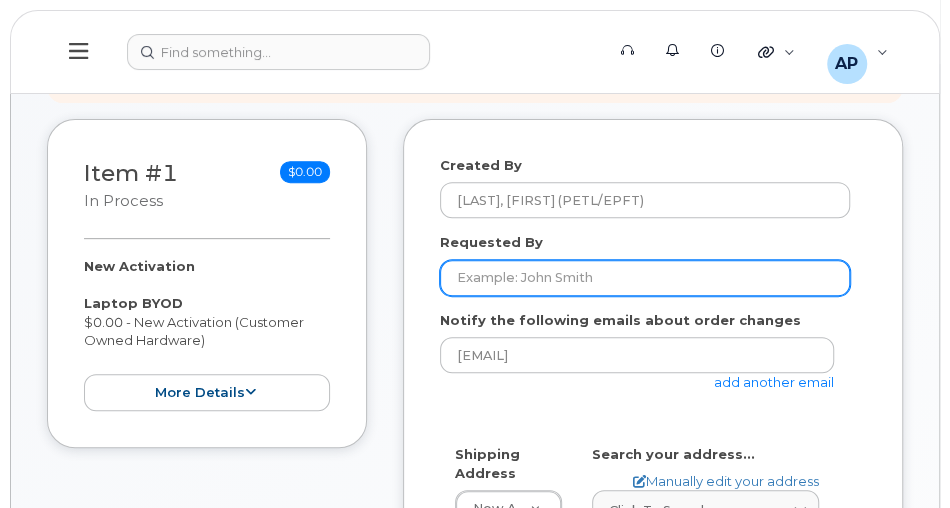 click on "Requested By" at bounding box center (645, 278) 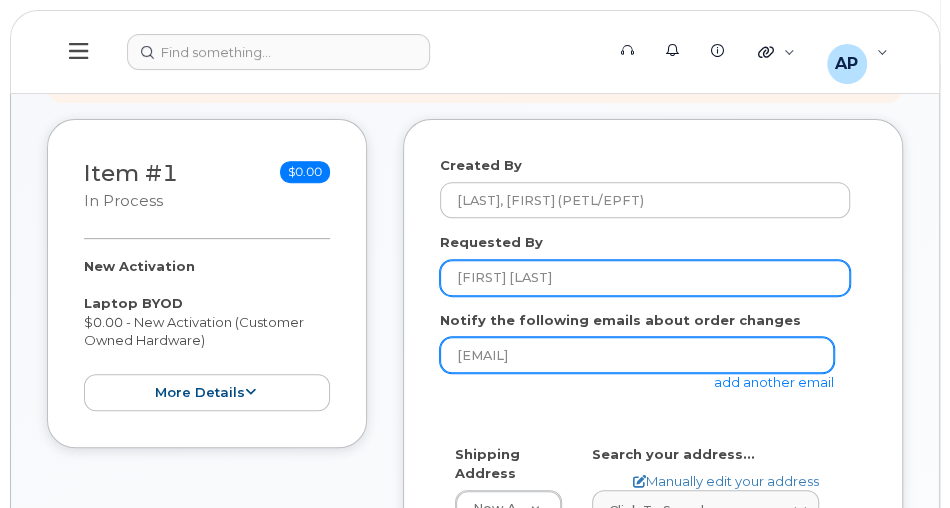 type on "[FIRST] [LAST]" 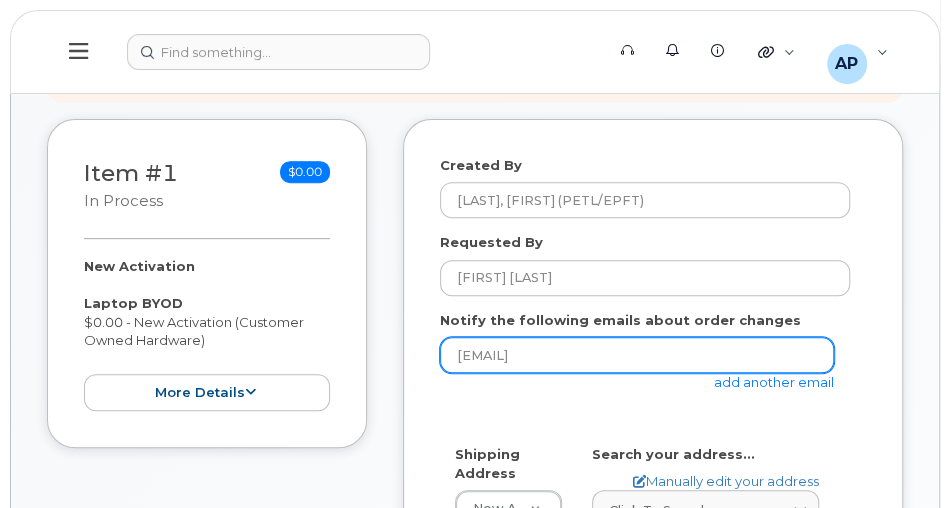 click on "pierre-luc.arseneau22@gnb.ca" at bounding box center (637, 355) 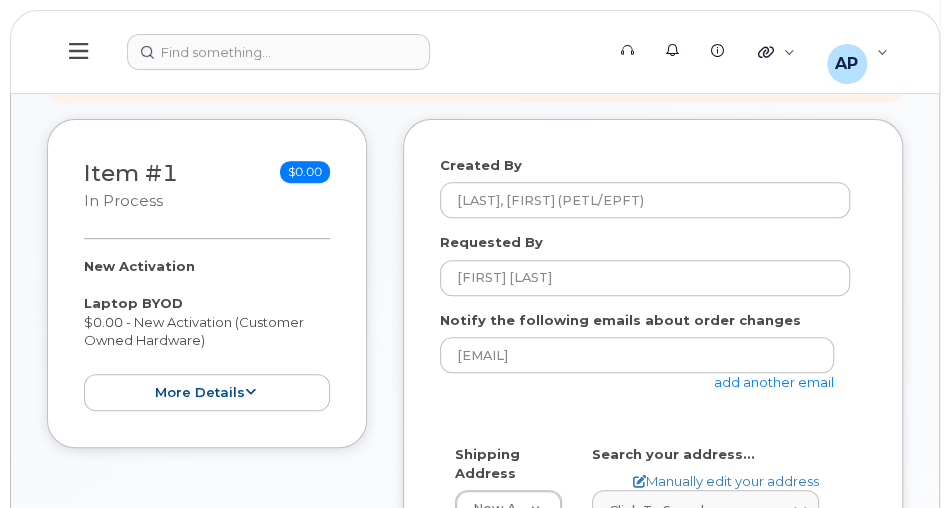 click on "Notify the following emails about order changes
pierre-luc.arseneau22@gnb.ca
add another email" at bounding box center (653, 370) 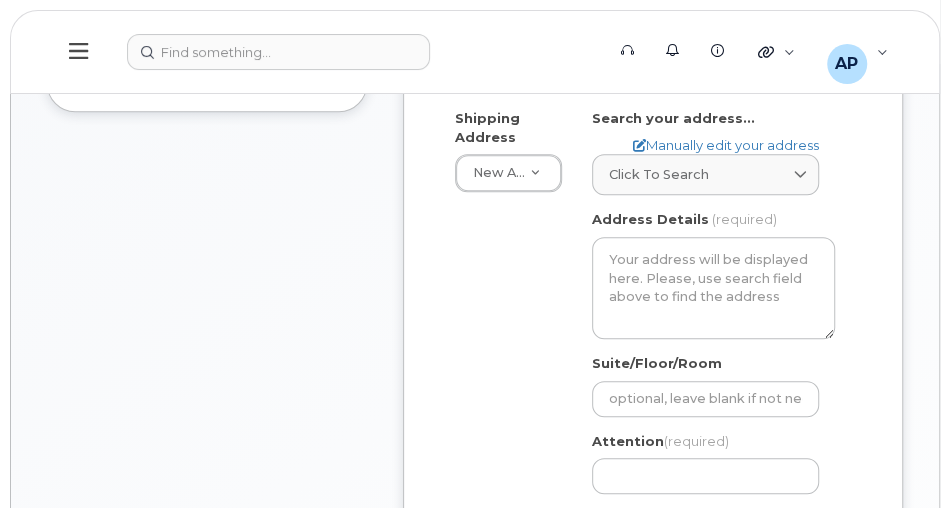 scroll, scrollTop: 628, scrollLeft: 0, axis: vertical 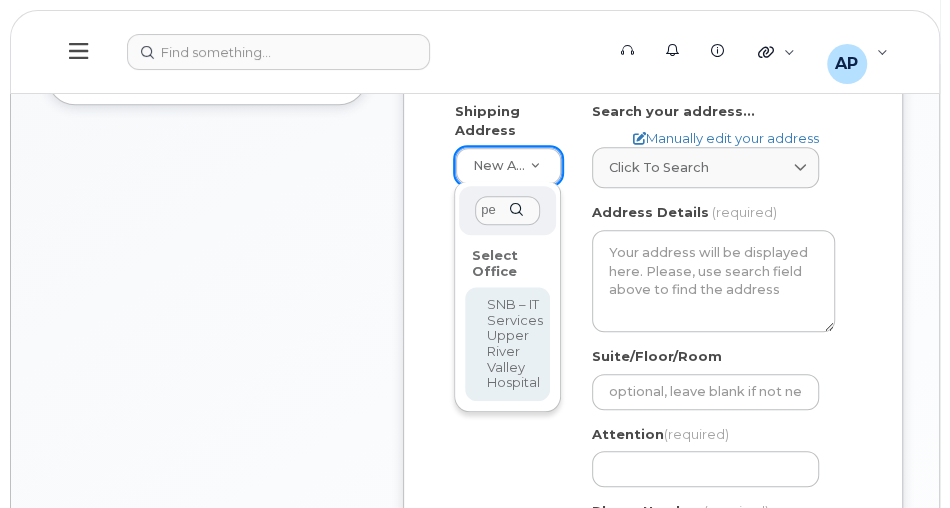 type on "p" 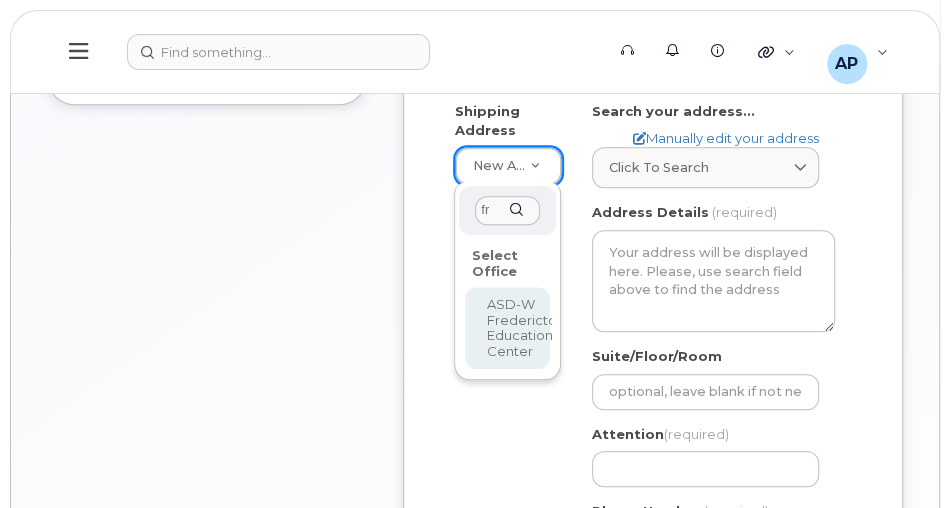 type on "f" 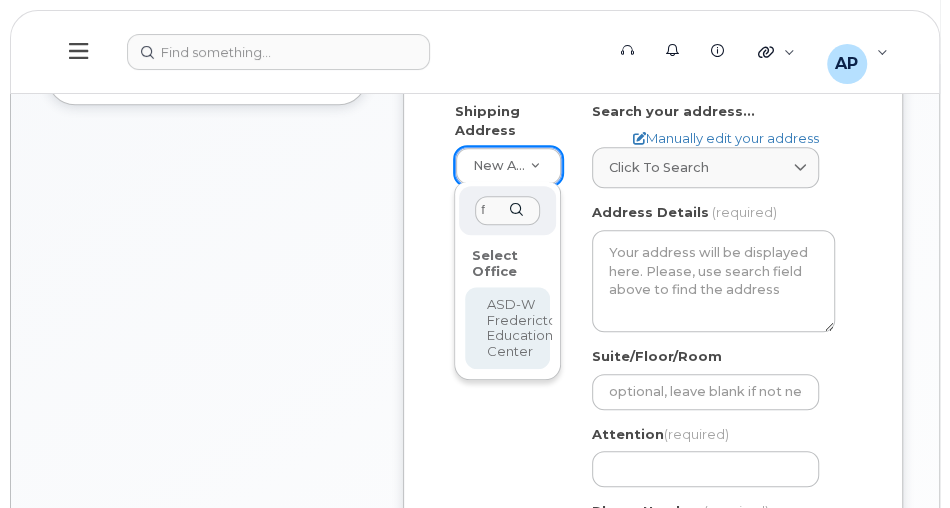 type 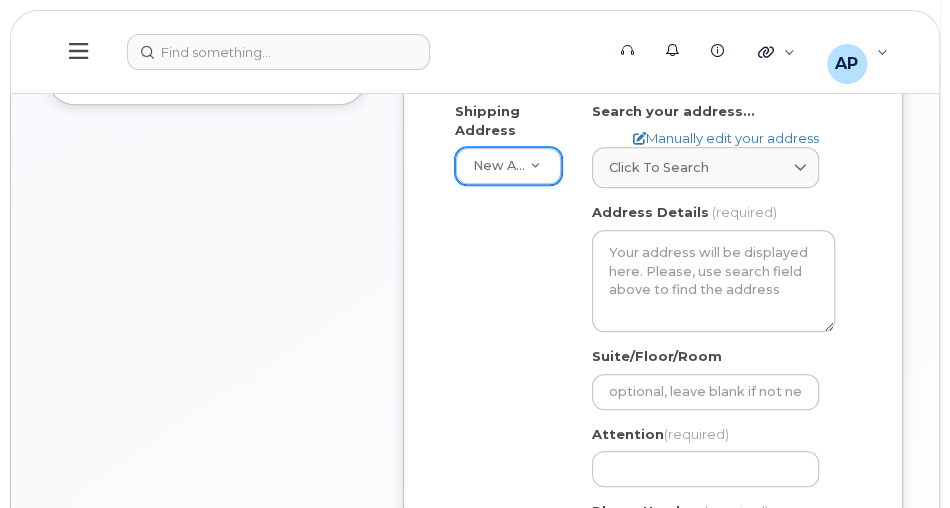 click at bounding box center (799, 167) 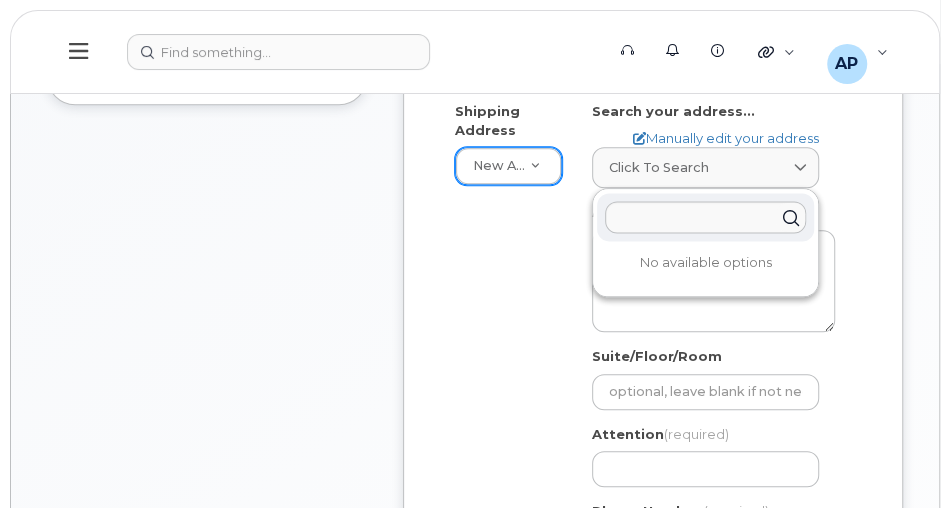 click on "Created By
Arseneau, Pierre-Luc (PETL/EPFT)
Requested By
Dan Mills
Notify the following emails about order changes
pierre-luc.arseneau22@gnb.ca
add another email
Shipping Address
New Address     New Address ASD-E Main Office ASD-N Bathurst Education Center ASD-N Miramichi Education Center ASD-S District Office ASD-S Hampton Education Center ASD-S ITSS ASD-S St. Stephen Education Center ASD-W Fredericton Education Center ASD-W Nashwaaksis Middle School ASD-W Oromocto Education Center ASD-W Woodstock Education Center Dr. Everett Chalmers Regional Hospital Telecom Dr. Everett Chalmers Regional Hospital Telecom DSF-NE Campbellton DSF-NE Tracadie-Sheila DSF-NO DSF-S Louis-J. Robichaud Moncton Hospital Telecom Saint John Regional Hospital Telecom SNB – IT Services Bathurst Regional Hospital IT OFFICE SNB - IT Services Beaverbrook Building SNB - IT Services Brookside Place SNB-IT Services Campbellton Regional Hospital SNB-IT Services Carleton Place" at bounding box center (653, 222) 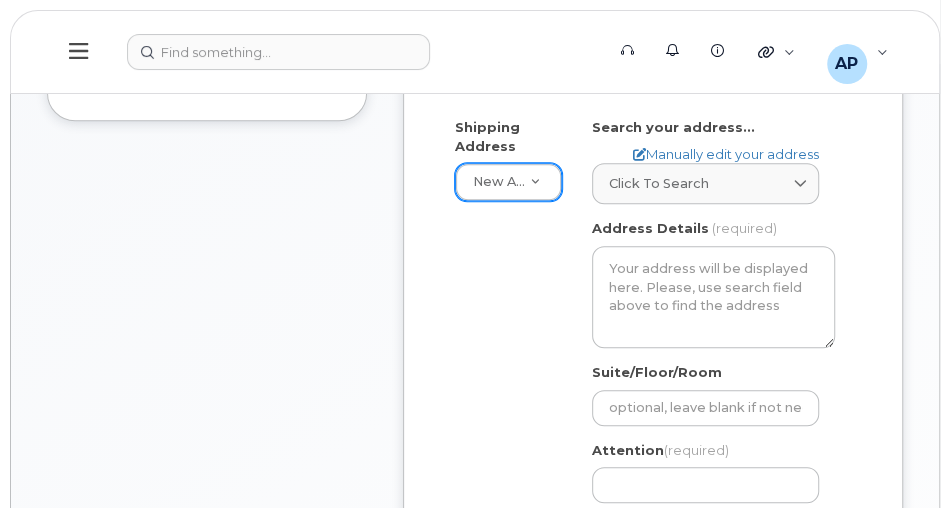 scroll, scrollTop: 628, scrollLeft: 0, axis: vertical 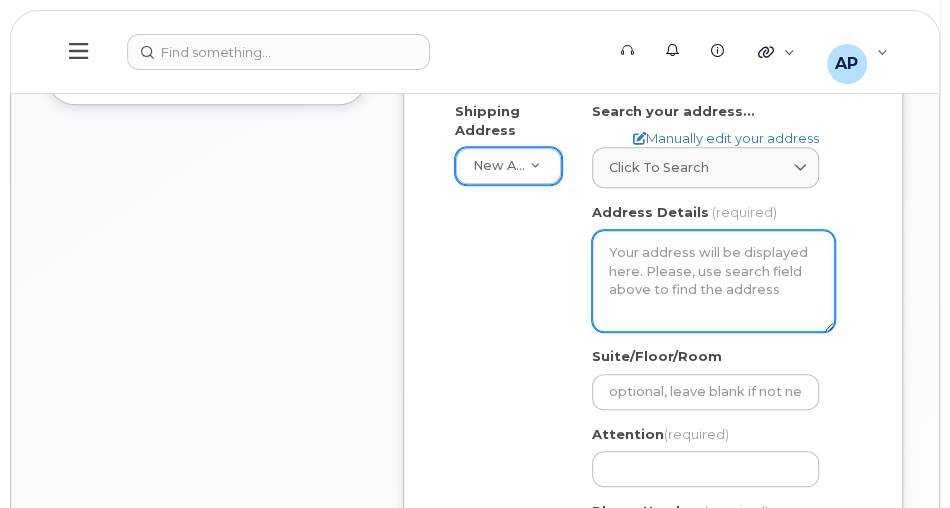 click on "Address Details" at bounding box center (713, 281) 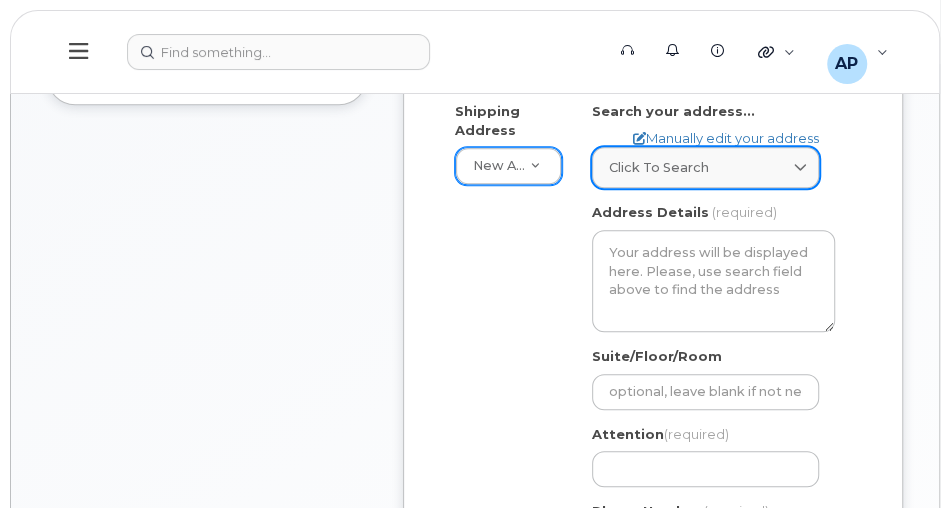 click on "Click to search" 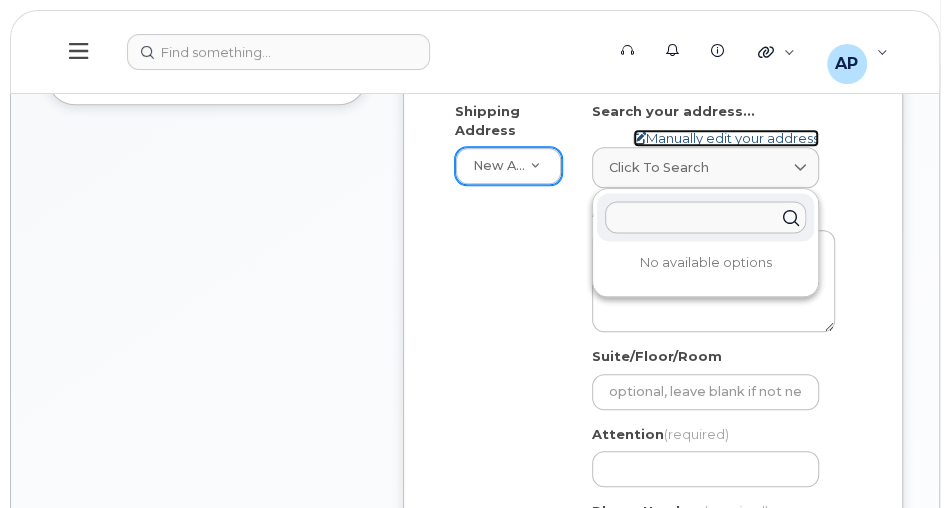 click on "Manually edit your address" at bounding box center (726, 138) 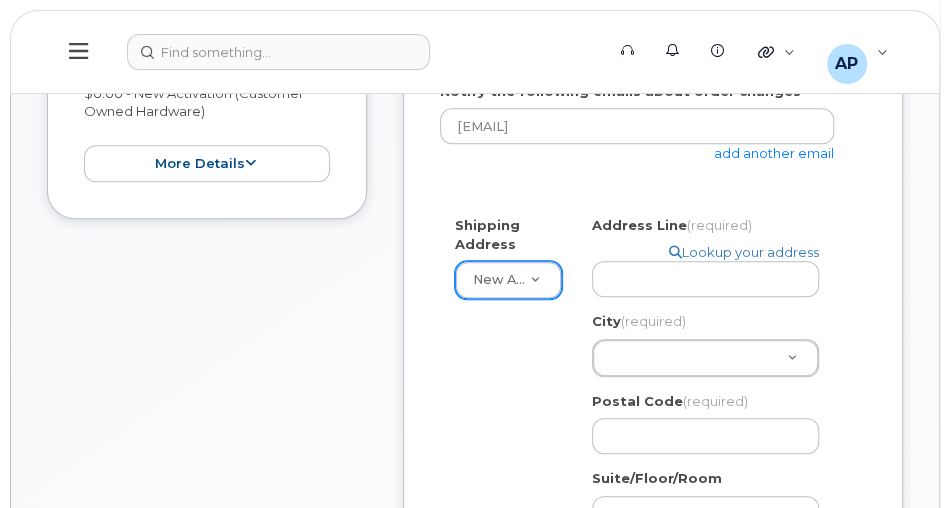 scroll, scrollTop: 514, scrollLeft: 0, axis: vertical 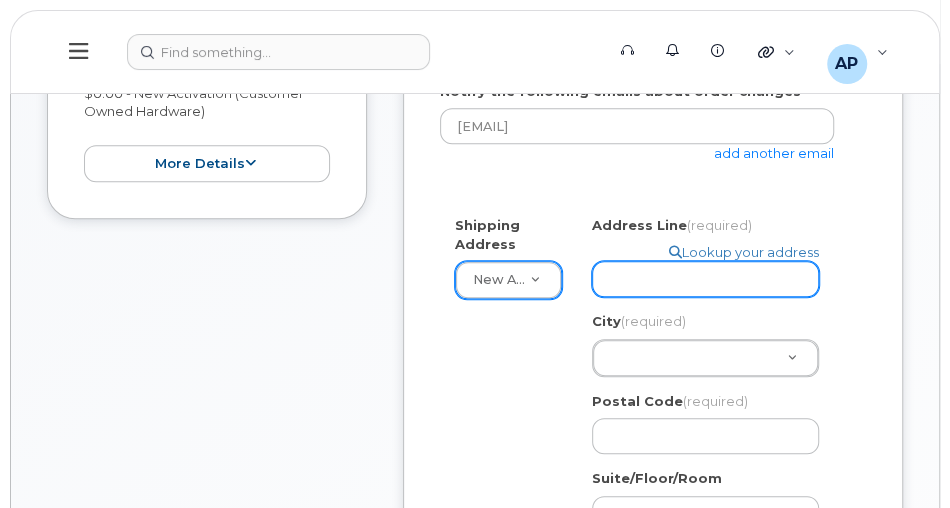 click on "Address Line
(required)" at bounding box center [705, 279] 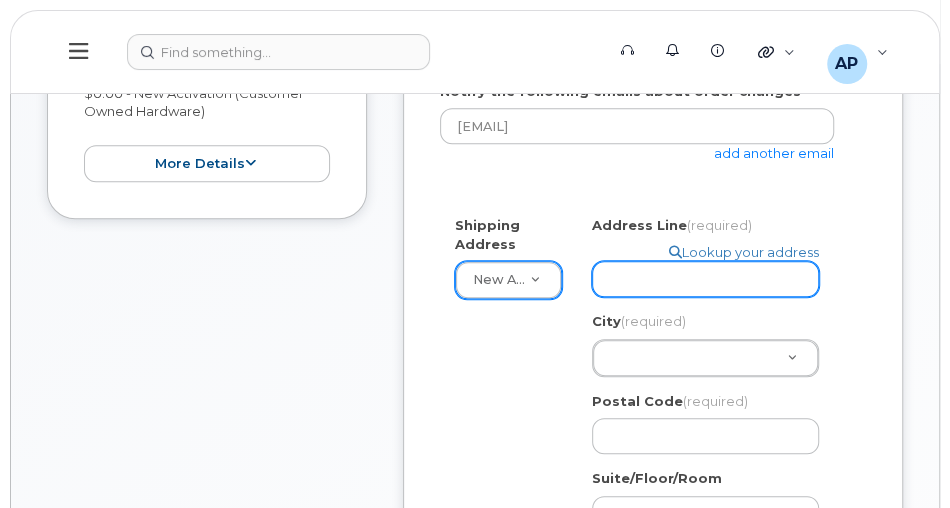 type on "470 York St, mailroom" 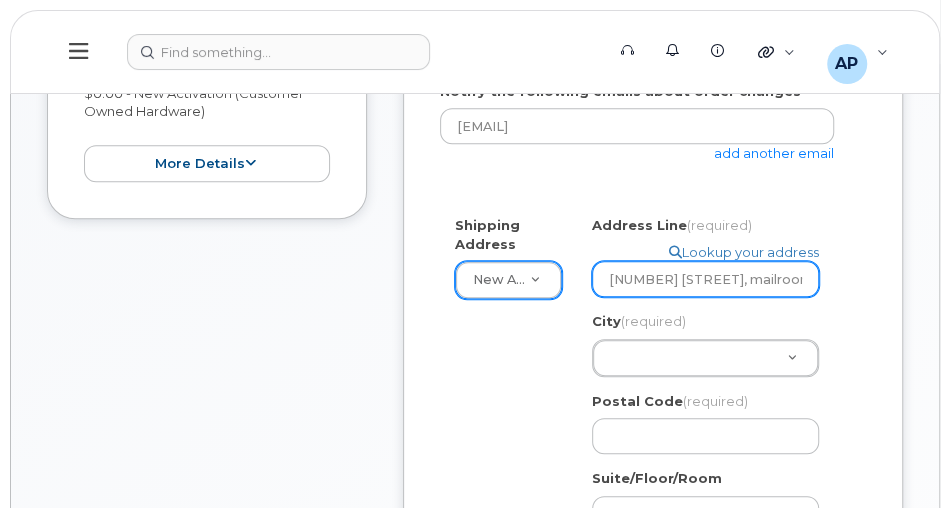 type on "5064444079" 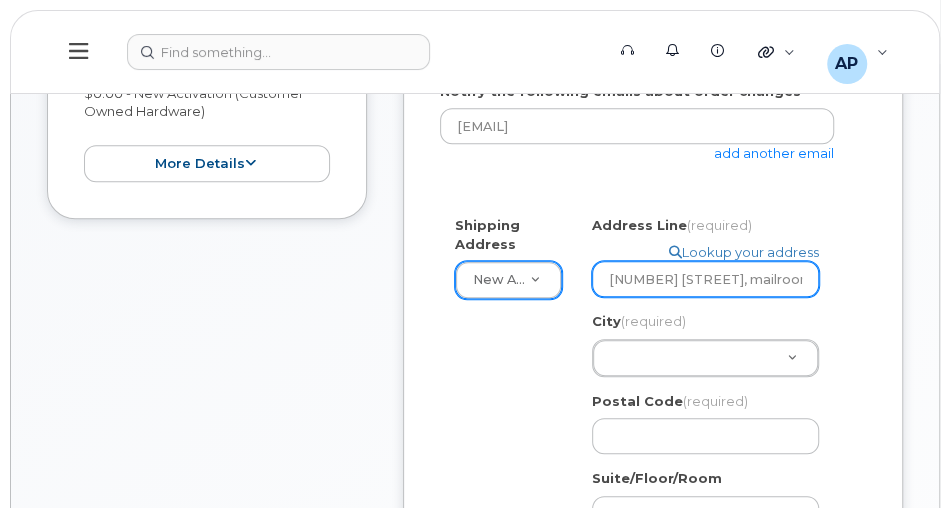 select 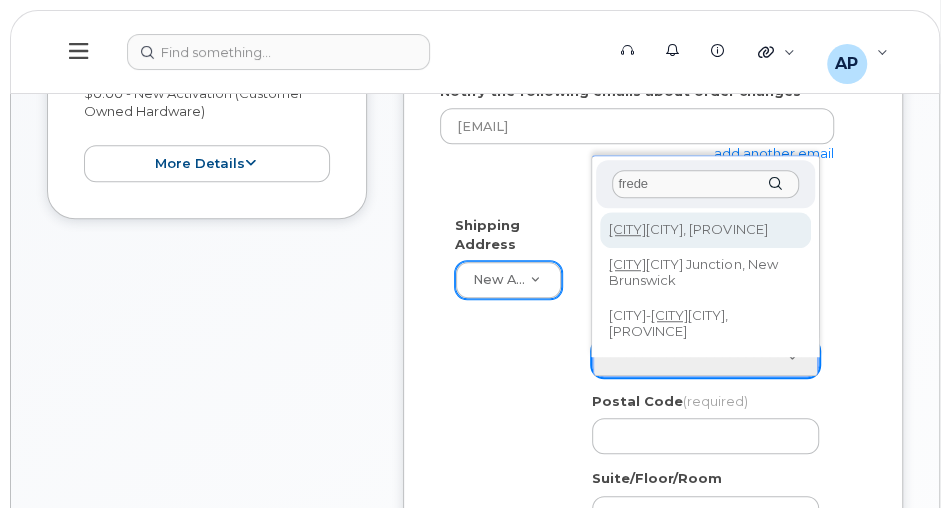 type on "frede" 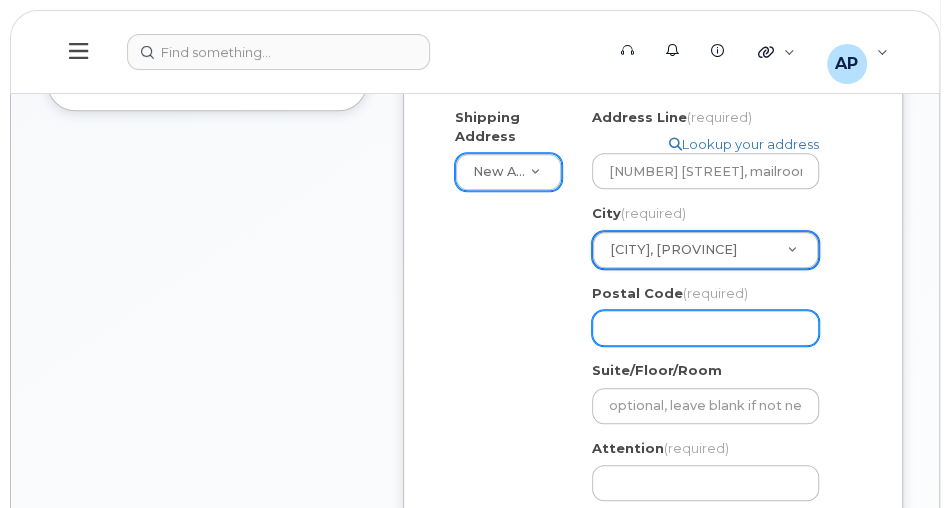 scroll, scrollTop: 628, scrollLeft: 0, axis: vertical 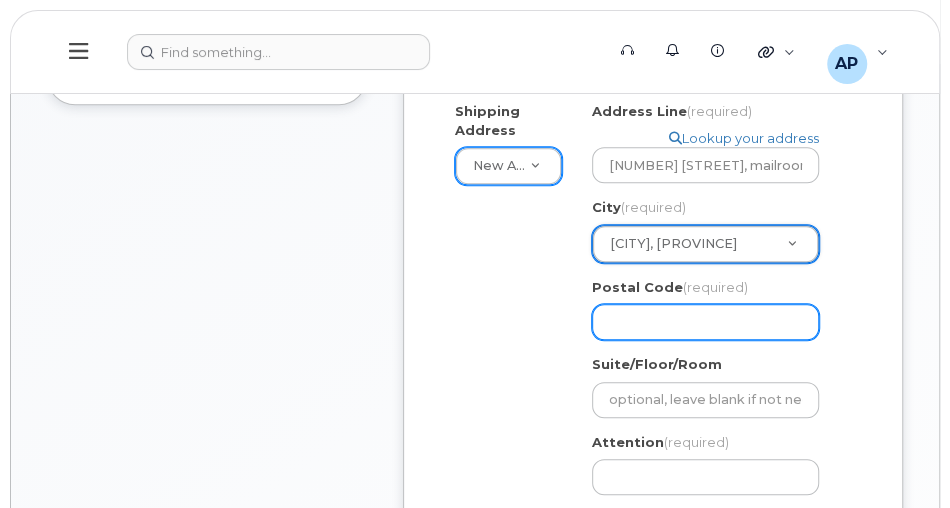 click on "Postal Code
(required)" at bounding box center [705, 322] 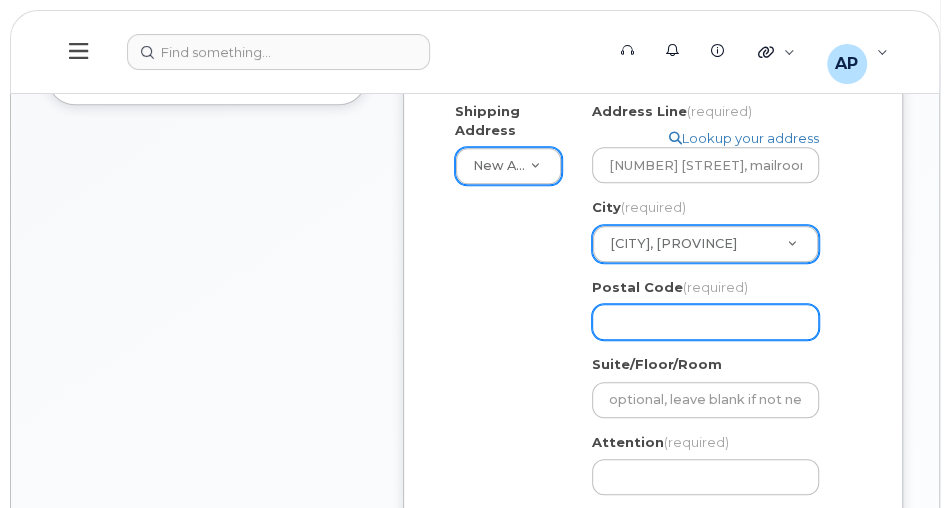 select 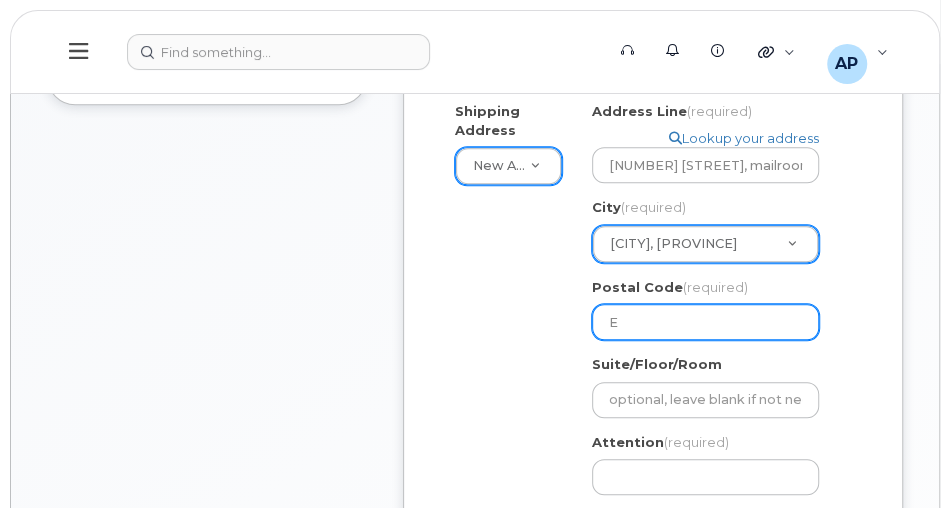select 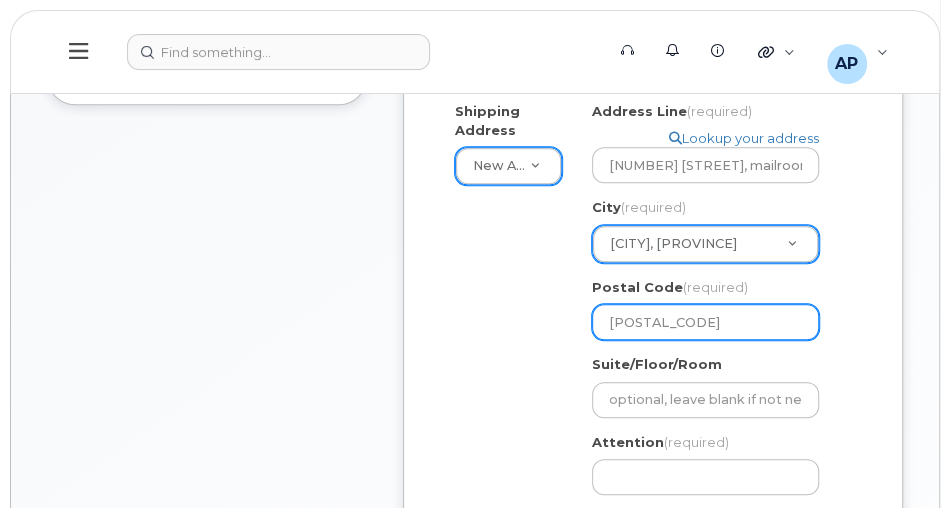 select 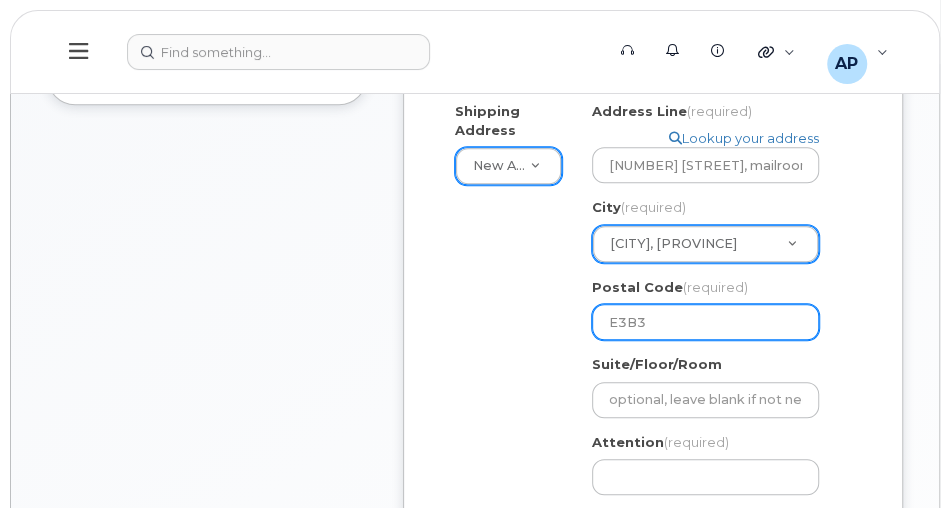 select 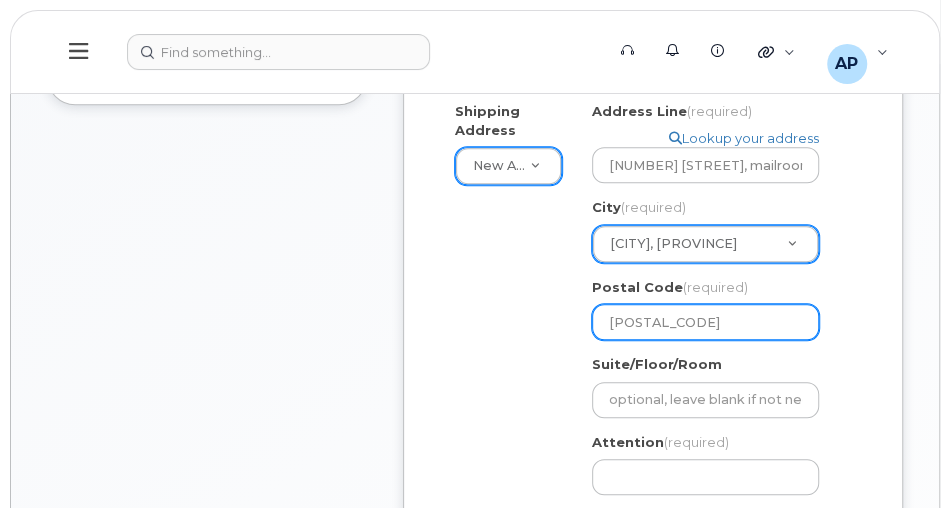 select 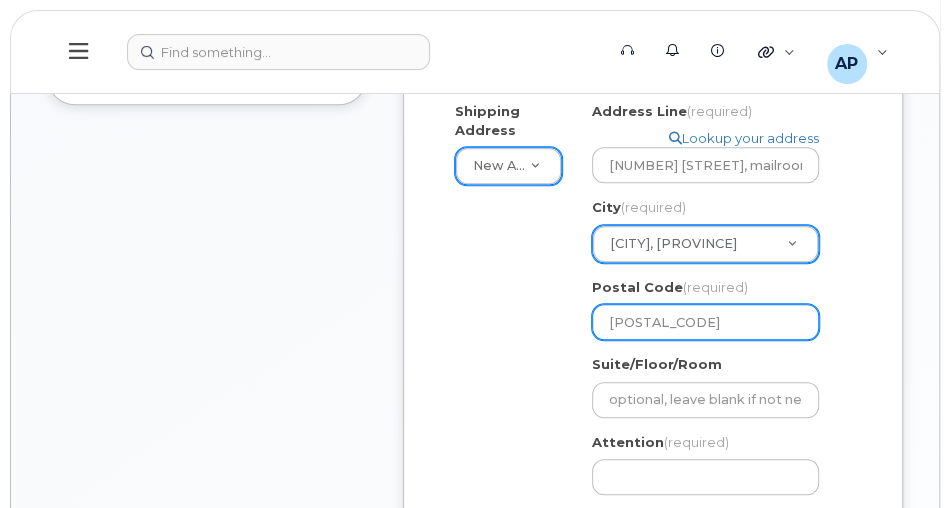 type on "E3B3P7" 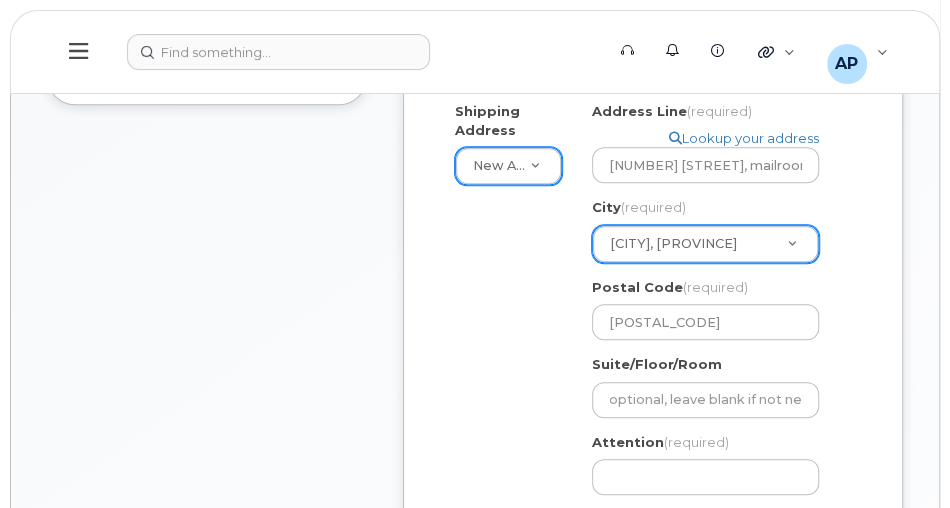 click on "Search your address...
Manually edit your address
Click to search No available options
Address Line
(required)
Lookup your address
470 York St, mailroom
City
(required)
Fredericton, New Brunswick     City
(required)
1578
Postal Code
(required)
E3B3P7
Address Details
(required)
Suite/Floor/Room
Attention
(required)
Phone Number
(required)
5064444079" at bounding box center [713, 345] 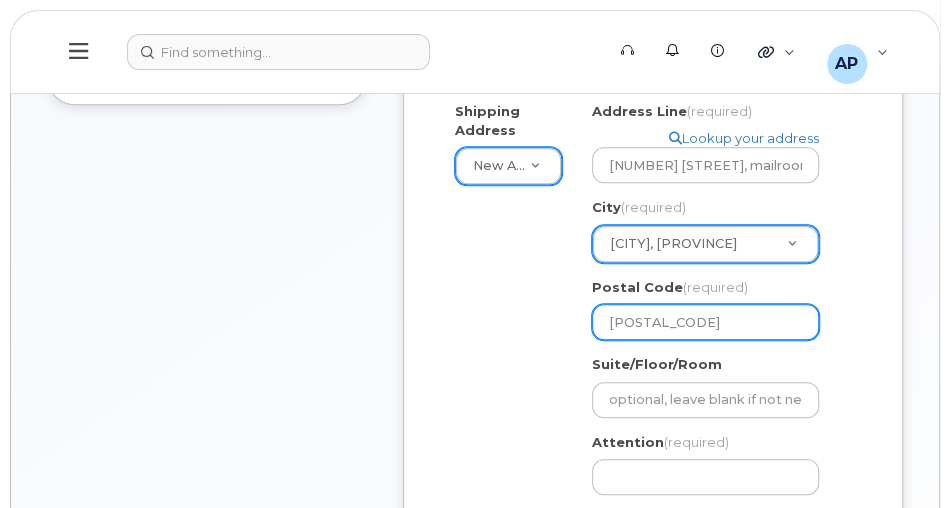 click on "E3B3P7" at bounding box center [705, 322] 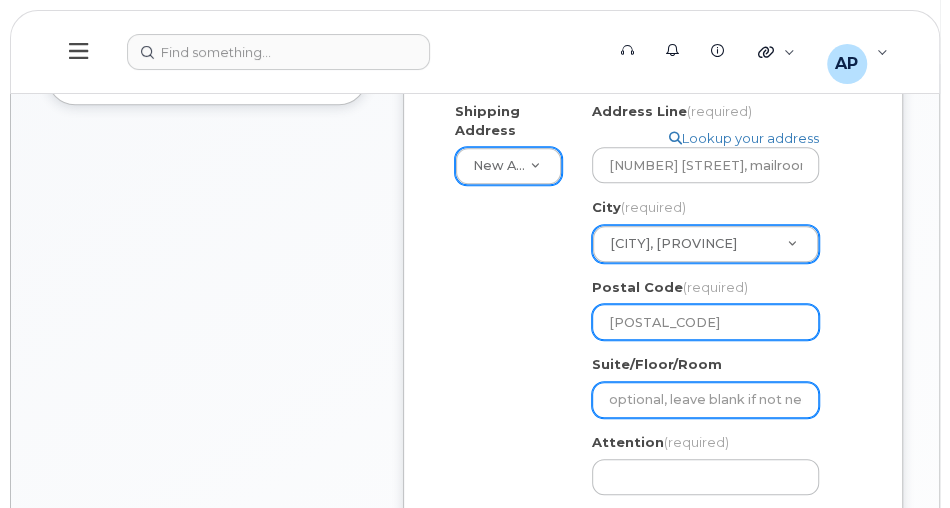 type on "E3B 3P7" 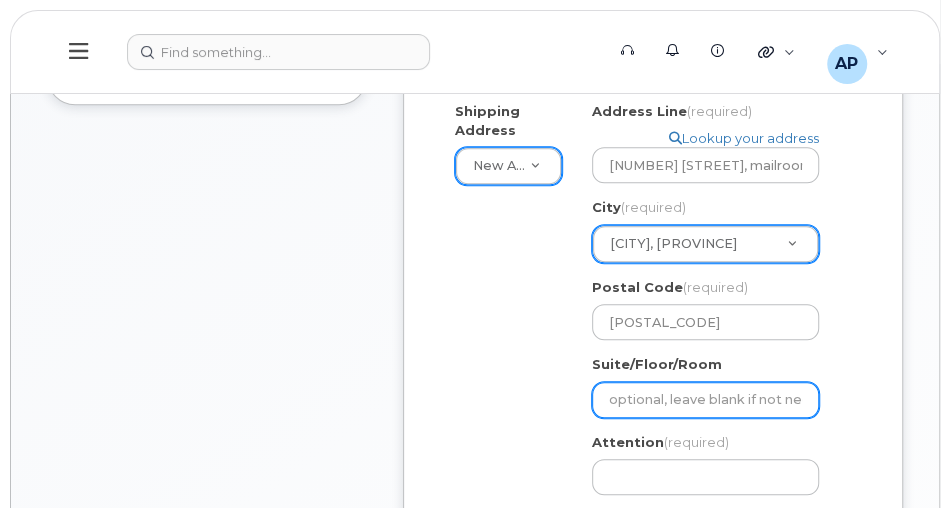 click on "Suite/Floor/Room" at bounding box center [705, 400] 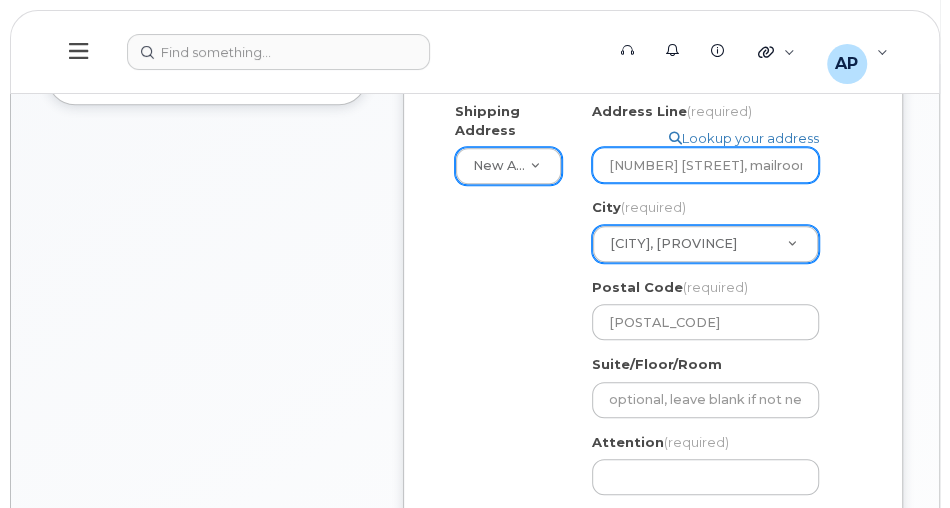 click on "470 York St, mailroom" at bounding box center (705, 165) 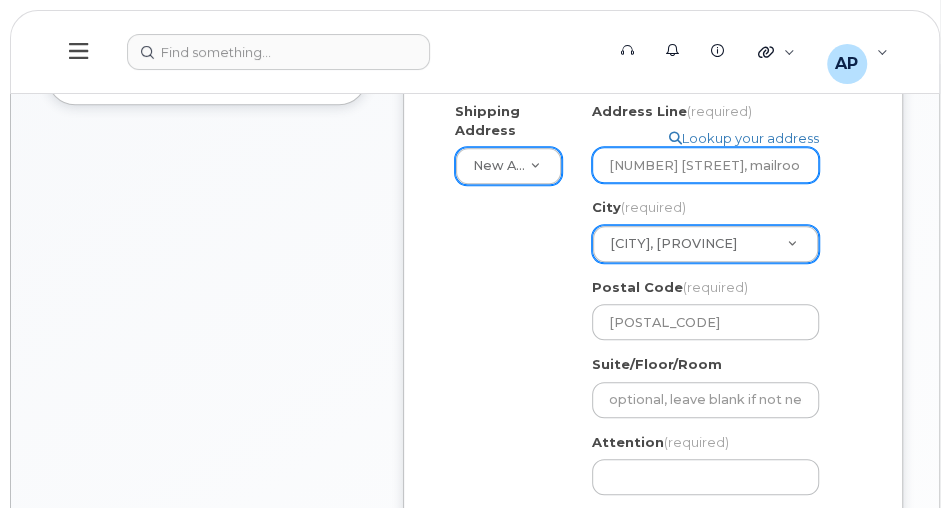 select 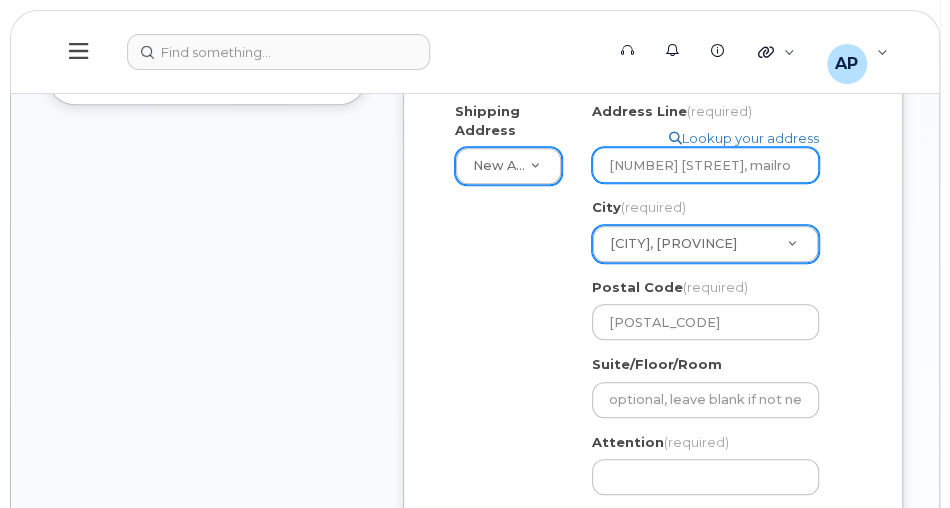 select 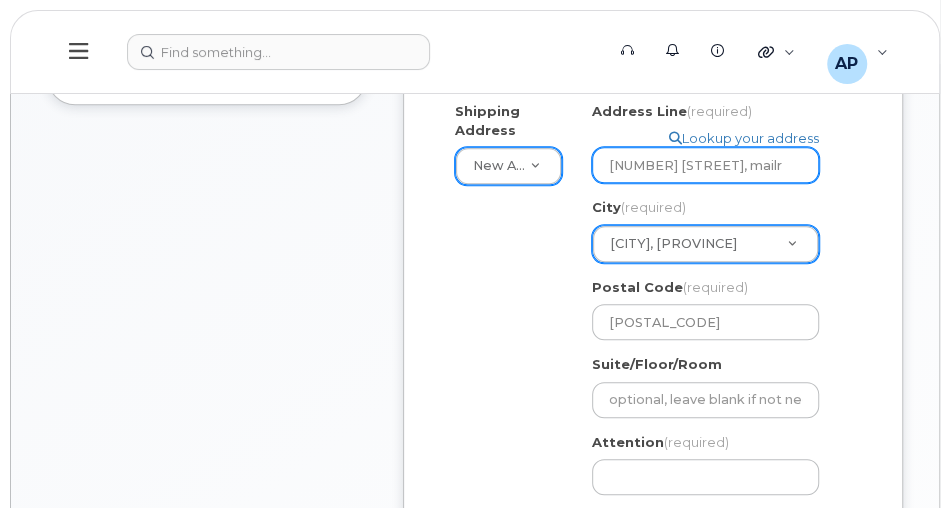 select 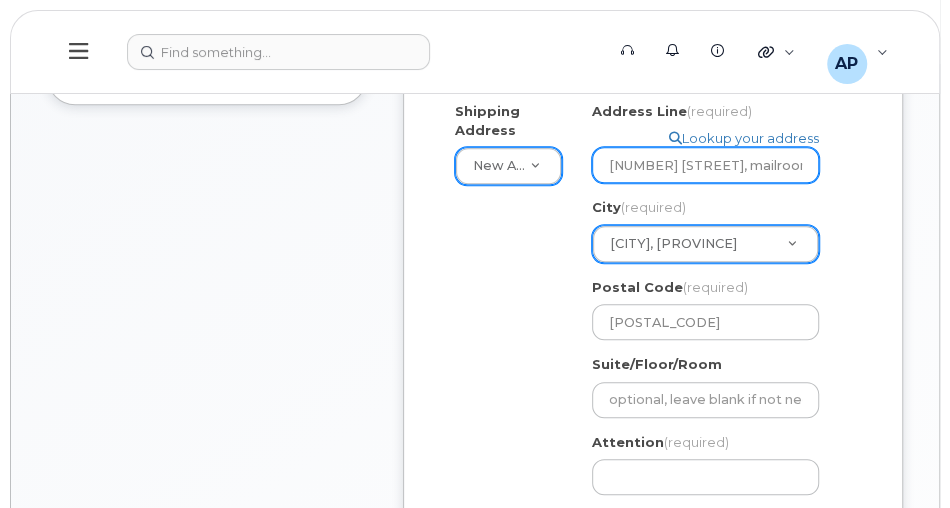 select 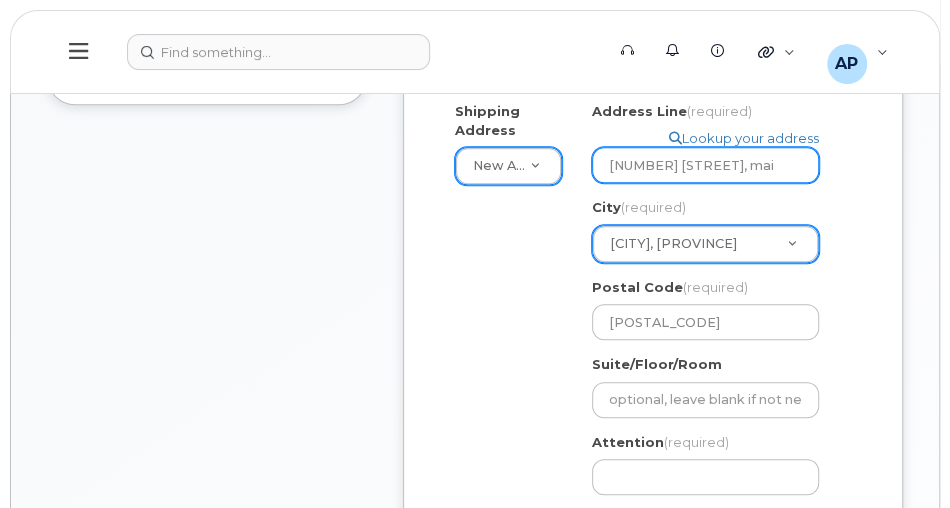 select 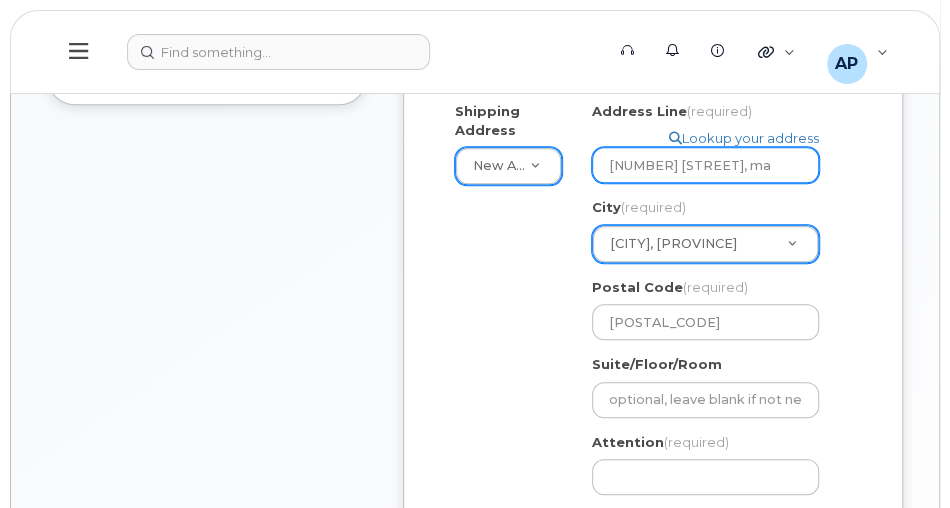 select 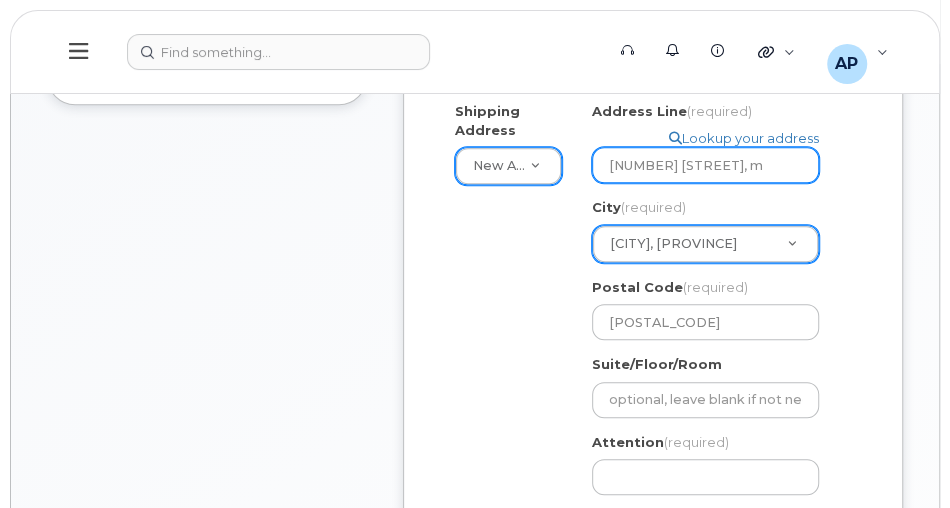 select 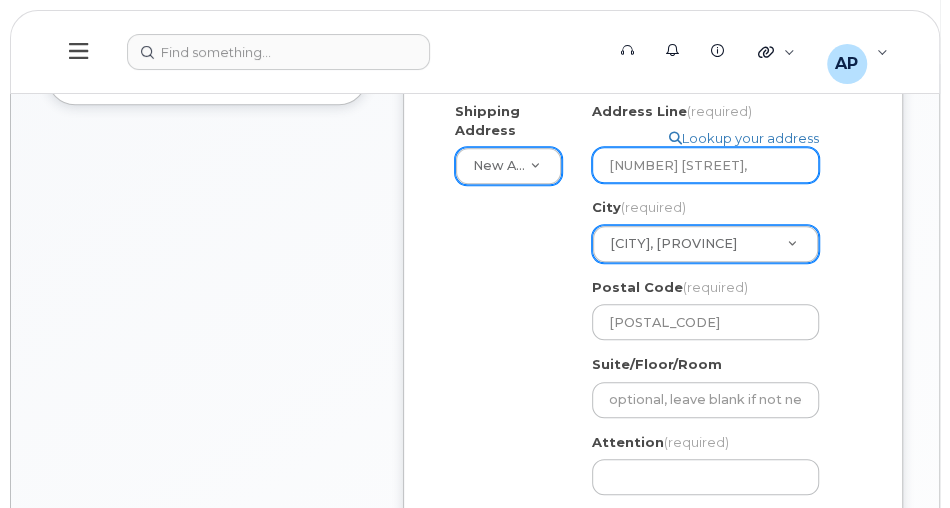 type on "470 York St," 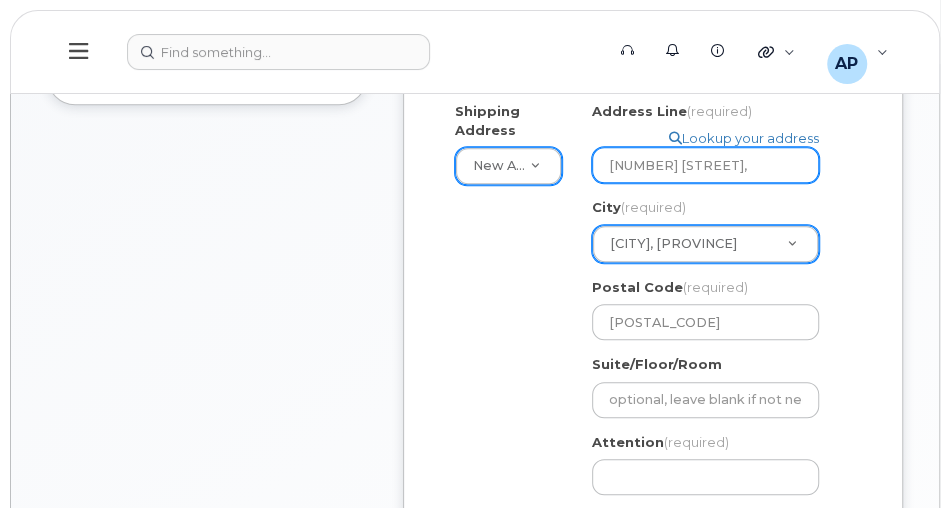 select 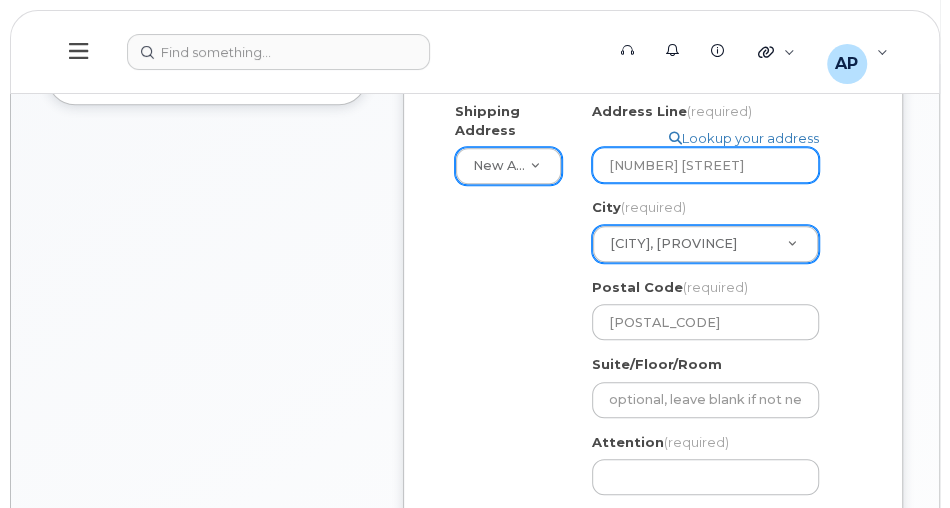 select 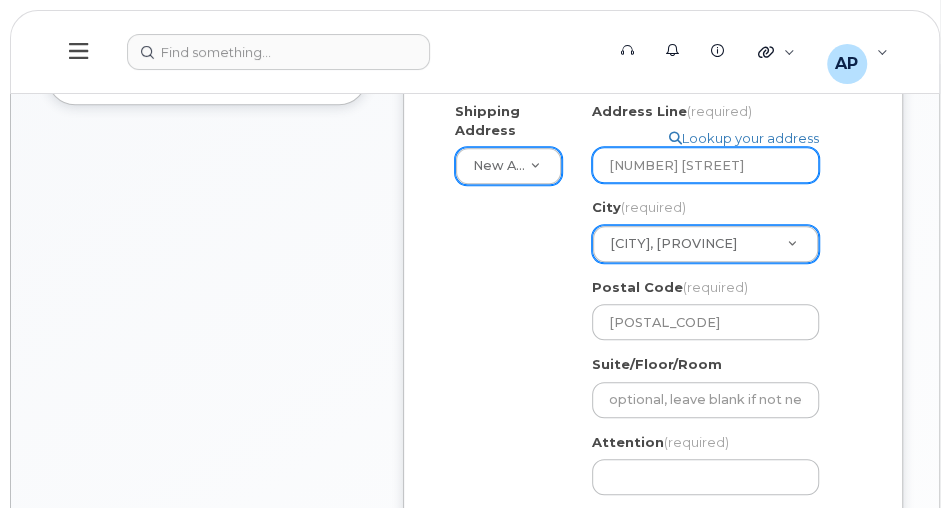 select 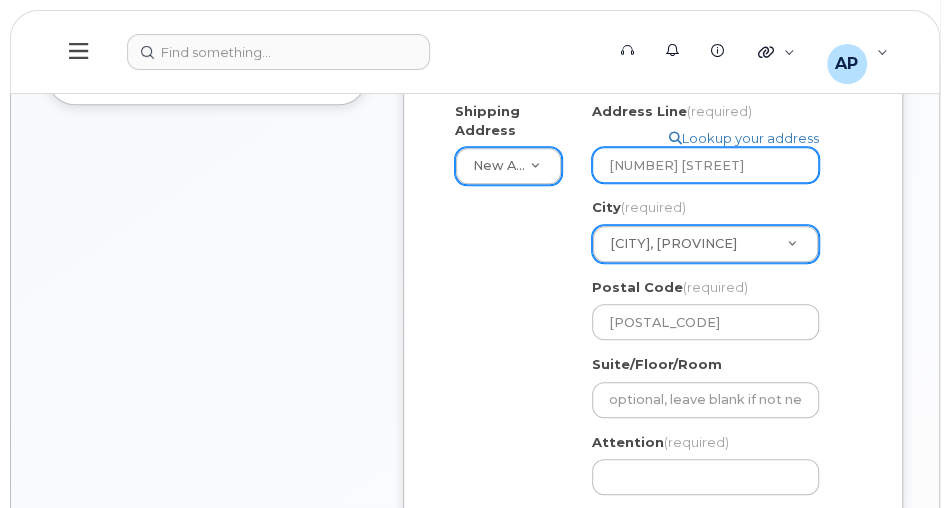 select 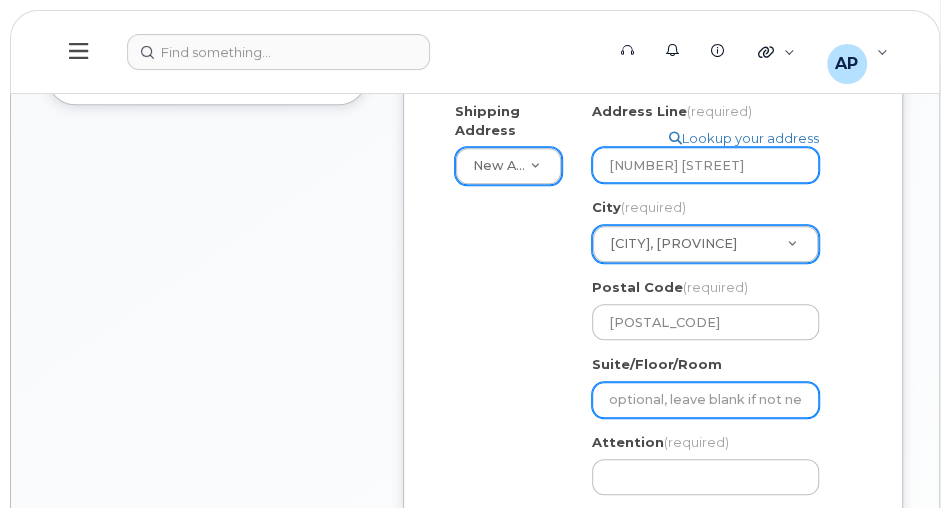 type on "470 York Street" 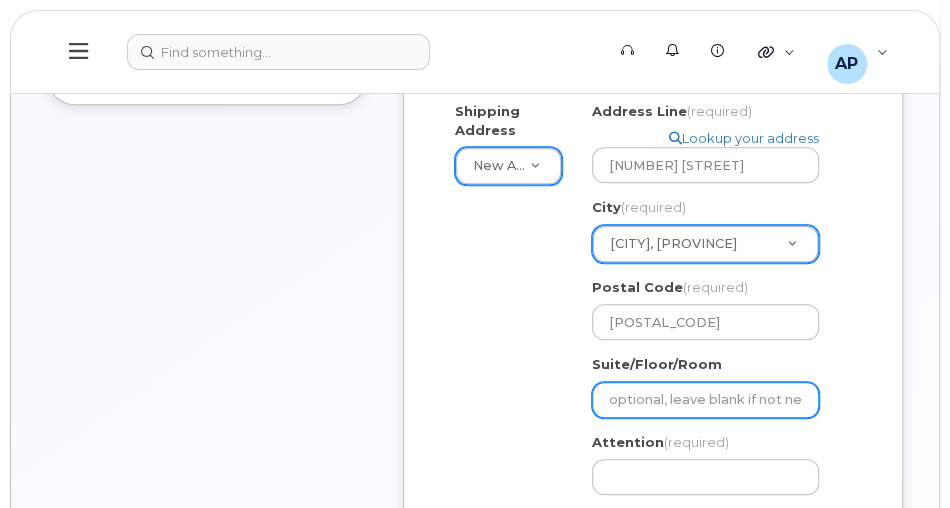 click on "Suite/Floor/Room" at bounding box center [705, 400] 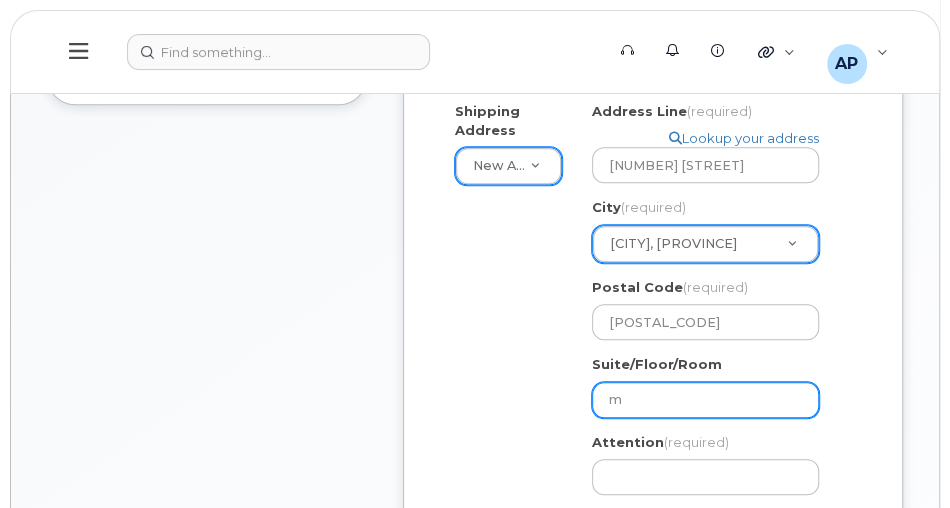 select 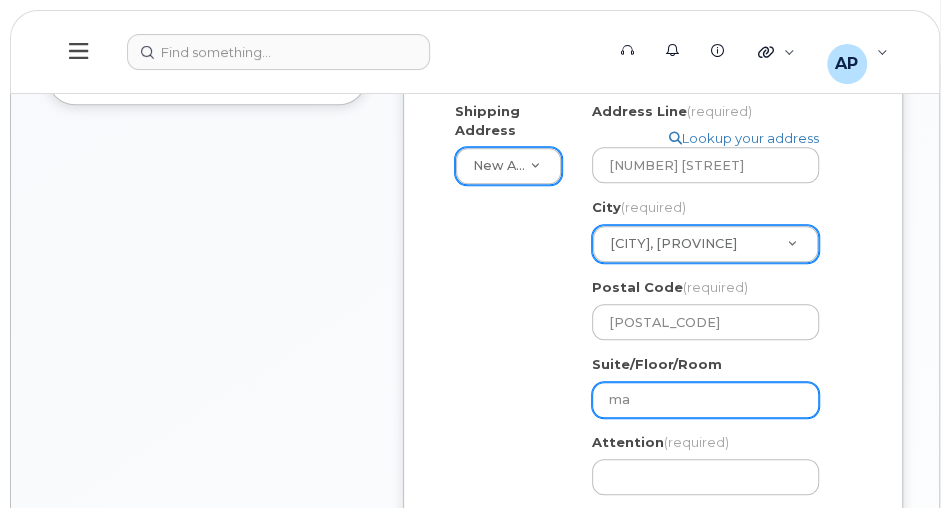 select 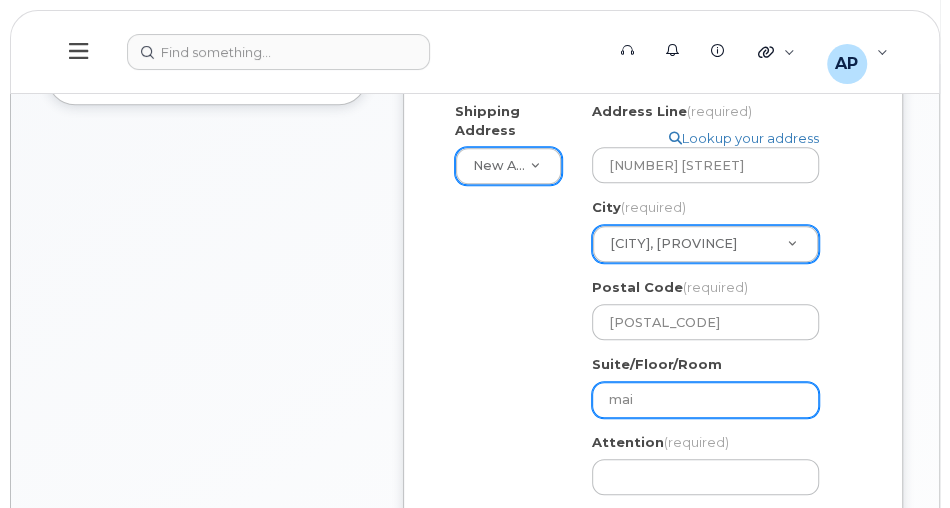 select 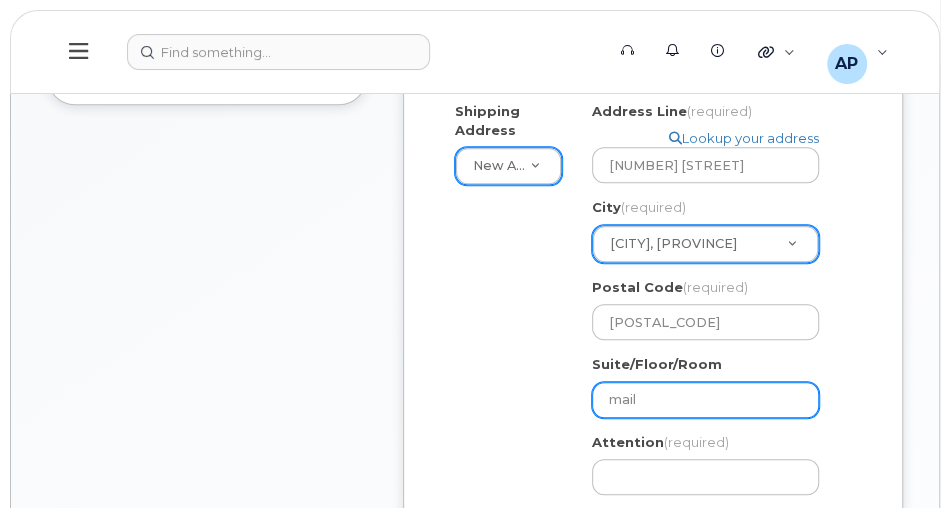 select 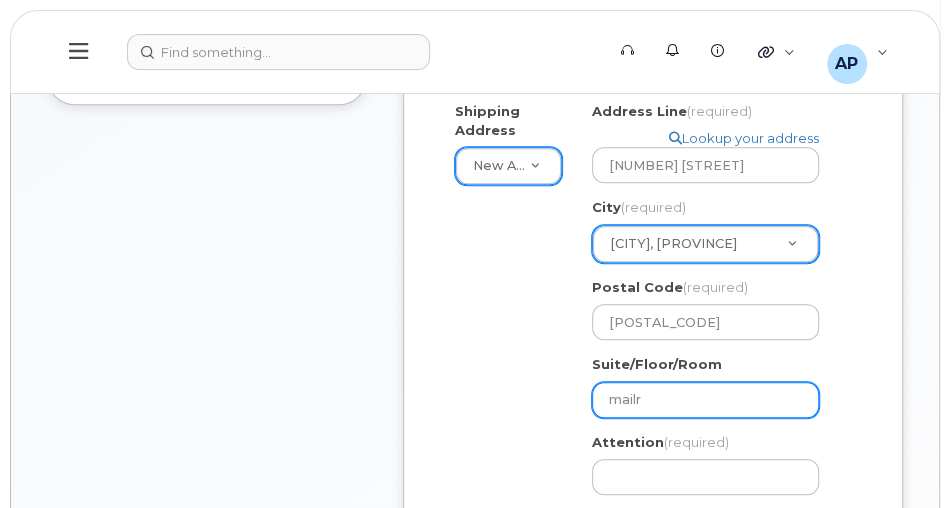 select 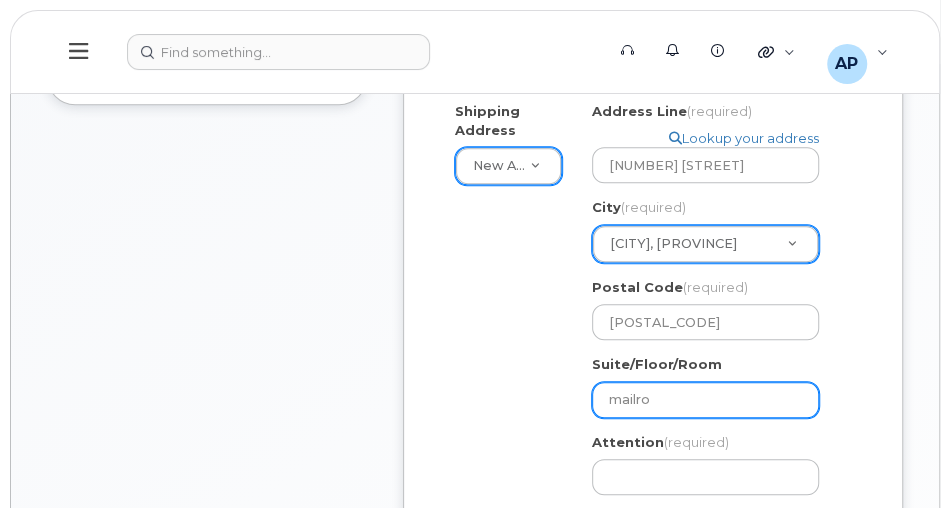 select 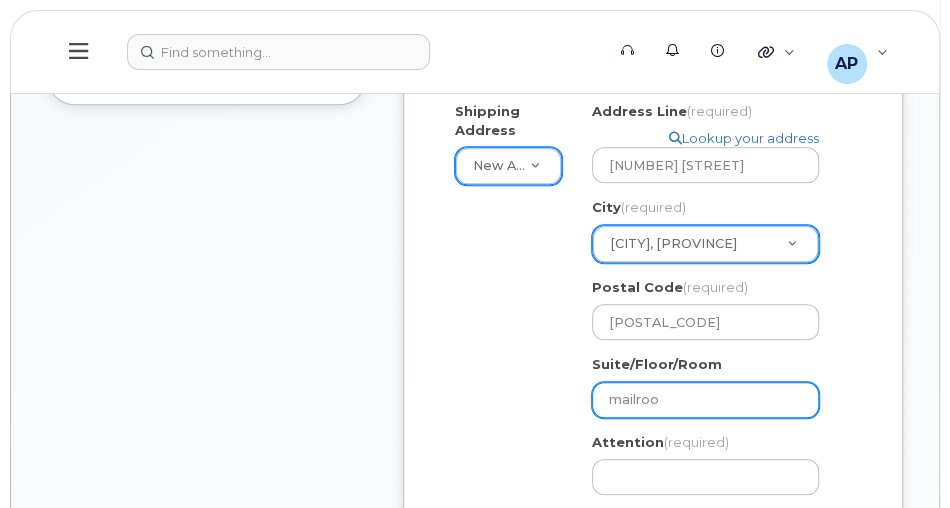 select 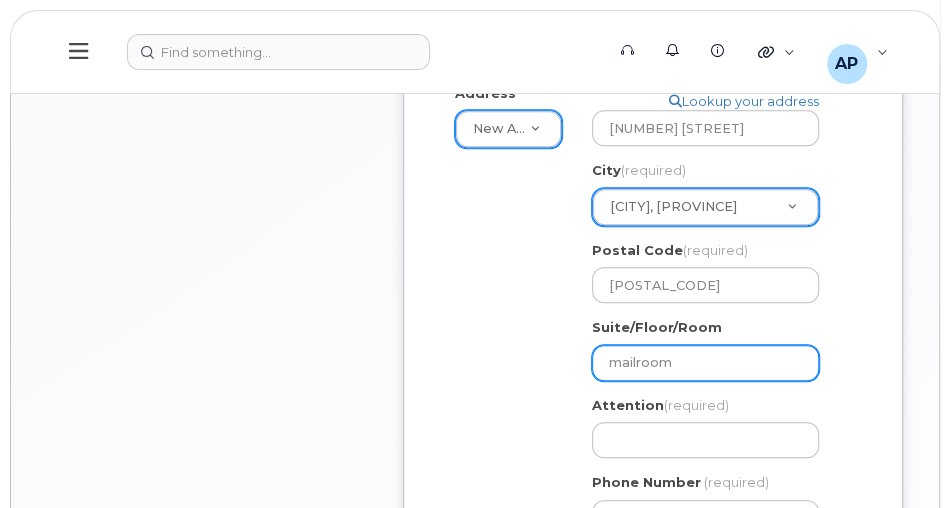 scroll, scrollTop: 685, scrollLeft: 0, axis: vertical 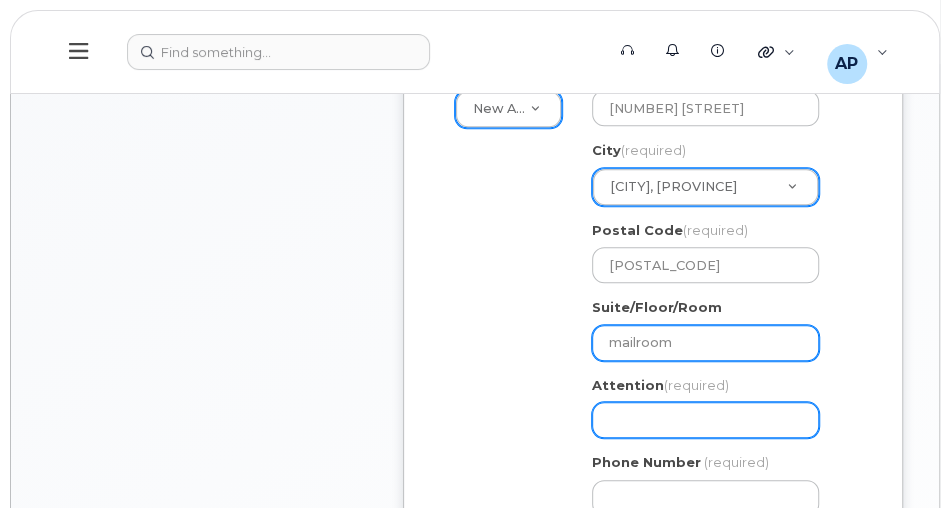 type on "mailroom" 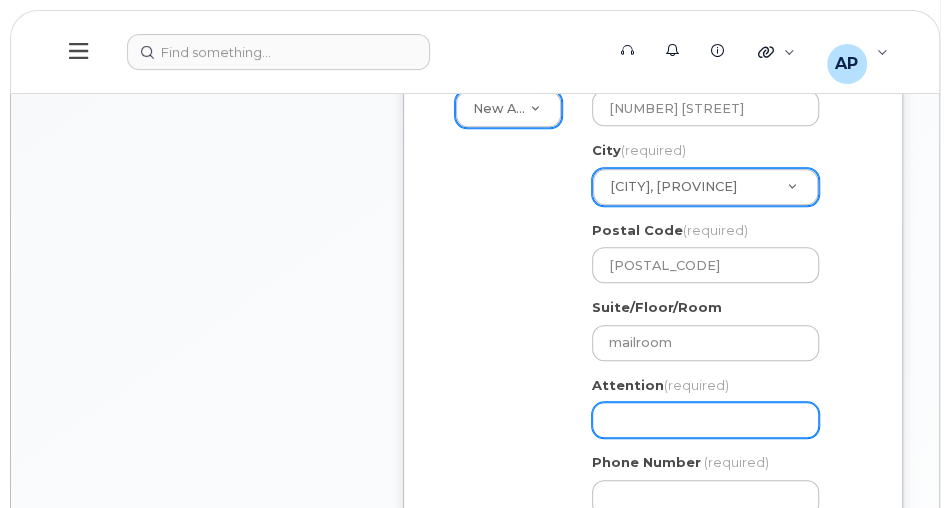 click on "Attention
(required)" at bounding box center (705, 420) 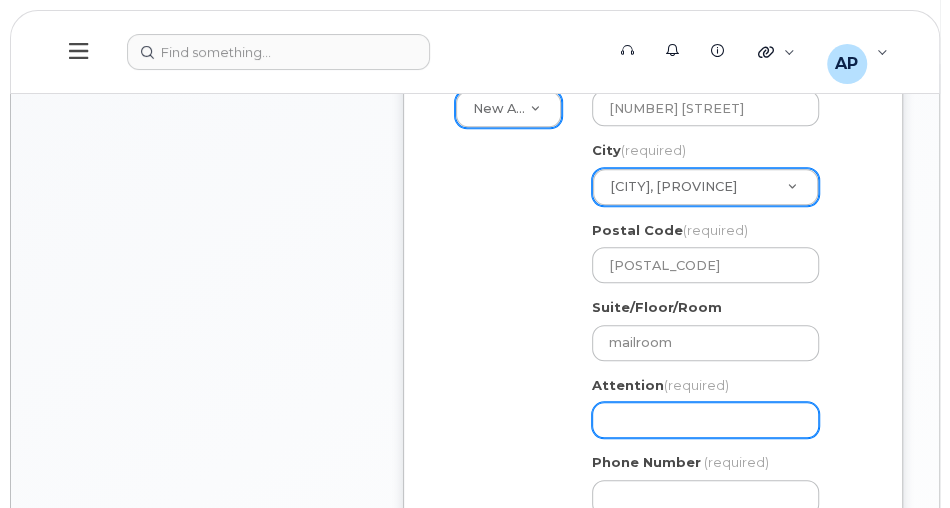 select 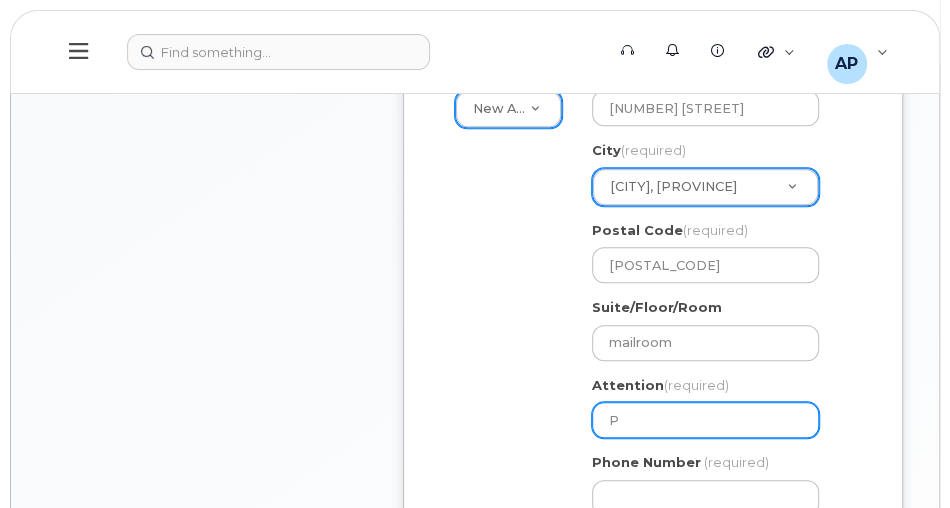 select 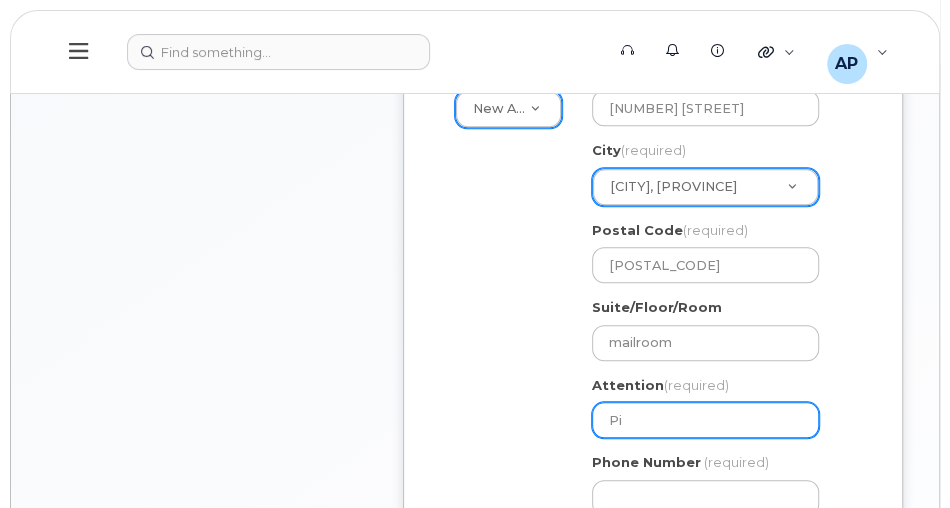 select 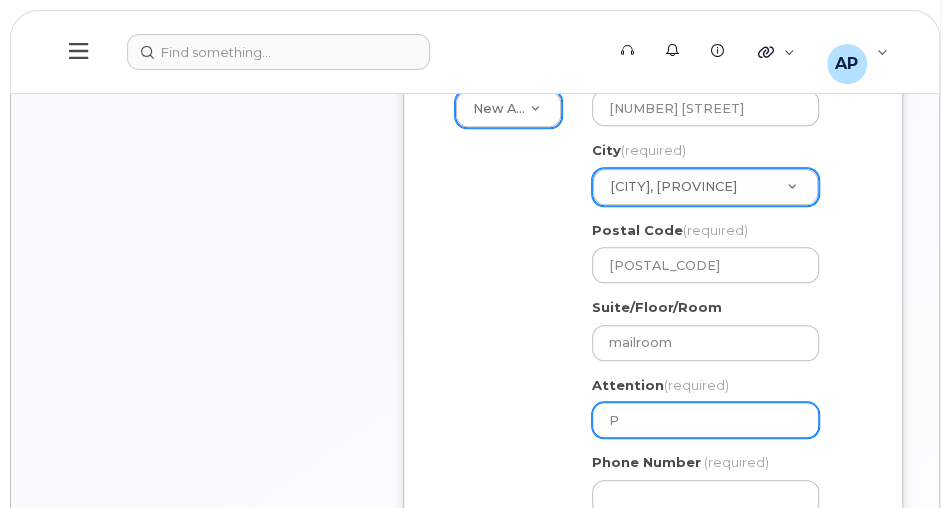 select 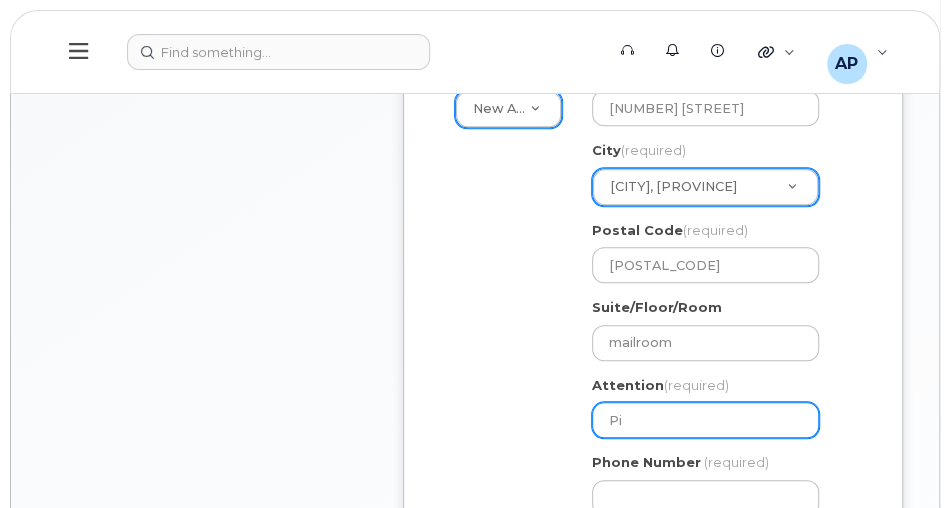 select 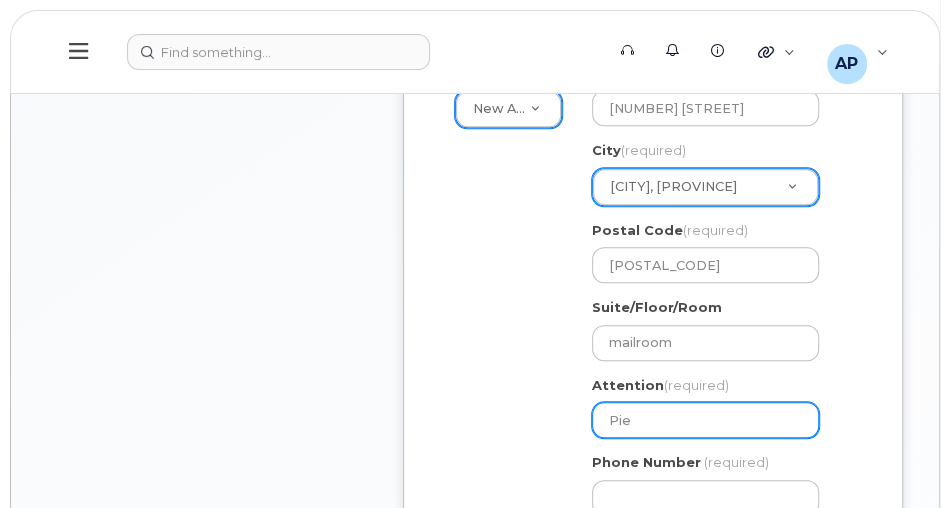 select 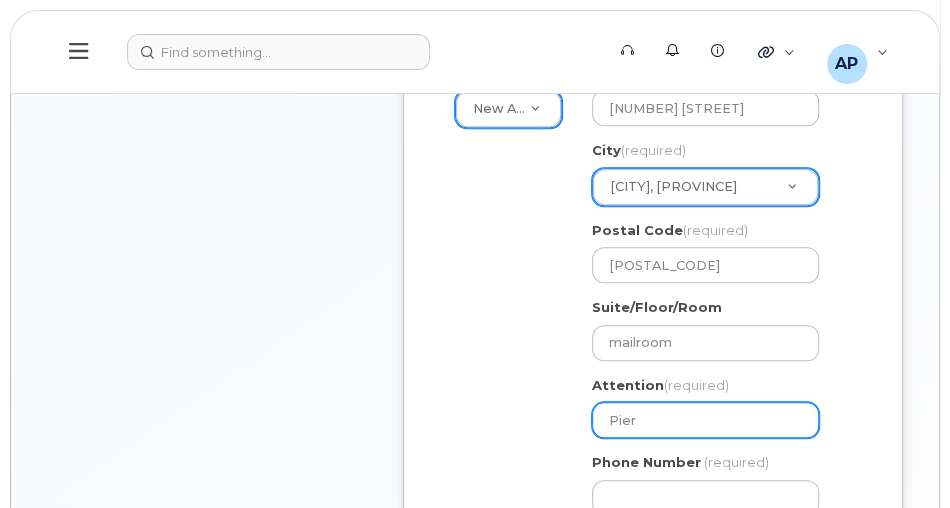 select 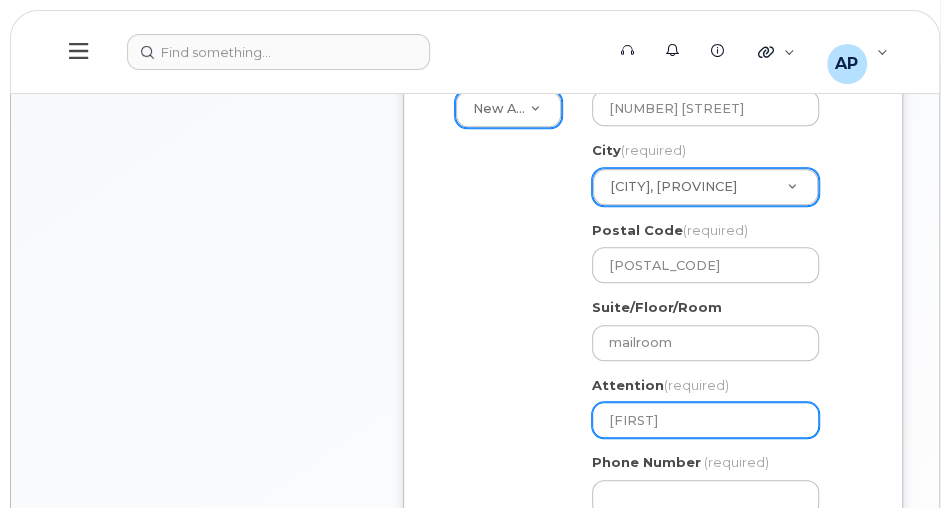 select 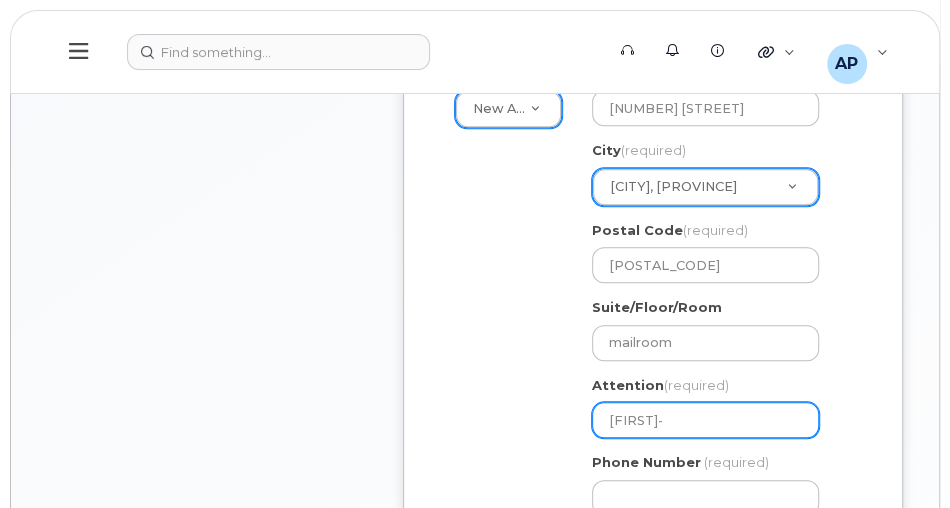 select 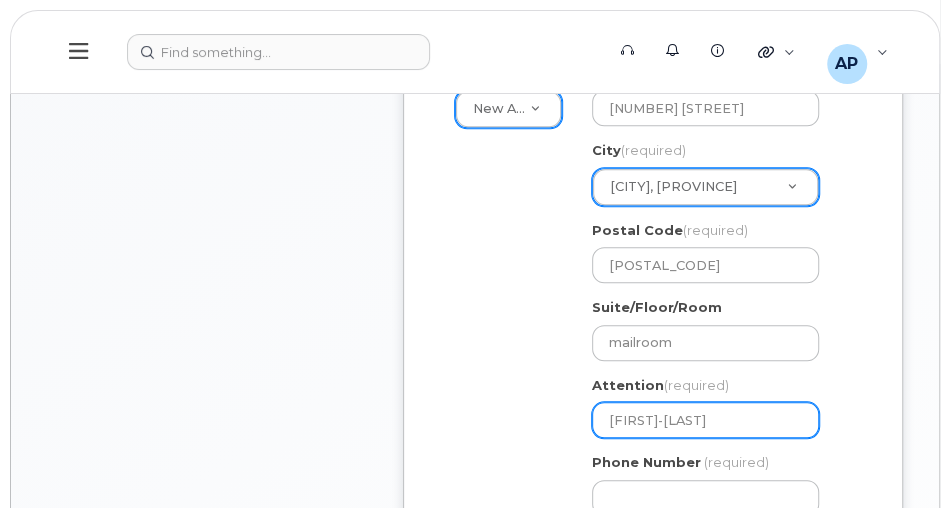 select 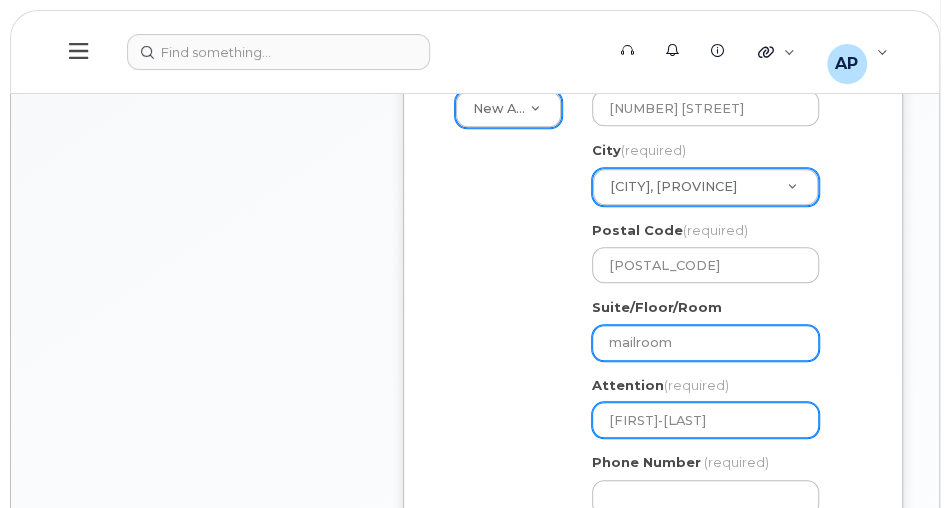 type on "Pierre-Luc" 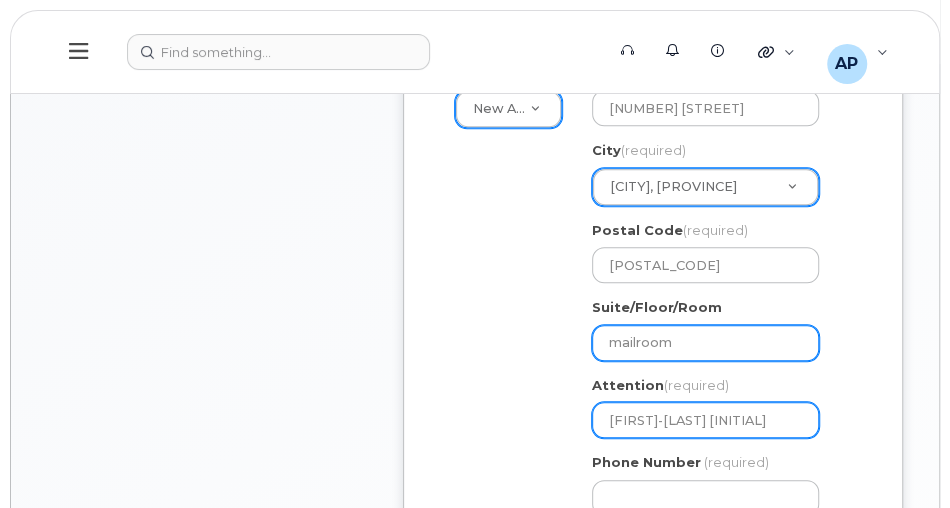 select 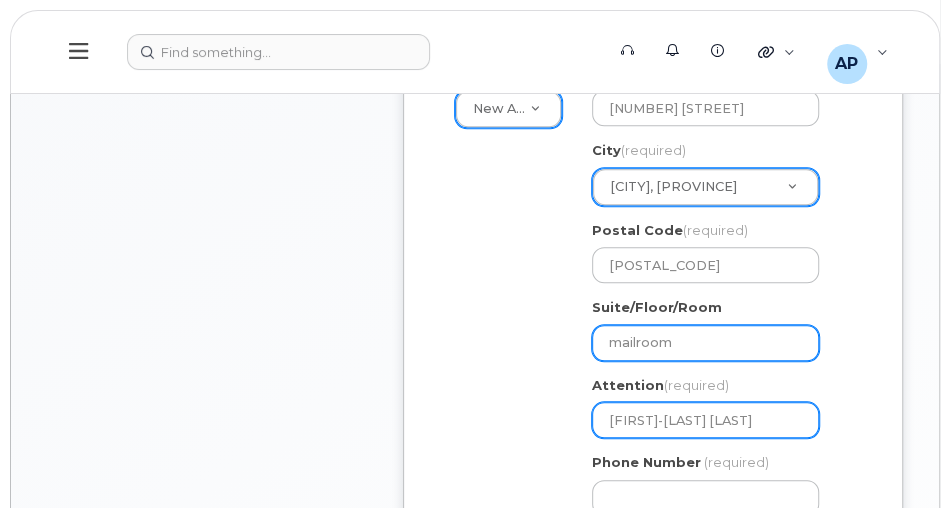 select 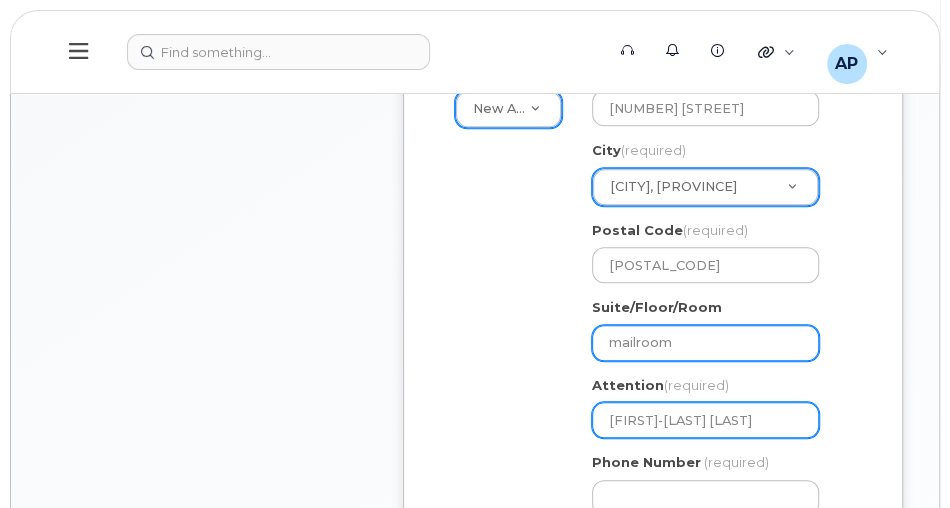 select 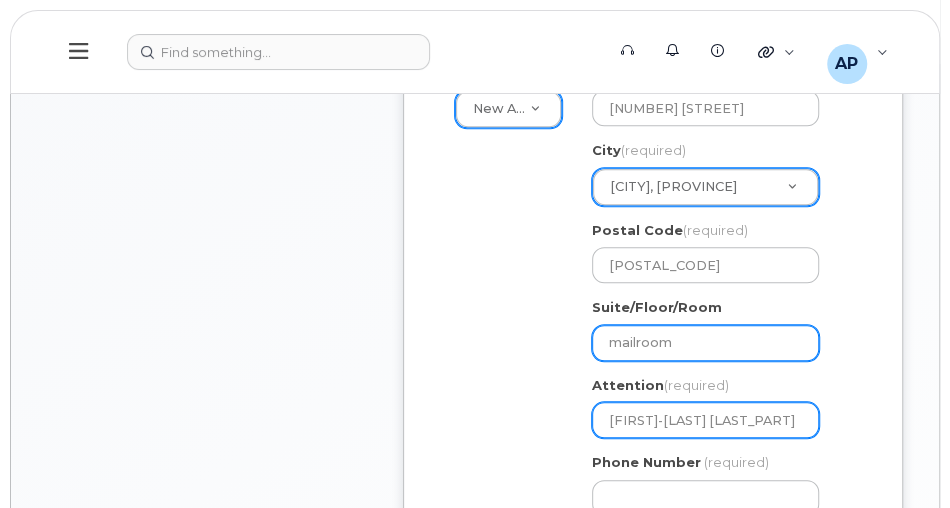 select 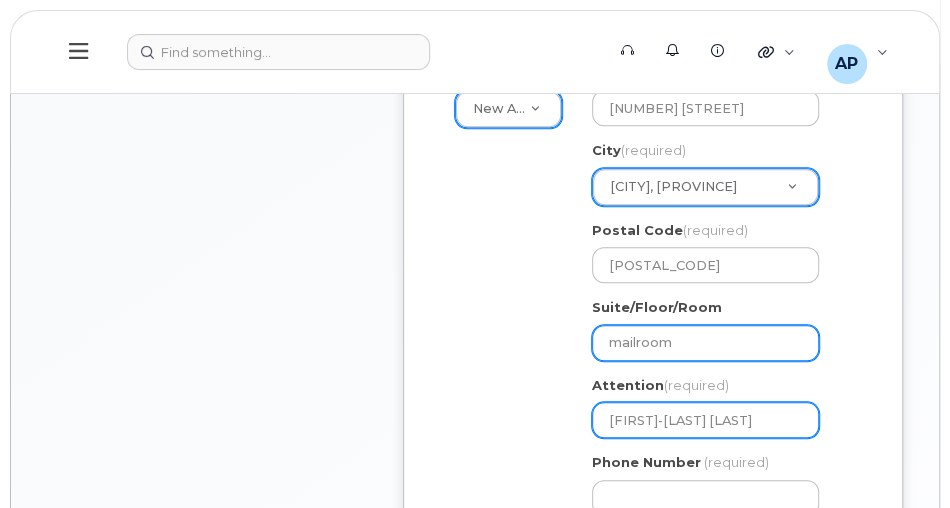 select 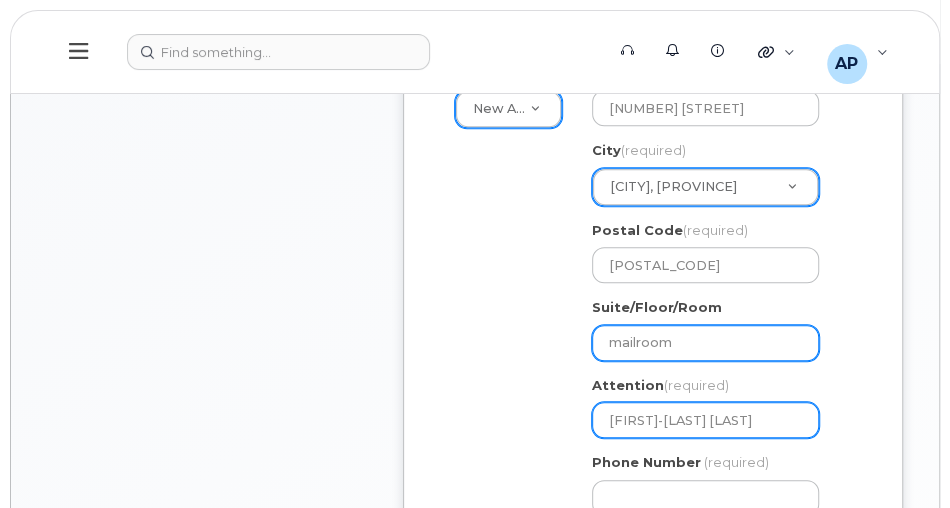 type on "Pierre-Luc Arsenea" 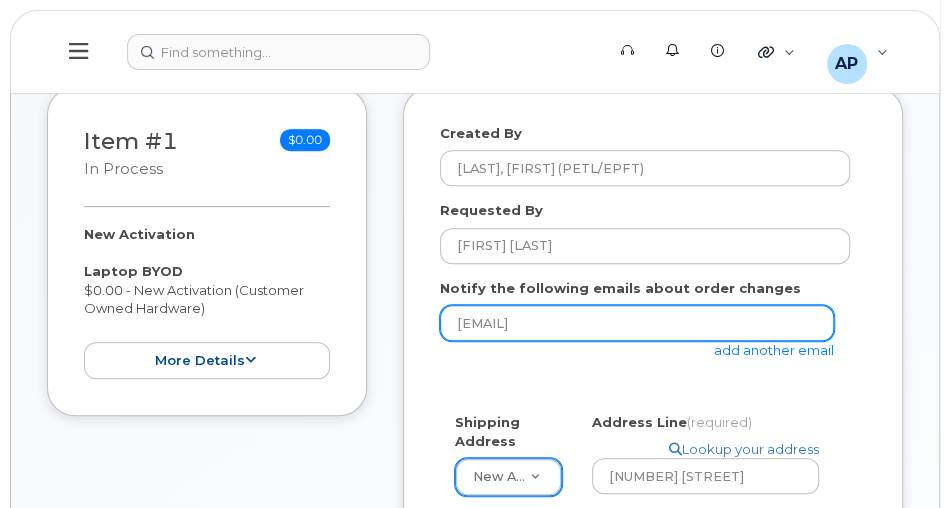 scroll, scrollTop: 285, scrollLeft: 0, axis: vertical 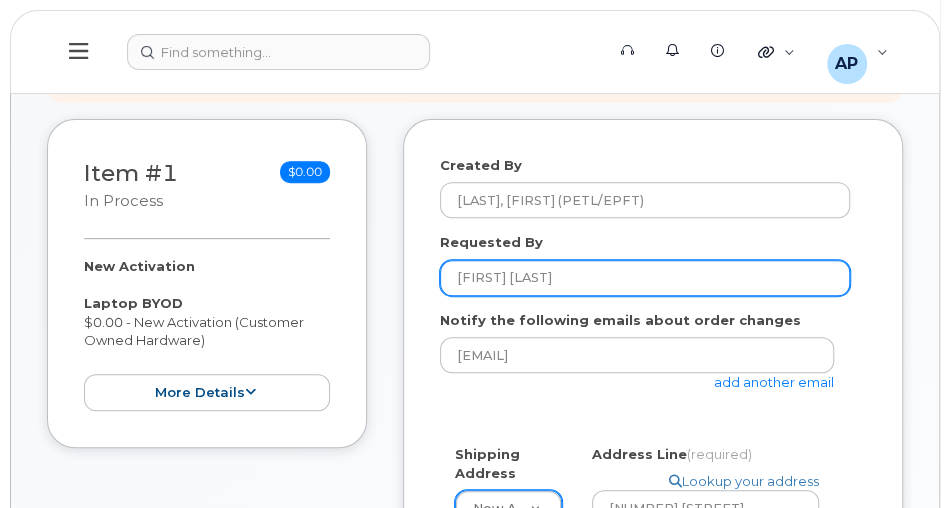 type on "[FIRST] [LAST]" 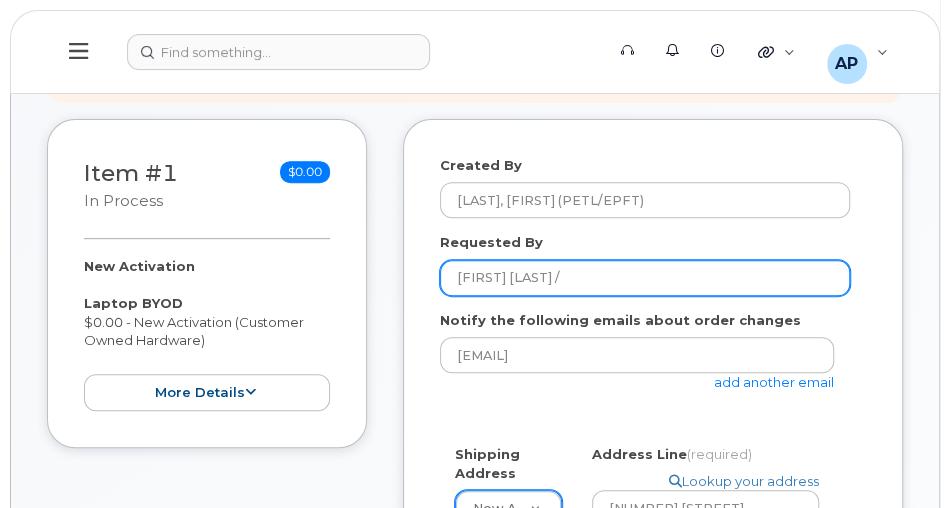 click on "Dan Mills /" at bounding box center (645, 278) 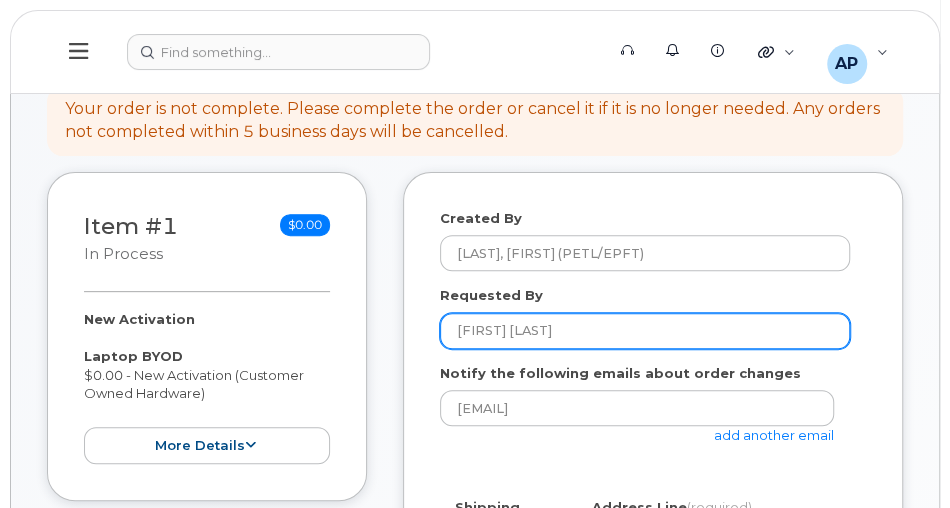 scroll, scrollTop: 228, scrollLeft: 0, axis: vertical 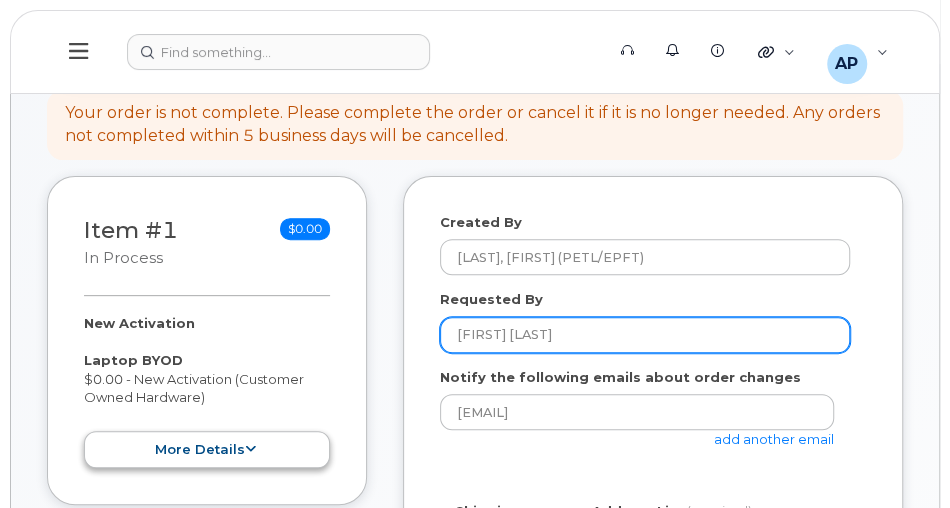 type on "[FIRST] [LAST]" 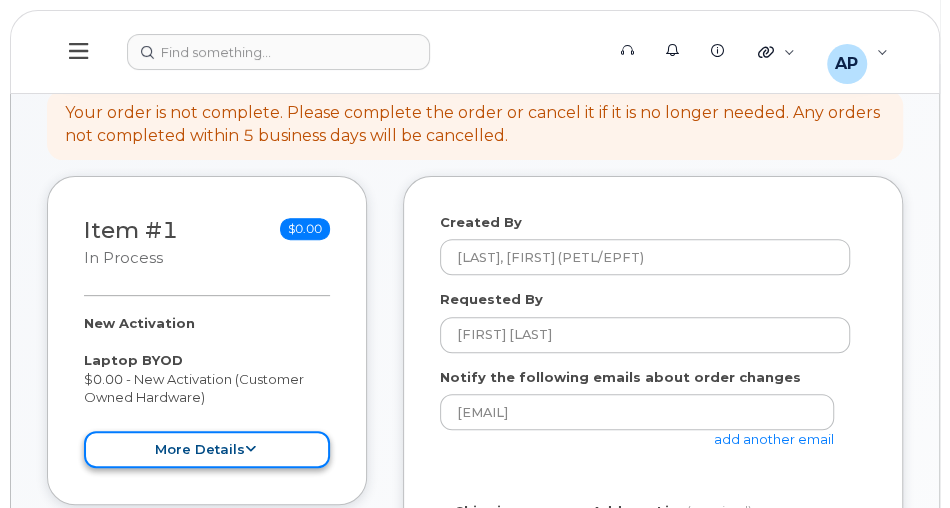 click on "more details" at bounding box center [207, 449] 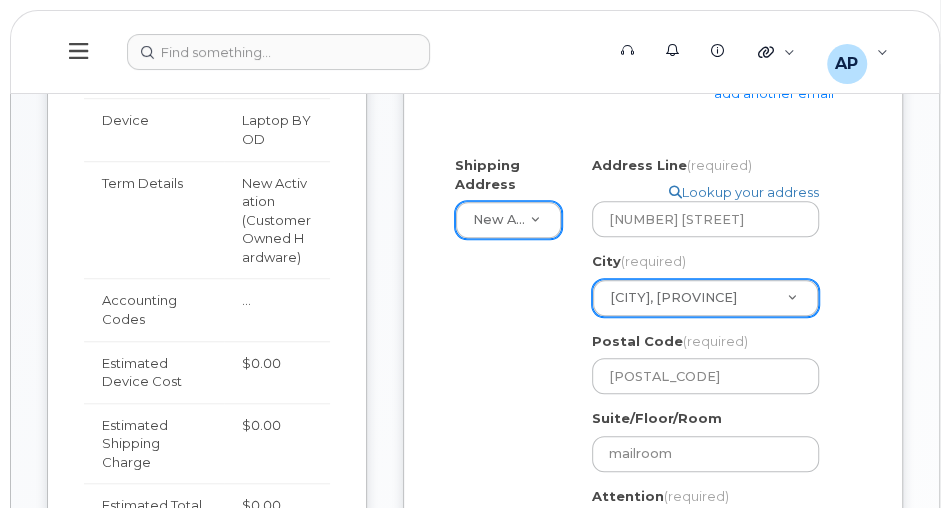 scroll, scrollTop: 571, scrollLeft: 0, axis: vertical 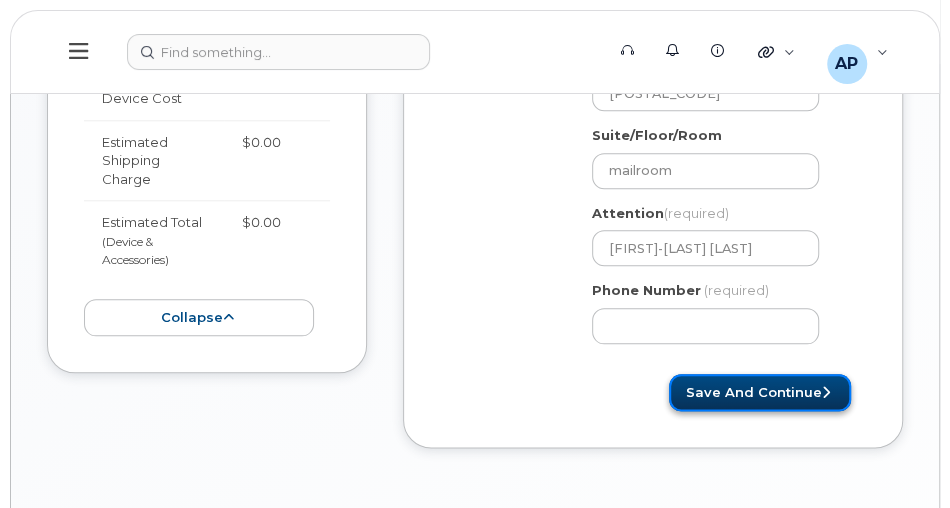 click on "Save and Continue" at bounding box center [760, 392] 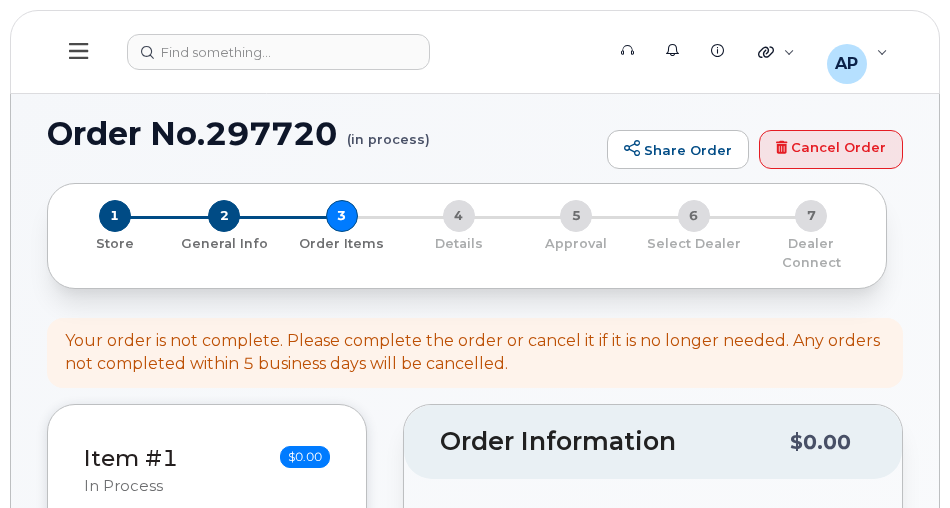 select 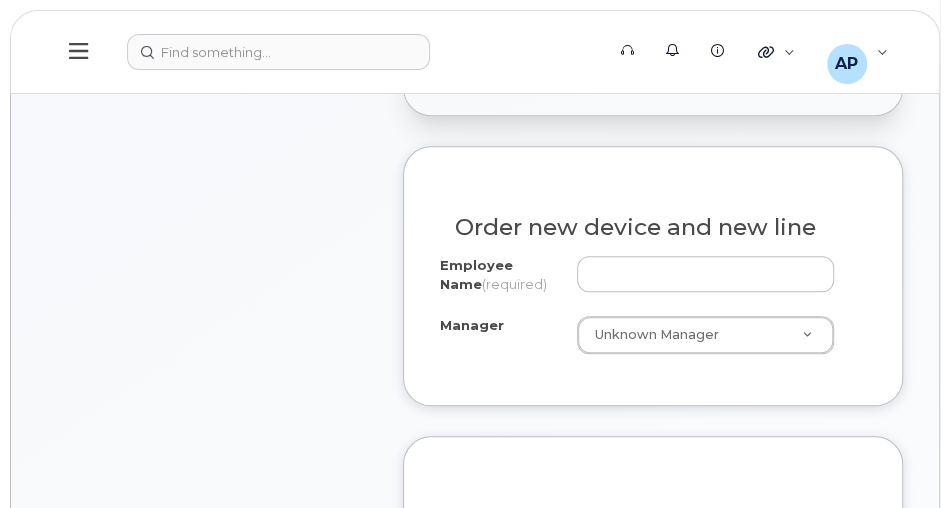 scroll, scrollTop: 685, scrollLeft: 0, axis: vertical 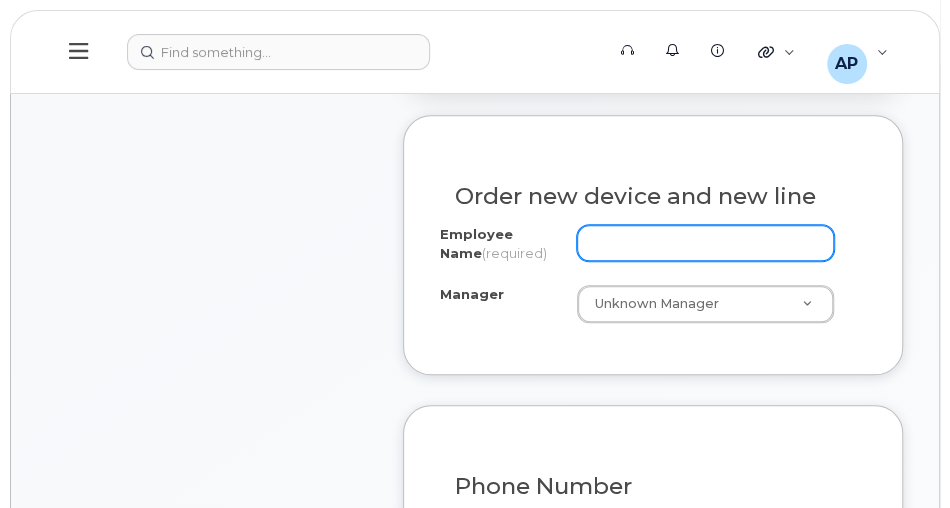 click on "Employee Name
(required)" at bounding box center (705, 243) 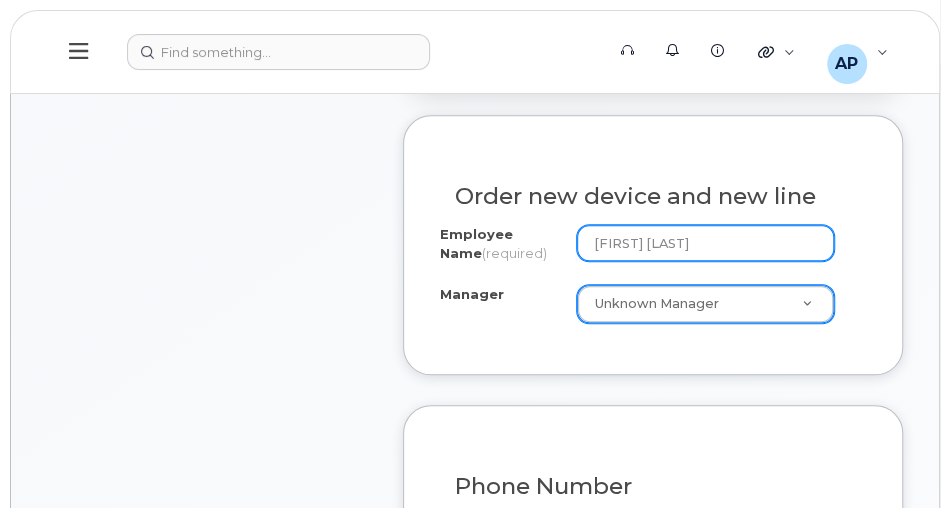 type on "[FIRST] [LAST]" 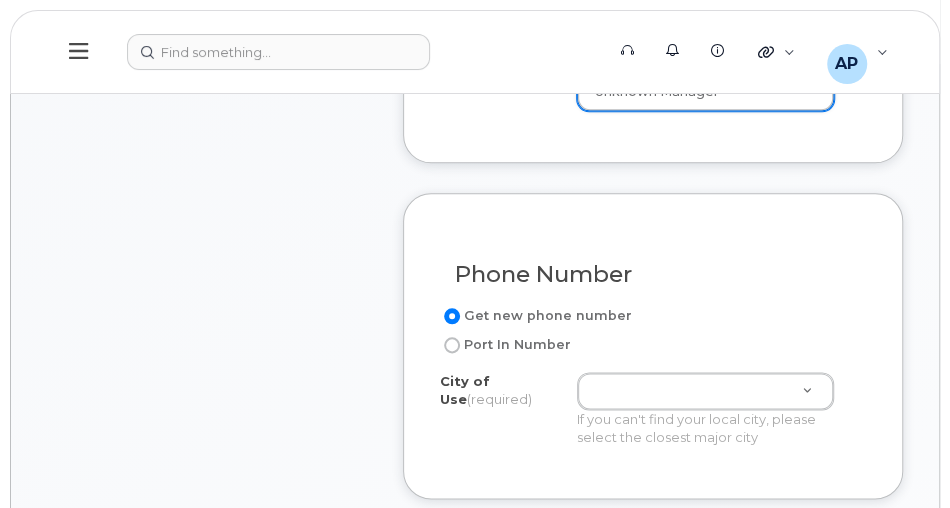 scroll, scrollTop: 914, scrollLeft: 0, axis: vertical 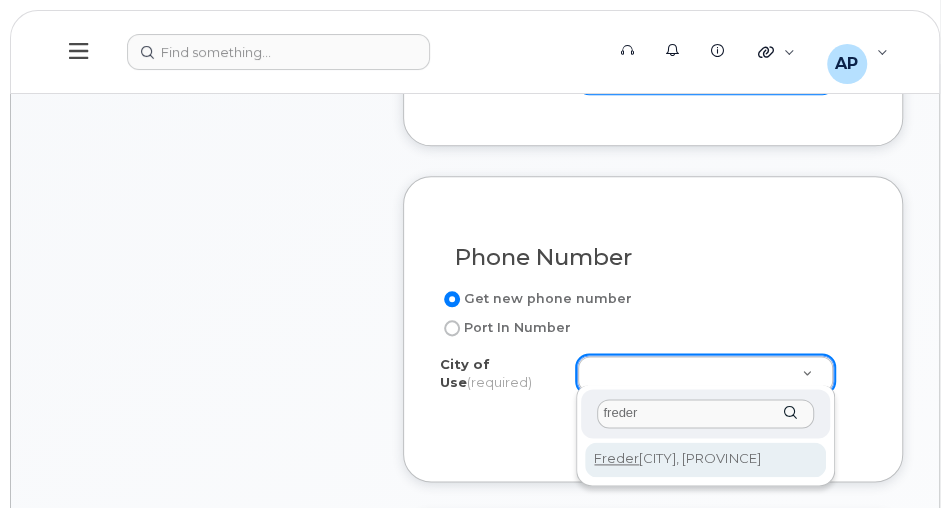 type on "freder" 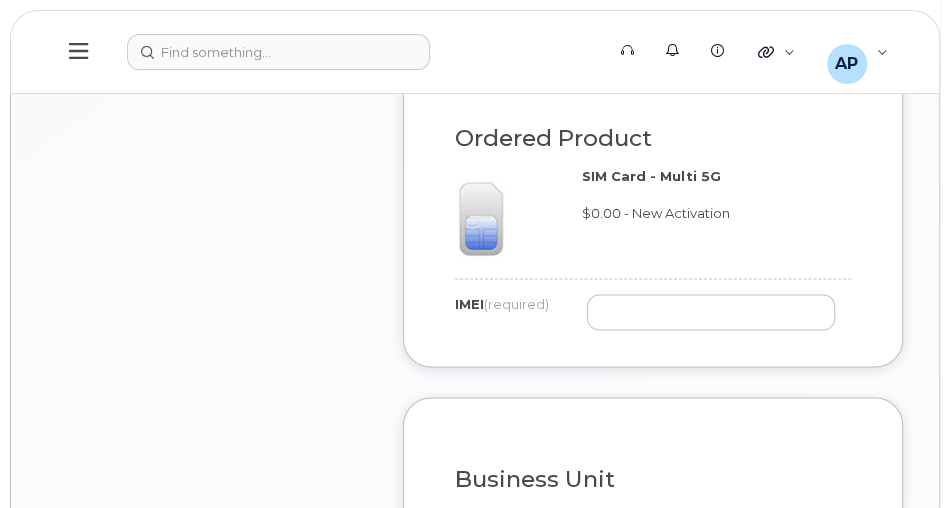 scroll, scrollTop: 1371, scrollLeft: 0, axis: vertical 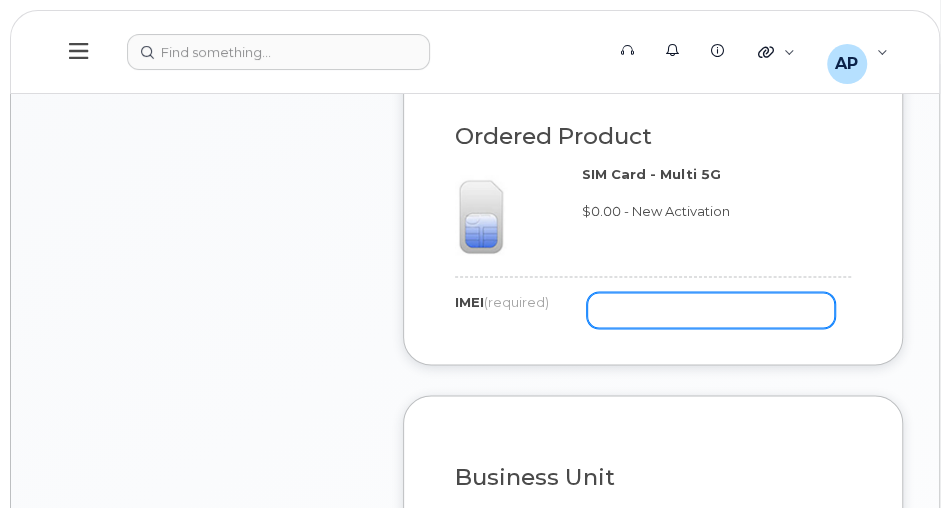 click at bounding box center (711, 310) 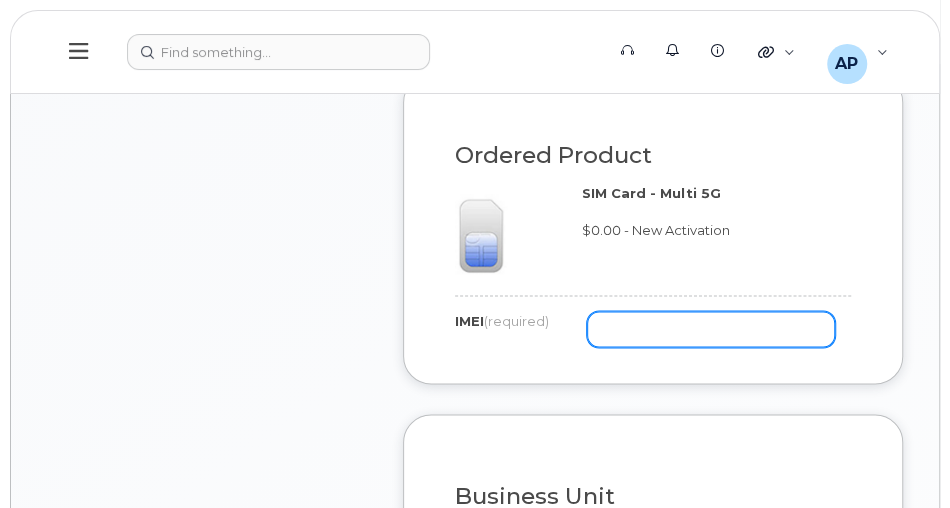 scroll, scrollTop: 1314, scrollLeft: 0, axis: vertical 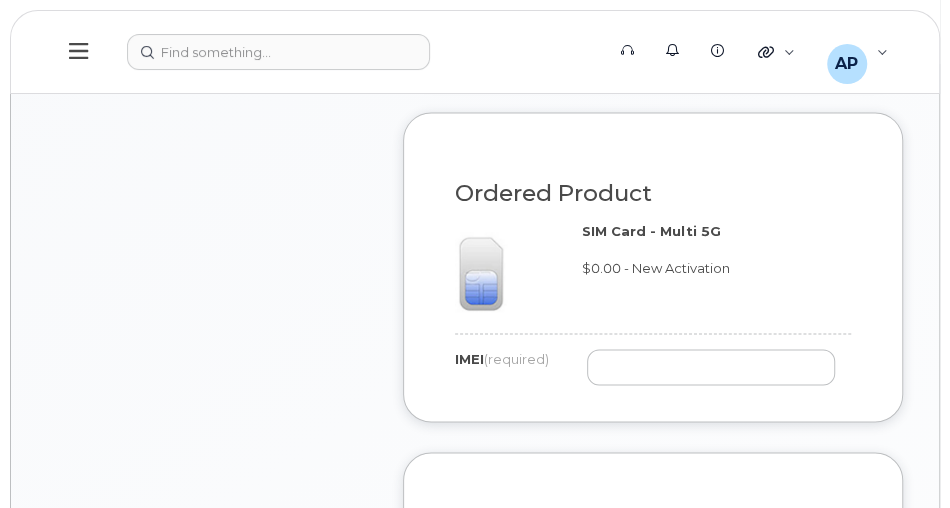 click on "Item #1
in process
$0.00
New Activation
Laptop BYOD
$0.00 - New Activation
(Customer Owned Hardware)
more details
Request
New Activation
Employee
Carrier Base
Bell
Device
Laptop BYOD
Term Details
New Activation
(Customer Owned Hardware)
Accounting Codes
…
Estimated Device Cost
$0.00
Estimated Shipping Charge
$0.00
Estimated Total
(Device & Accessories)
$0.00
Shipping Address
470 York Street Fredericton NB E3B 3P7, Attention: Pierre-Luc Arseneau
collapse" at bounding box center [207, -68] 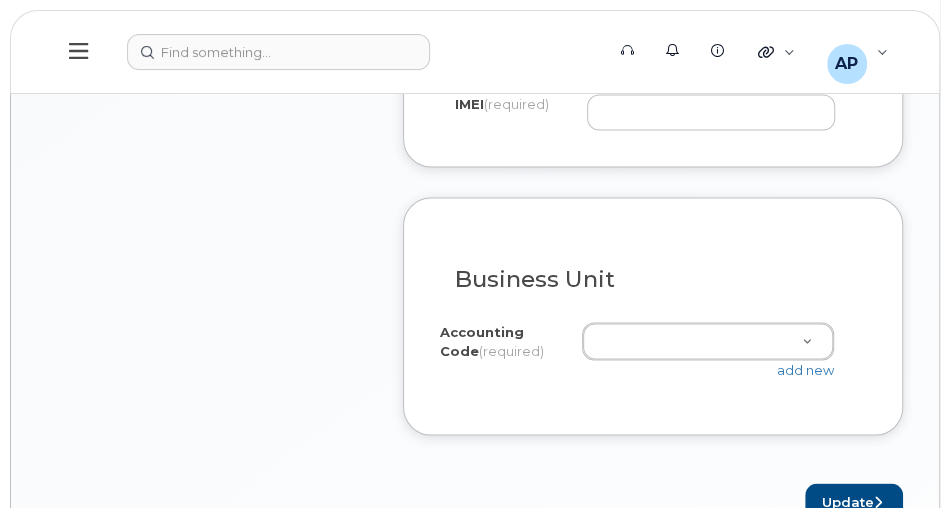 scroll, scrollTop: 1600, scrollLeft: 0, axis: vertical 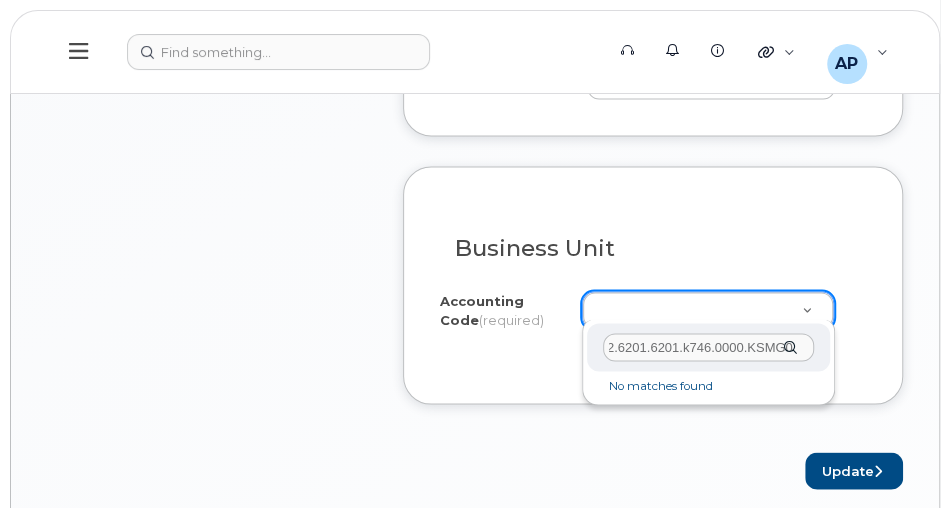type on "62.6201.6201.k746.0000.KSMG01" 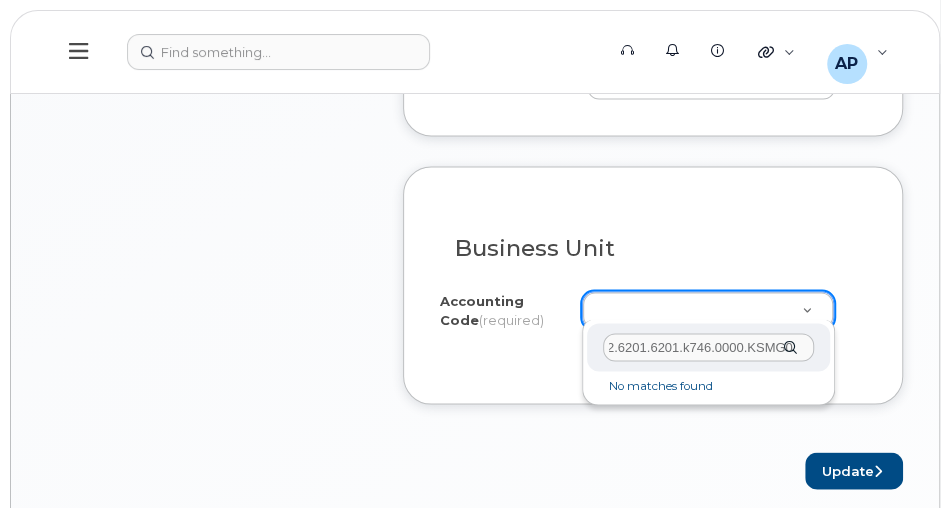 scroll, scrollTop: 0, scrollLeft: 16, axis: horizontal 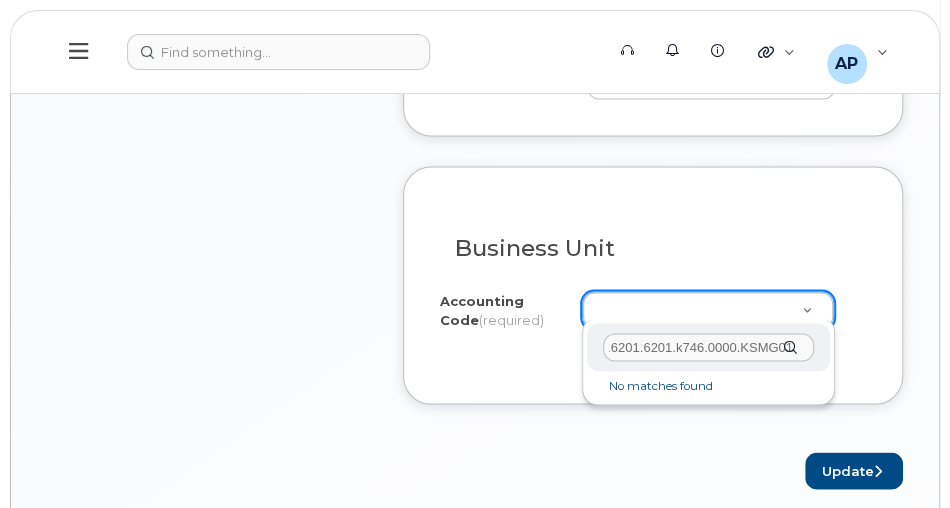 click on "62.6201.6201.k746.0000.KSMG01" at bounding box center [708, 347] 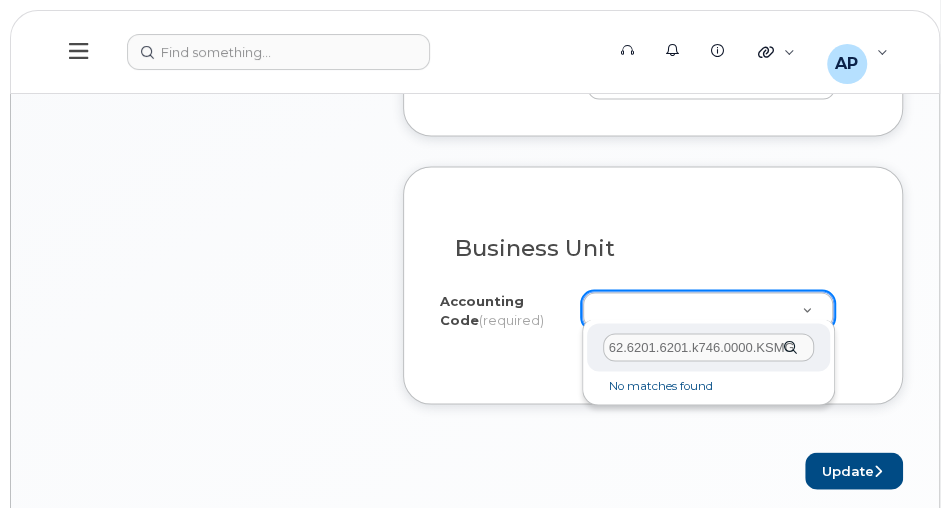 drag, startPoint x: 624, startPoint y: 345, endPoint x: 664, endPoint y: 349, distance: 40.1995 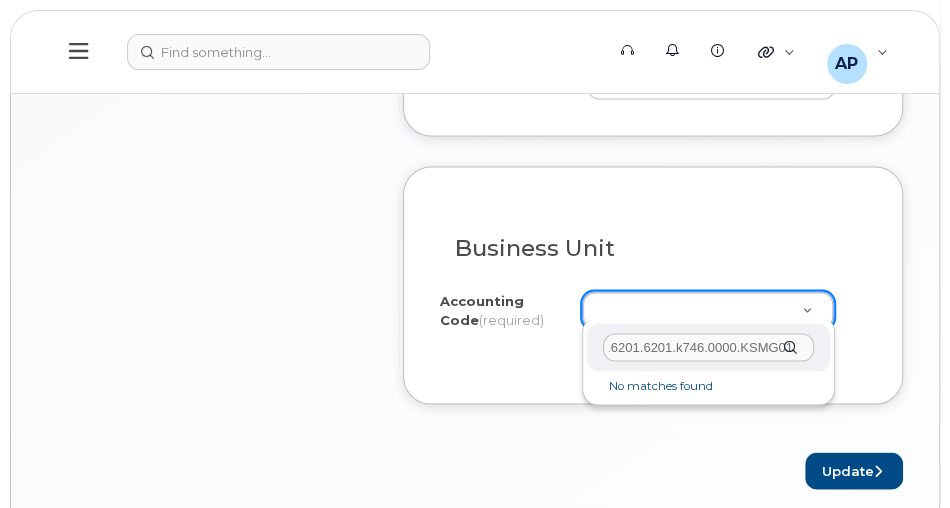 drag, startPoint x: 606, startPoint y: 344, endPoint x: 885, endPoint y: 352, distance: 279.1147 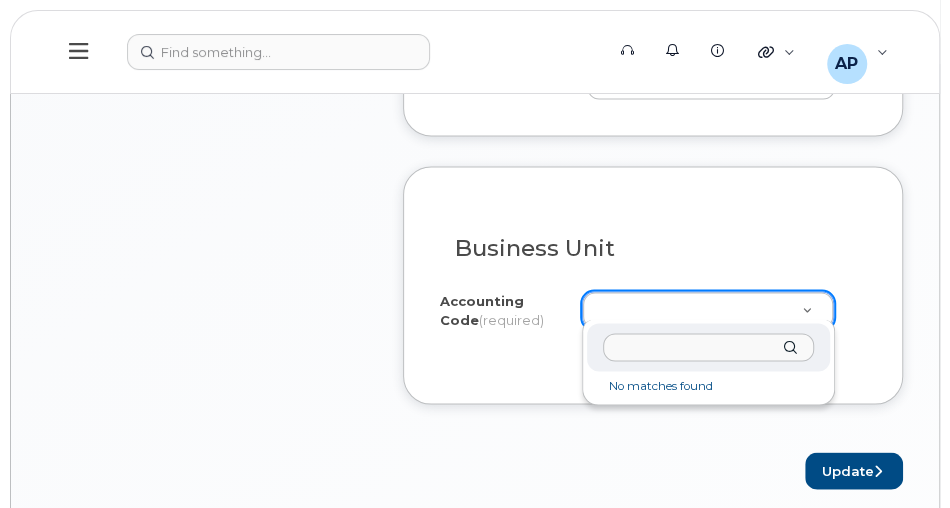 scroll, scrollTop: 0, scrollLeft: 0, axis: both 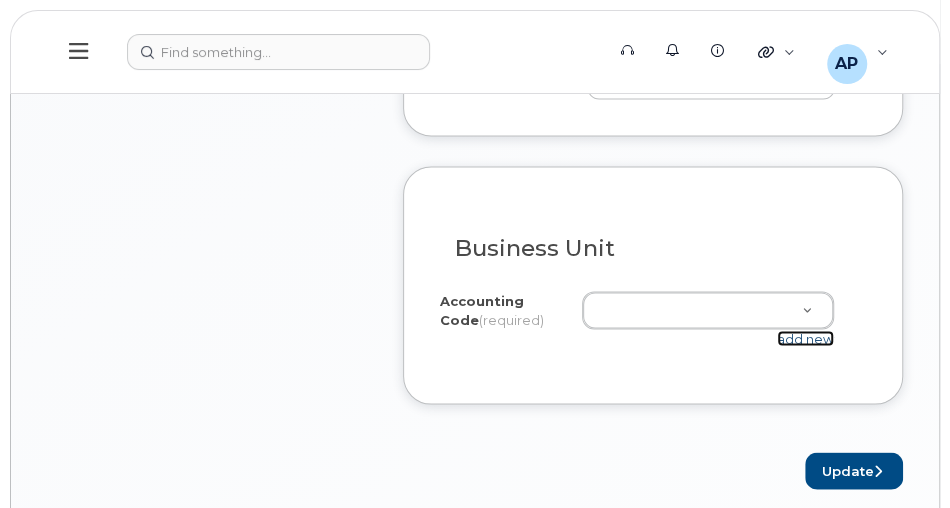 click on "add new" at bounding box center [805, 338] 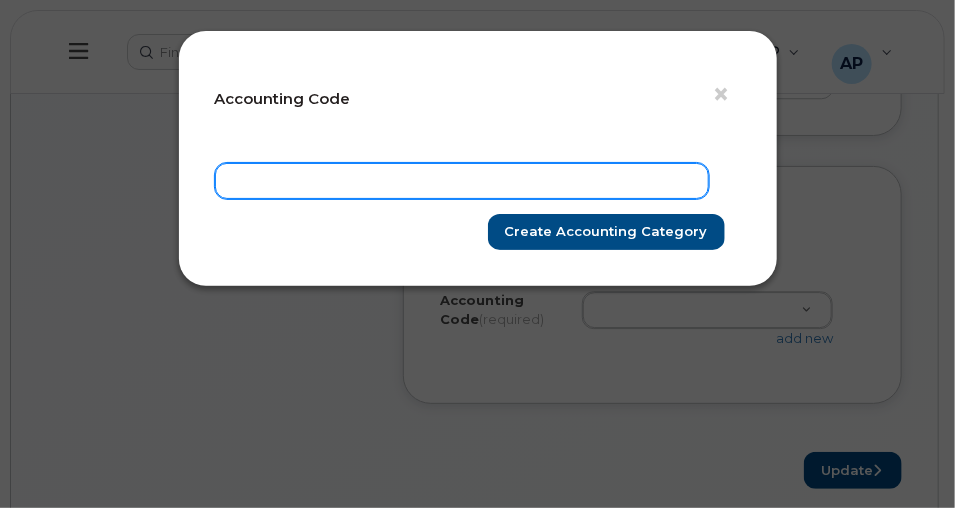 click at bounding box center (462, 181) 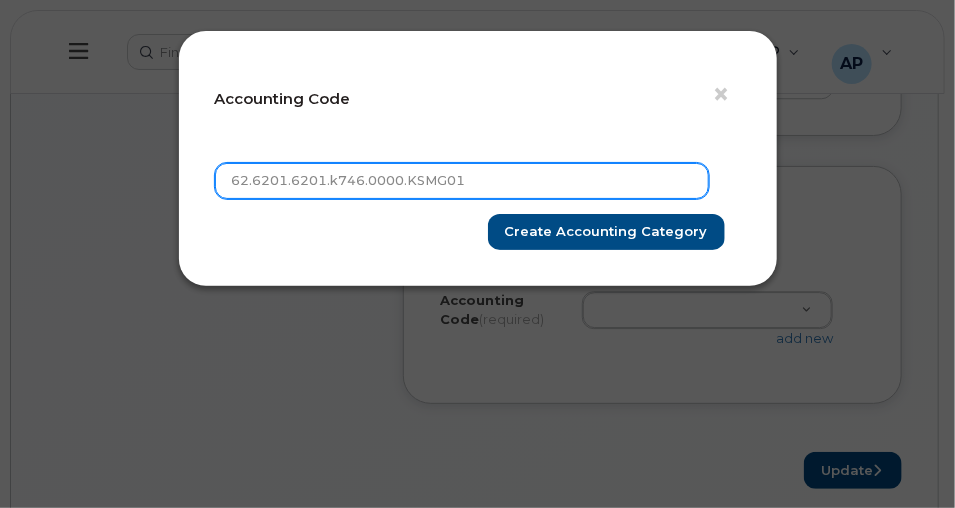type on "62.6201.6201.k746.0000.KSMG01" 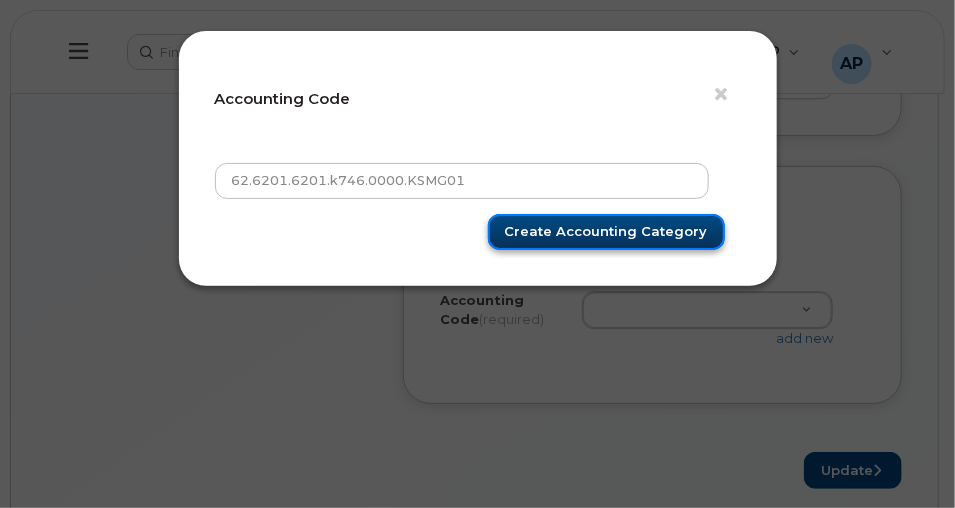 click on "Create Accounting category" at bounding box center (606, 232) 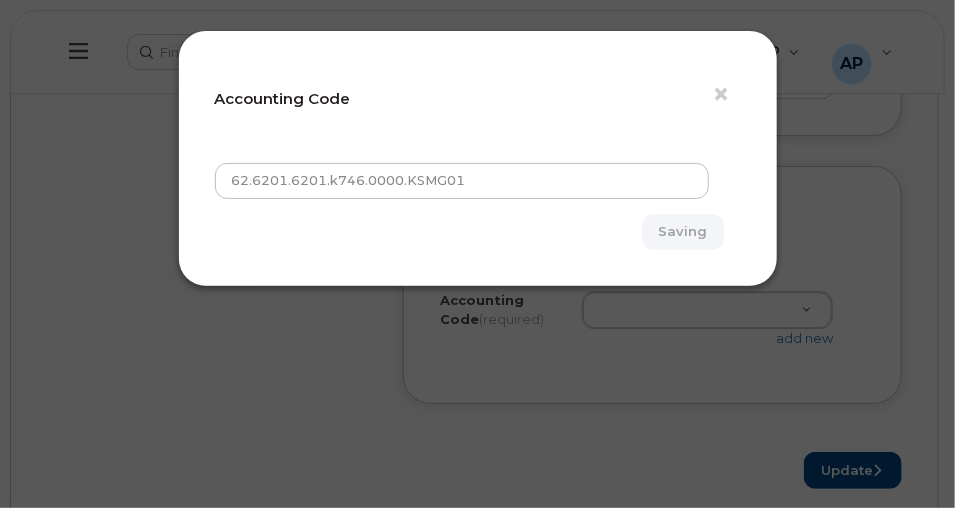 type on "Create Accounting category" 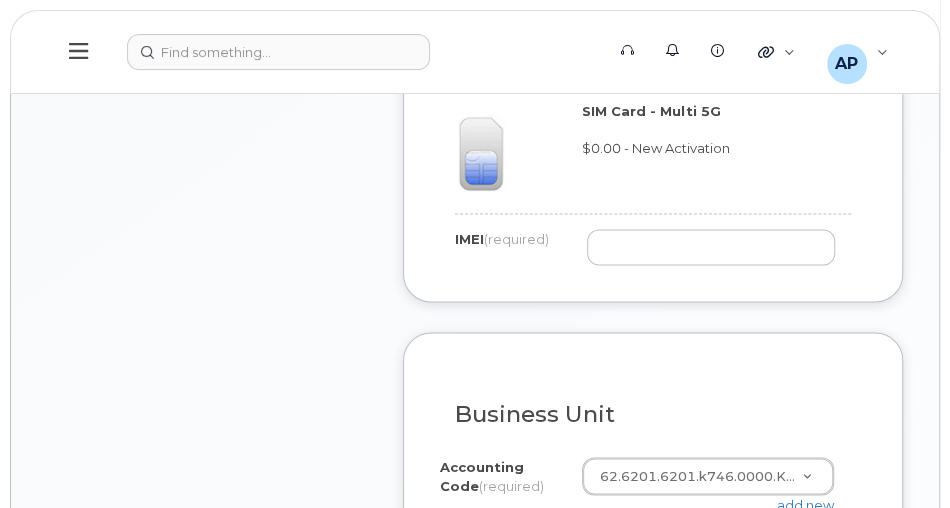 scroll, scrollTop: 1428, scrollLeft: 0, axis: vertical 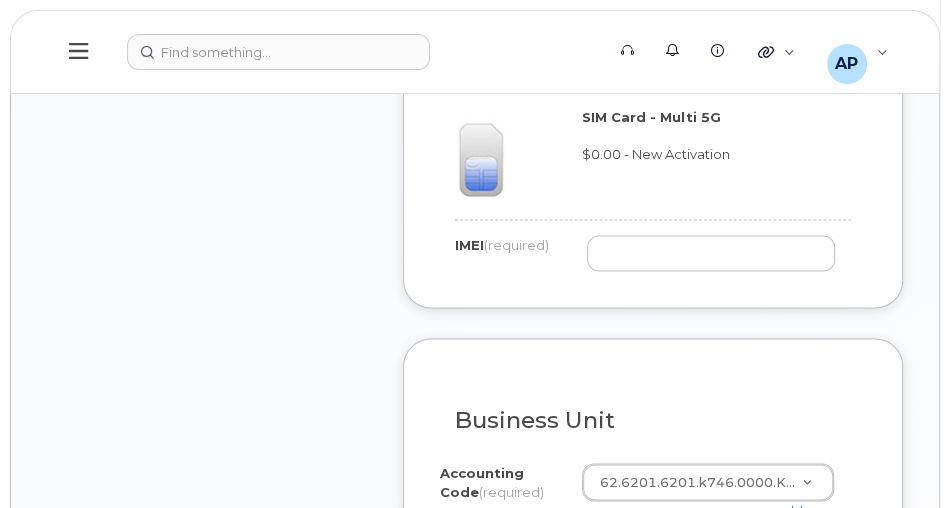 click on "Item #1
in process
$0.00
New Activation
Laptop BYOD
$0.00 - New Activation
(Customer Owned Hardware)
more details
Request
New Activation
Employee
Carrier Base
Bell
Device
Laptop BYOD
Term Details
New Activation
(Customer Owned Hardware)
Accounting Codes
…
Estimated Device Cost
$0.00
Estimated Shipping Charge
$0.00
Estimated Total
(Device & Accessories)
$0.00
Shipping Address
470 York Street Fredericton NB E3B 3P7, Attention: Pierre-Luc Arseneau
collapse
Order Information
$0.00
Created By
Arseneau, Pierre-Luc (PETL/EPFT)
Created On
August  8, 2025
Requested By
Dan Mills
Shipping Address
mailroom  470 York Street Fredericton NB E3B 3P7
Attention
Pierre-Luc Arseneau
Existing User" at bounding box center (475, -182) 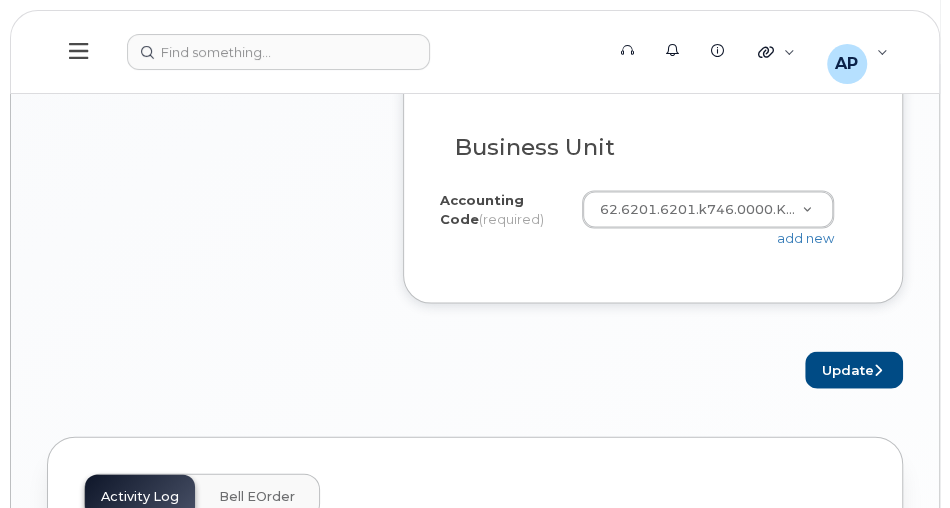 scroll, scrollTop: 1714, scrollLeft: 0, axis: vertical 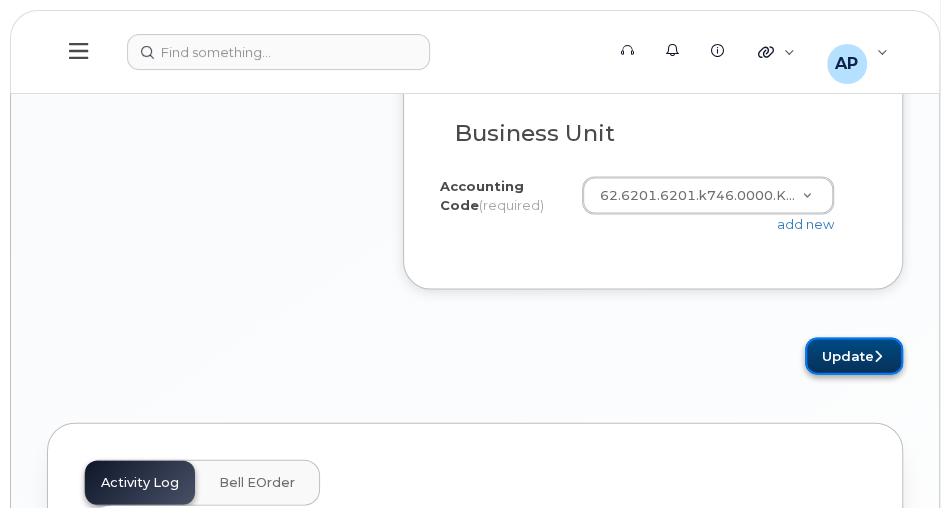 click on "Update" at bounding box center (854, 356) 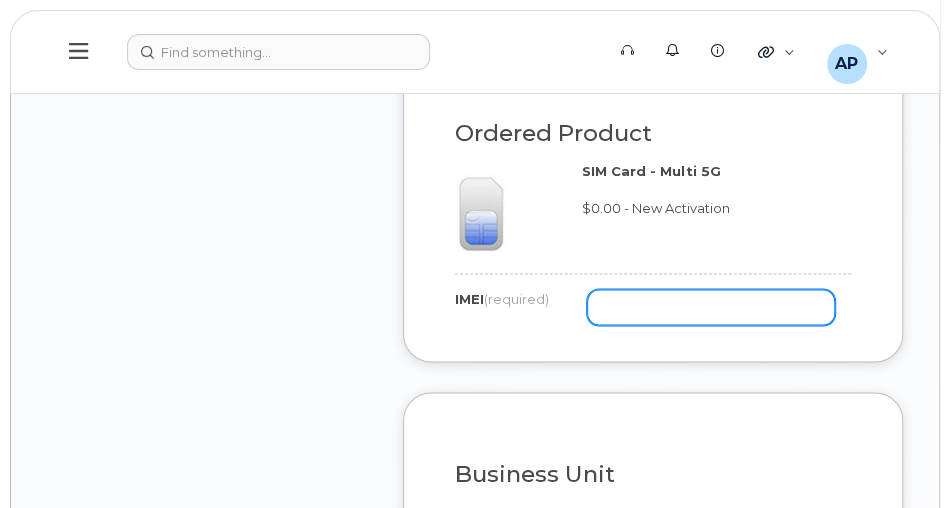 scroll, scrollTop: 1369, scrollLeft: 0, axis: vertical 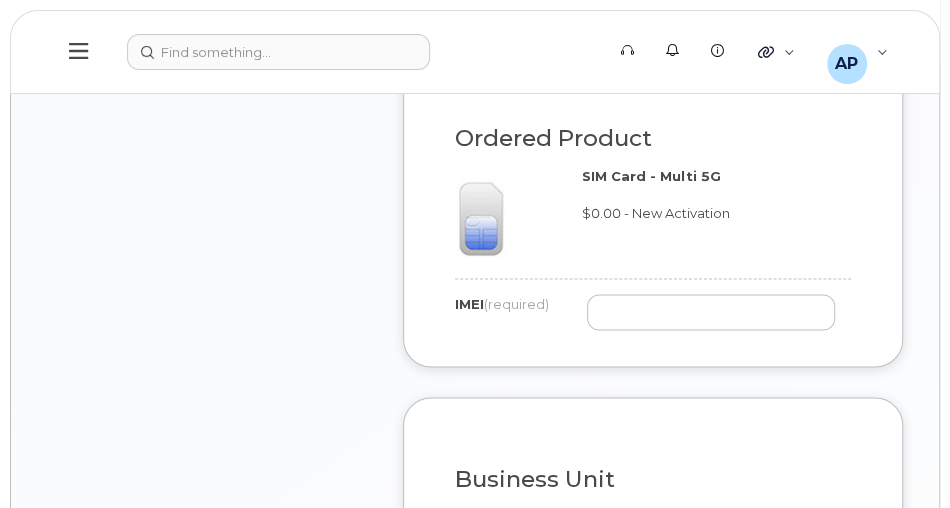 click on "Item #1
in process
$0.00
New Activation
Laptop BYOD
$0.00 - New Activation
(Customer Owned Hardware)
more details
Request
New Activation
Employee
Carrier Base
Bell
Device
Laptop BYOD
Term Details
New Activation
(Customer Owned Hardware)
Accounting Codes
…
Estimated Device Cost
$0.00
Estimated Shipping Charge
$0.00
Estimated Total
(Device & Accessories)
$0.00
Shipping Address
470 York Street Fredericton NB E3B 3P7, Attention: Pierre-Luc Arseneau
collapse" at bounding box center [207, -123] 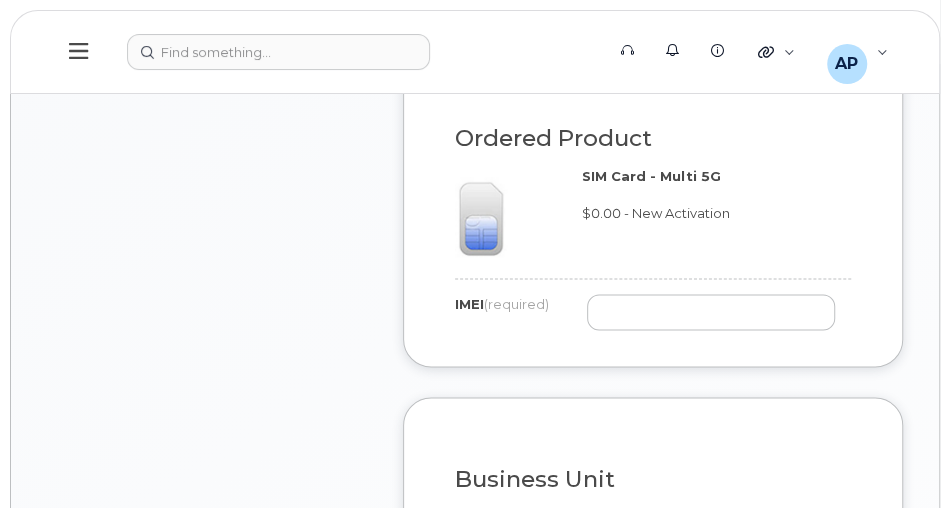 click on "Item #1
in process
$0.00
New Activation
Laptop BYOD
$0.00 - New Activation
(Customer Owned Hardware)
more details
Request
New Activation
Employee
Carrier Base
Bell
Device
Laptop BYOD
Term Details
New Activation
(Customer Owned Hardware)
Accounting Codes
…
Estimated Device Cost
$0.00
Estimated Shipping Charge
$0.00
Estimated Total
(Device & Accessories)
$0.00
Shipping Address
470 York Street Fredericton NB E3B 3P7, Attention: Pierre-Luc Arseneau
collapse" at bounding box center (207, -123) 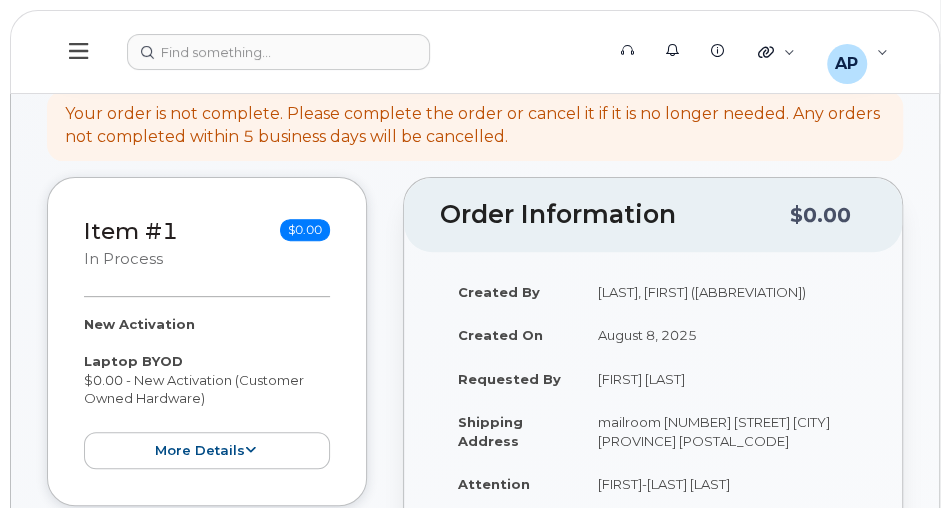 scroll, scrollTop: 226, scrollLeft: 0, axis: vertical 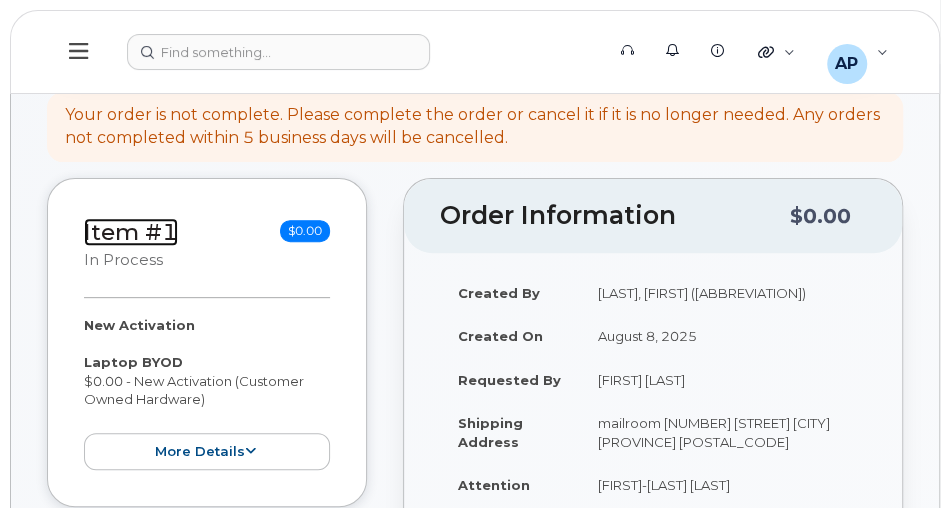 click on "Item #1" at bounding box center [131, 232] 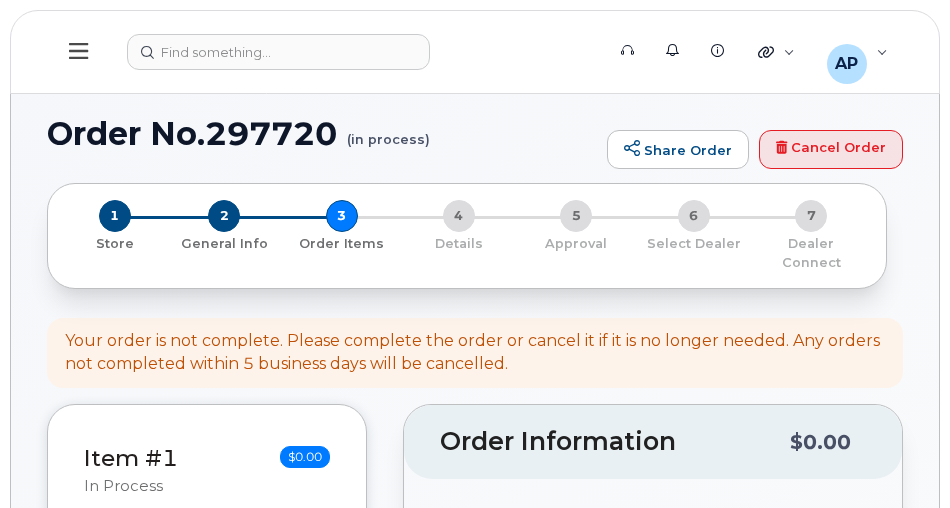 select 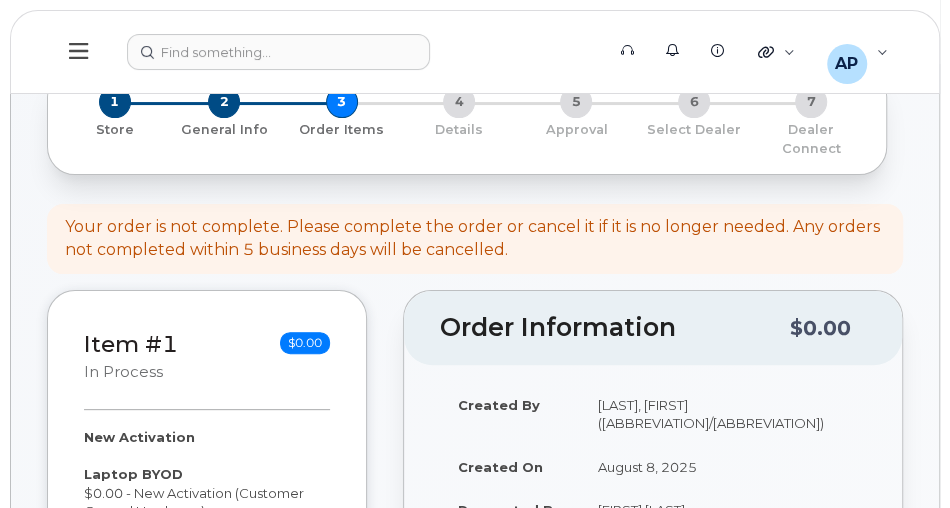 scroll, scrollTop: 0, scrollLeft: 0, axis: both 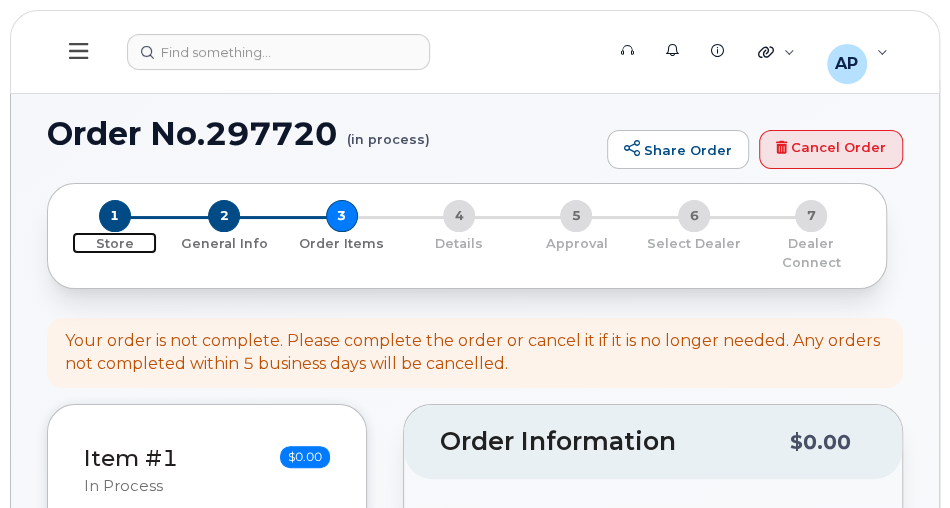 click on "1" at bounding box center (115, 216) 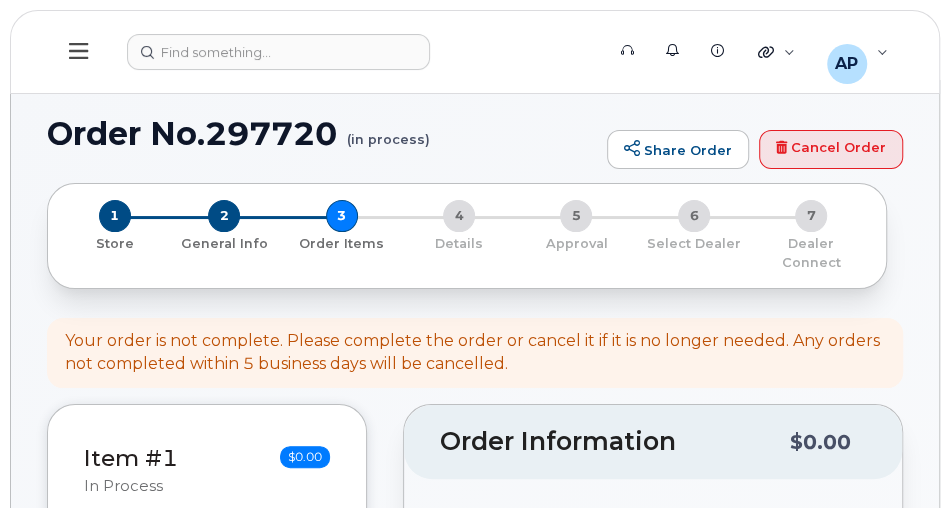 click on "1
Store
2
General Info
3
Order Items
4
Details
5
Approval
6
Select Dealer
7
Dealer Connect" at bounding box center (467, 236) 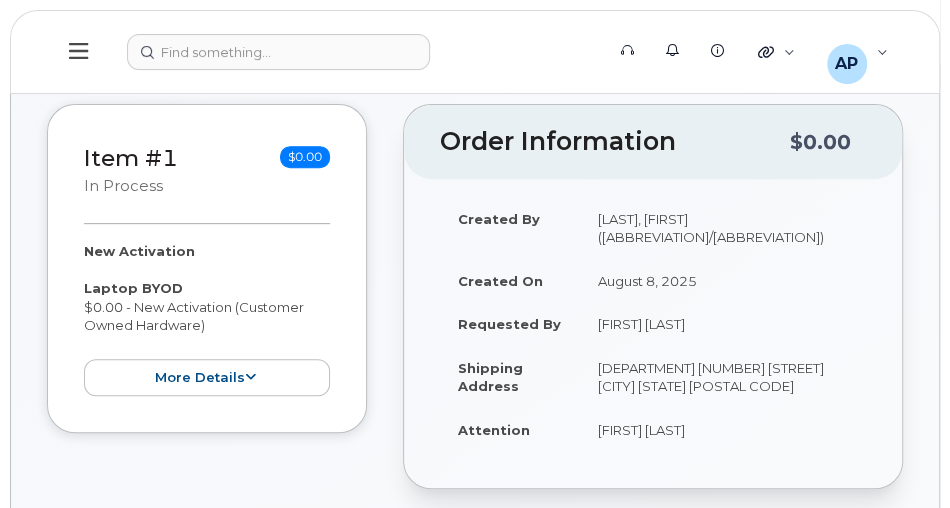scroll, scrollTop: 342, scrollLeft: 0, axis: vertical 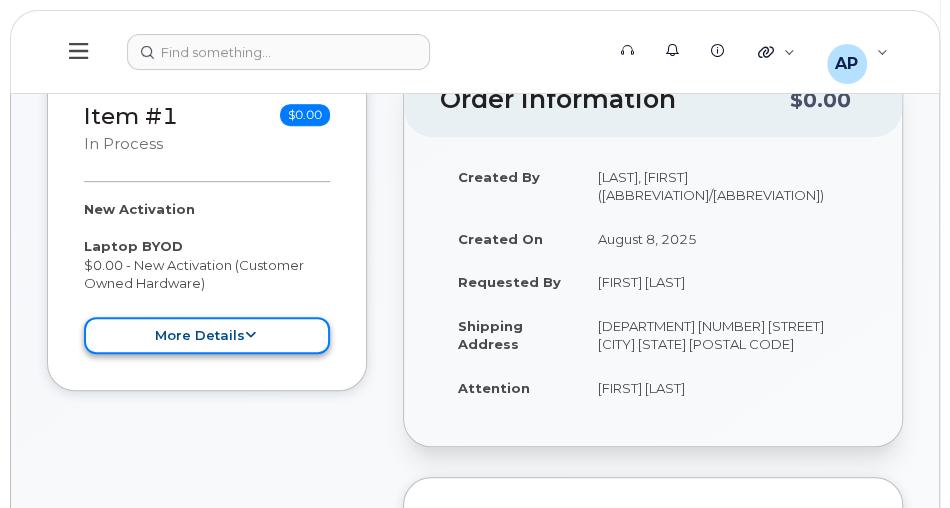 click on "more details" at bounding box center (207, 335) 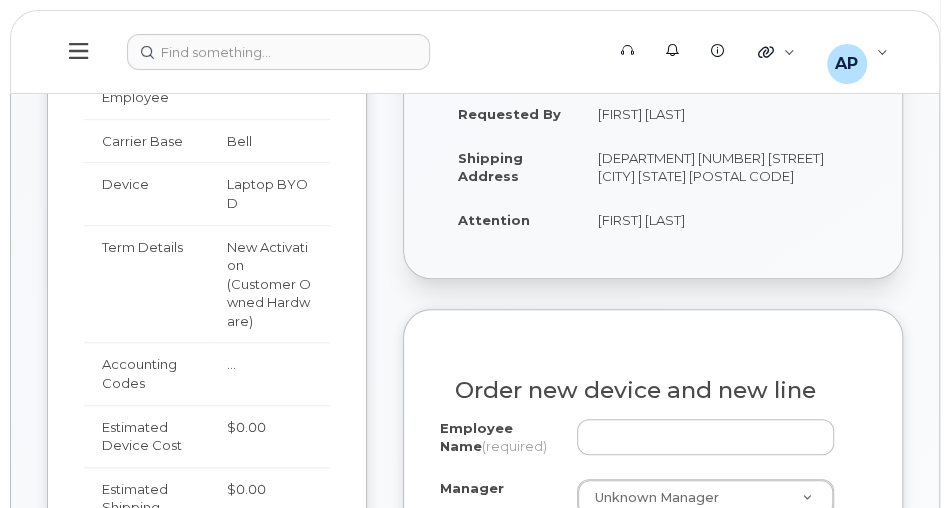 scroll, scrollTop: 514, scrollLeft: 0, axis: vertical 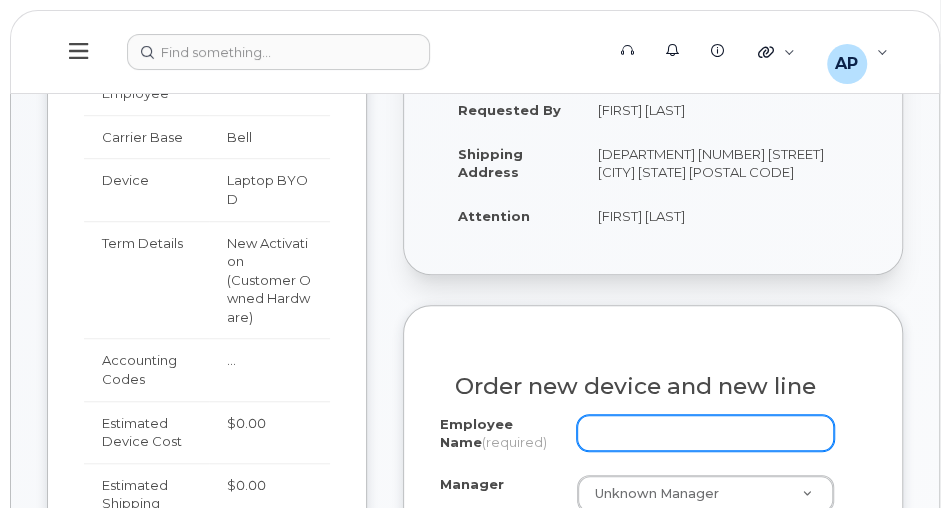 click on "Employee Name
(required)" at bounding box center [705, 433] 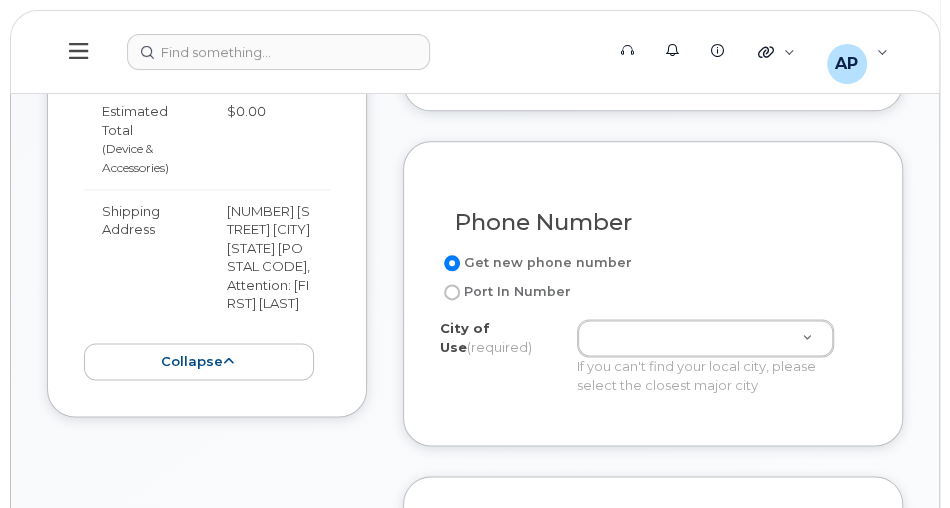scroll, scrollTop: 971, scrollLeft: 0, axis: vertical 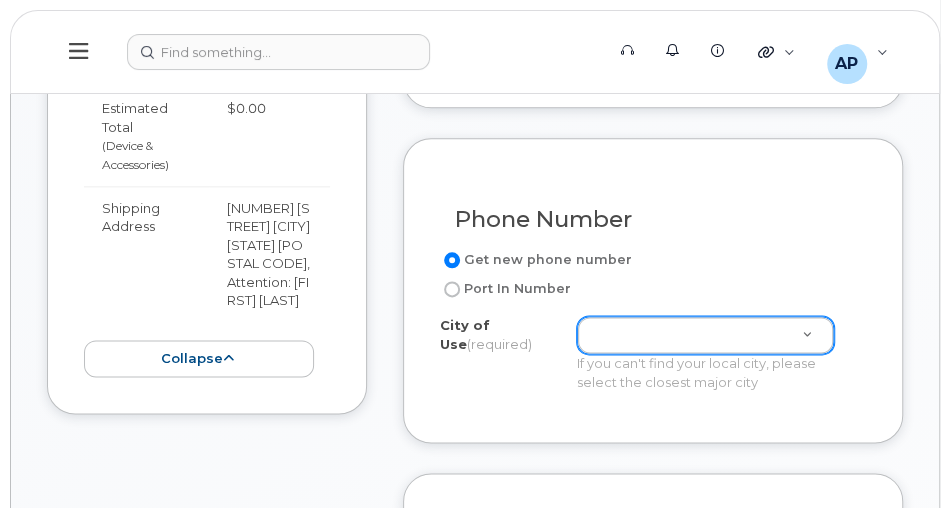 type on "[FIRST] [LAST]" 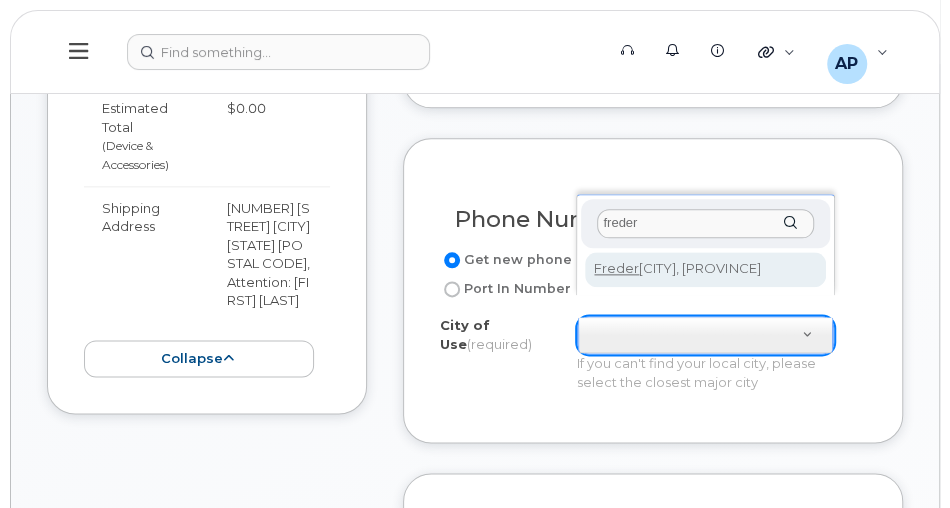 type on "freder" 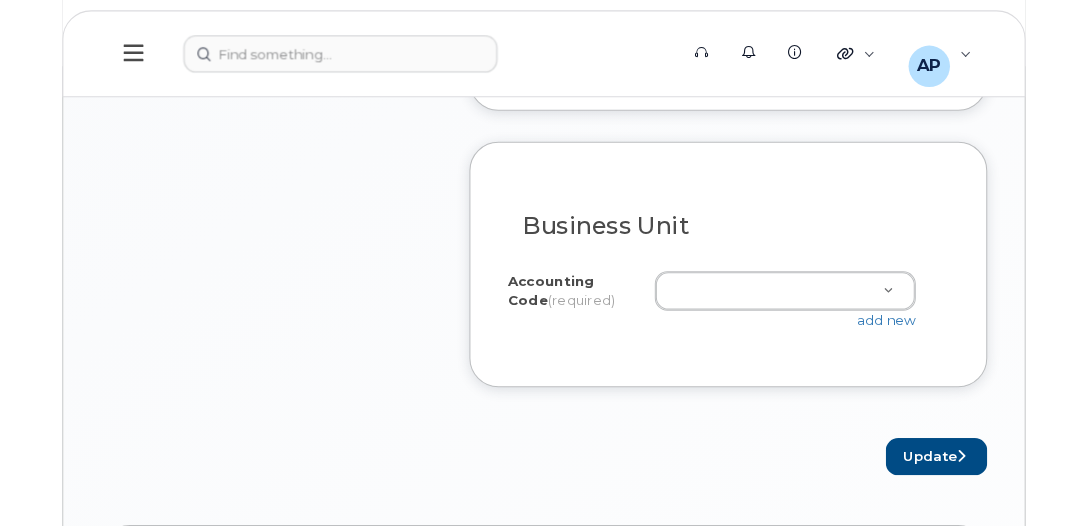 scroll, scrollTop: 1657, scrollLeft: 0, axis: vertical 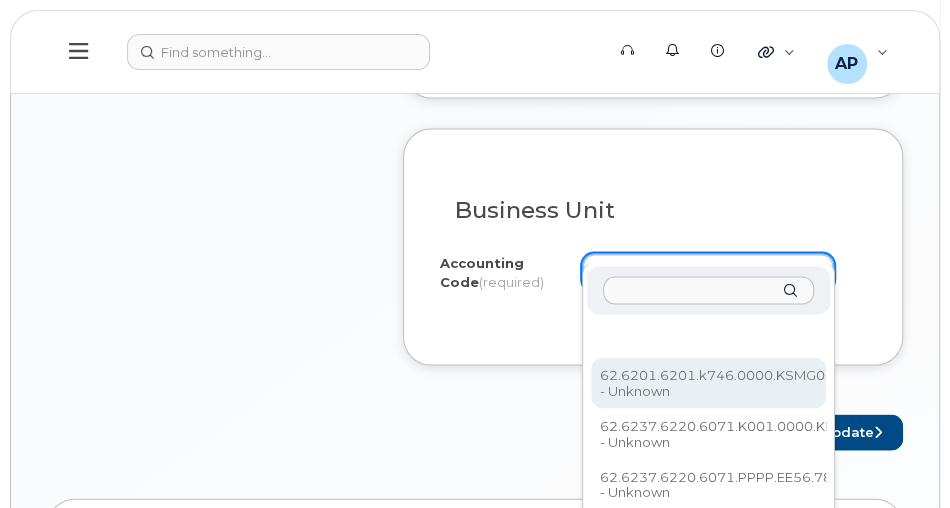 select on "62.6201.6201.k746.0000.KSMG01" 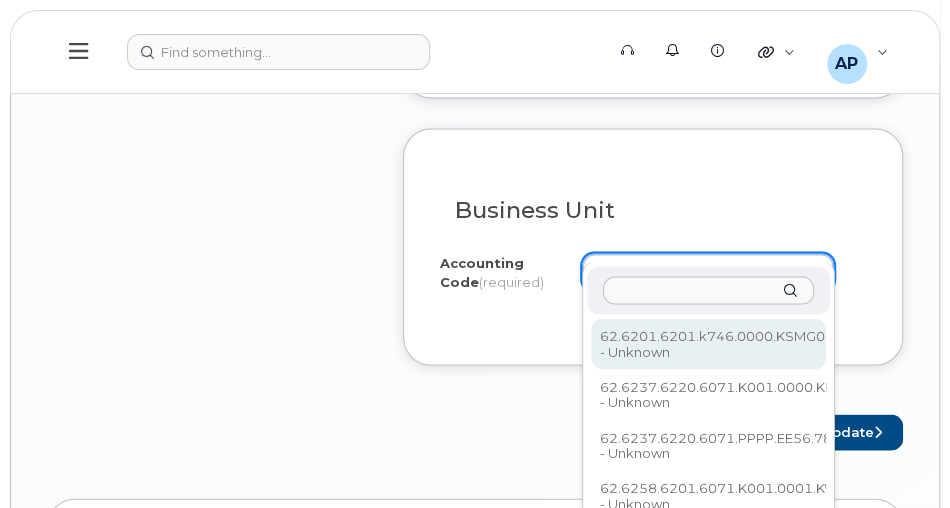 drag, startPoint x: 601, startPoint y: 243, endPoint x: 696, endPoint y: 272, distance: 99.32774 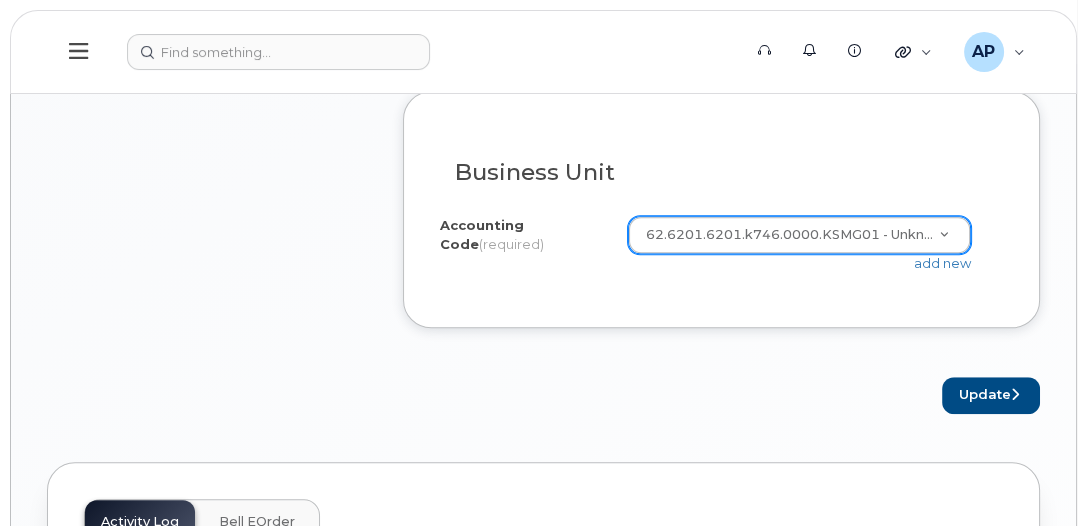 click on "Update" at bounding box center [721, 395] 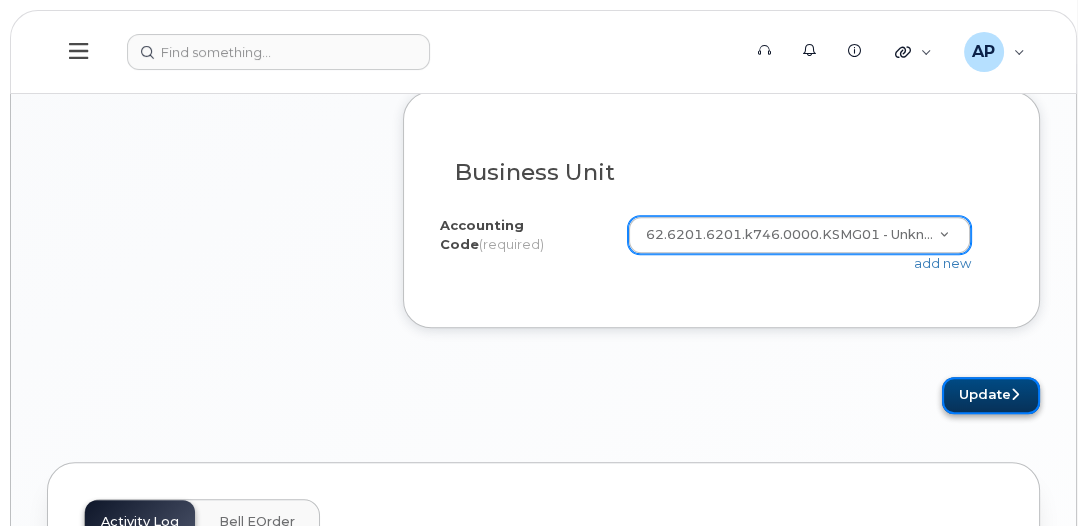 click on "Update" at bounding box center (991, 395) 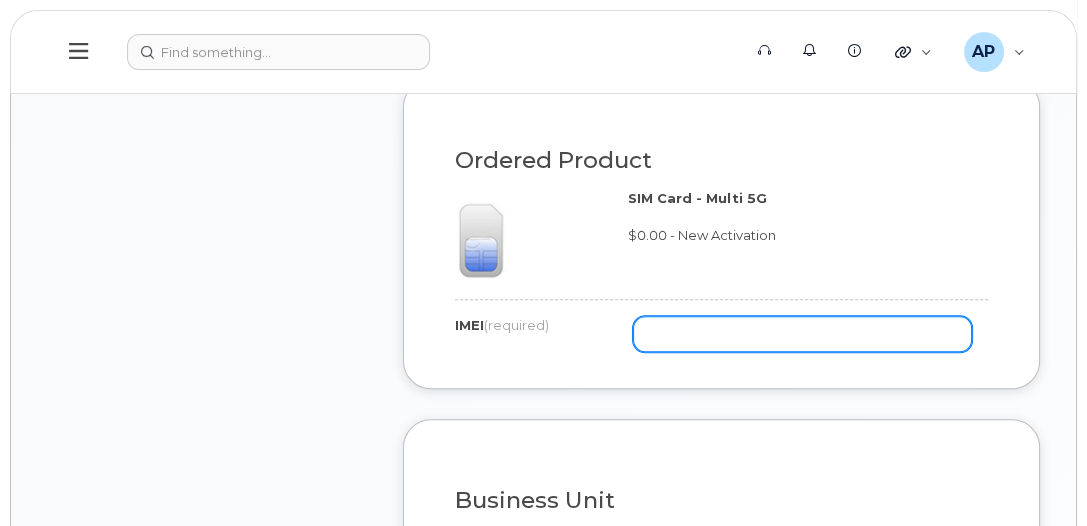 scroll, scrollTop: 1293, scrollLeft: 0, axis: vertical 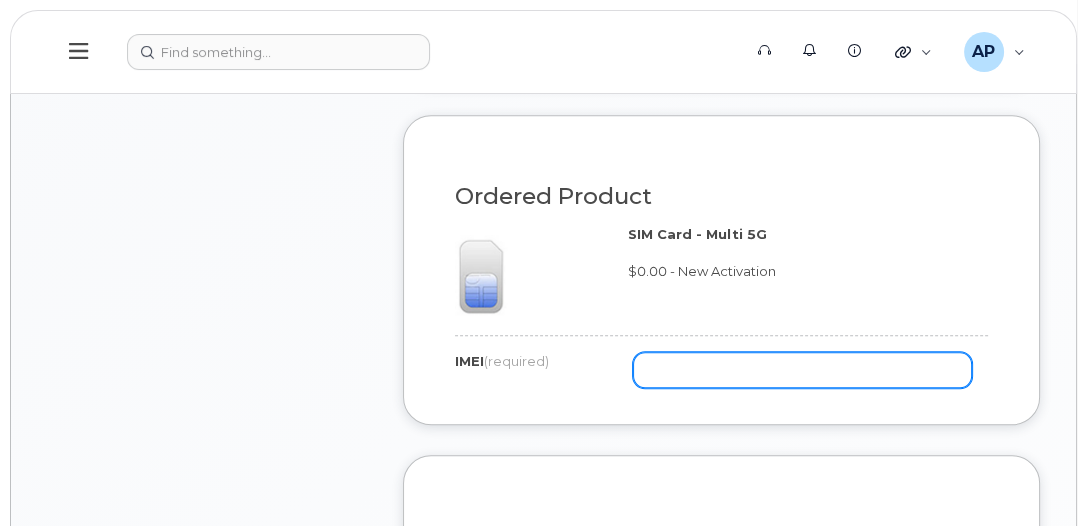 click at bounding box center [802, 370] 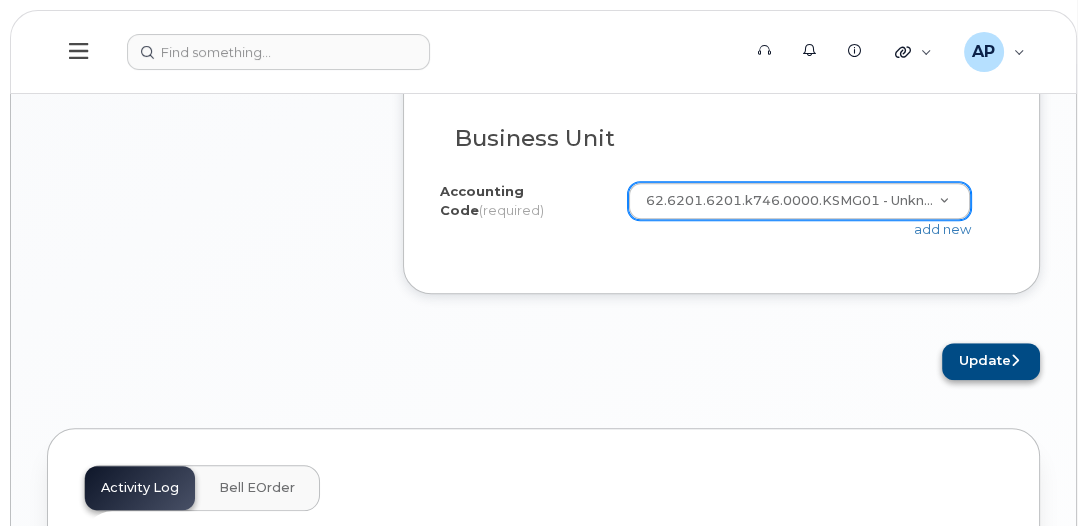 scroll, scrollTop: 1693, scrollLeft: 0, axis: vertical 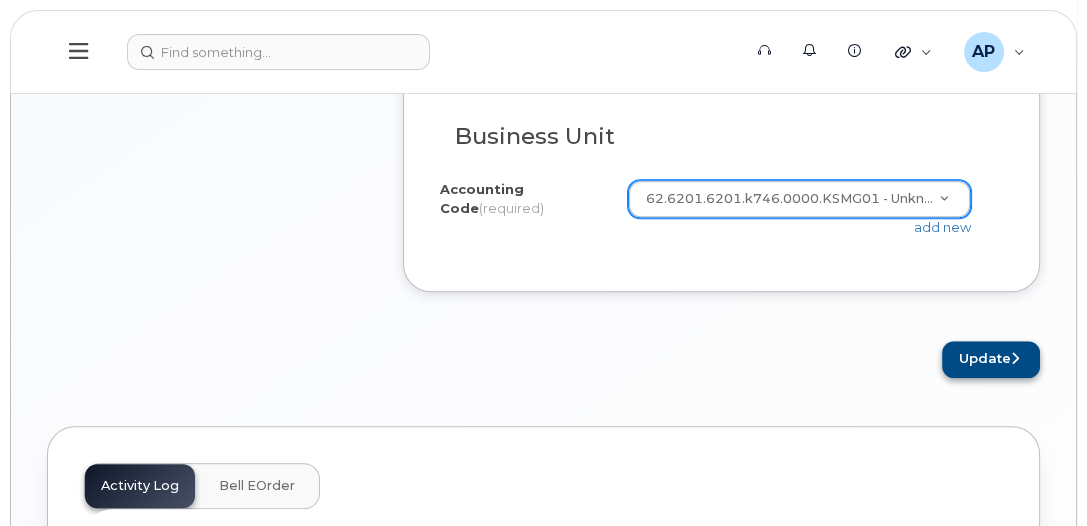 type on "N/A" 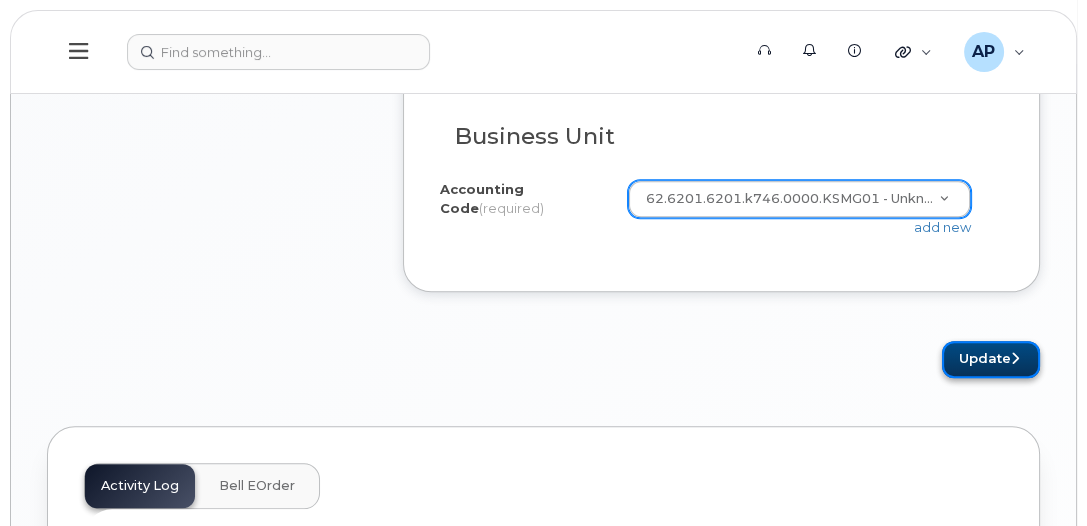 click on "Update" at bounding box center [991, 359] 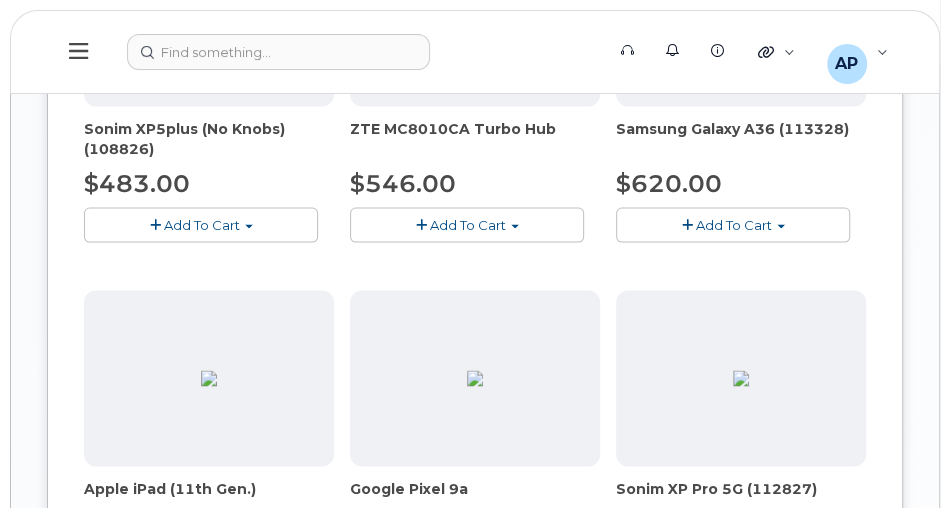 scroll, scrollTop: 1542, scrollLeft: 0, axis: vertical 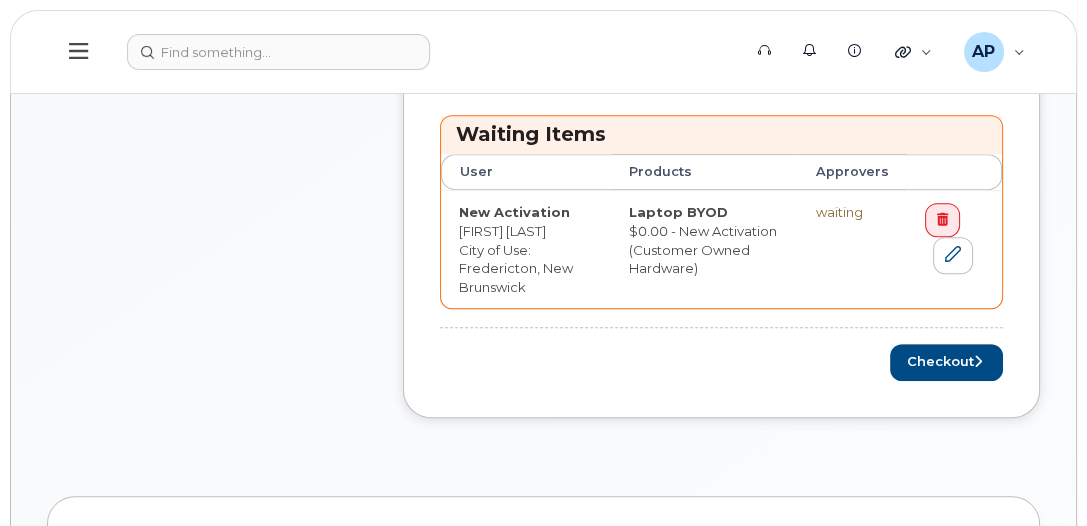 click on "waiting" at bounding box center [852, 212] 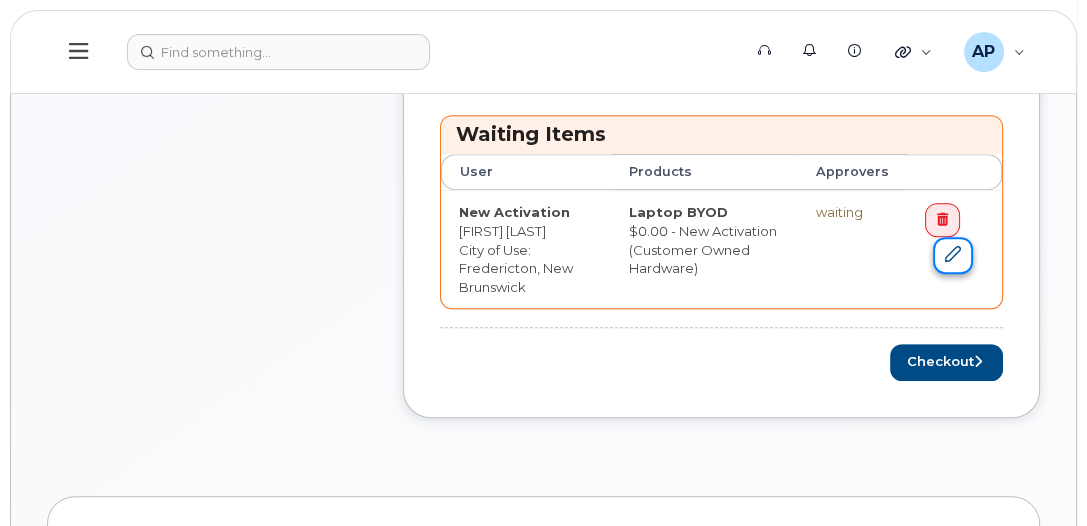 click at bounding box center (953, 255) 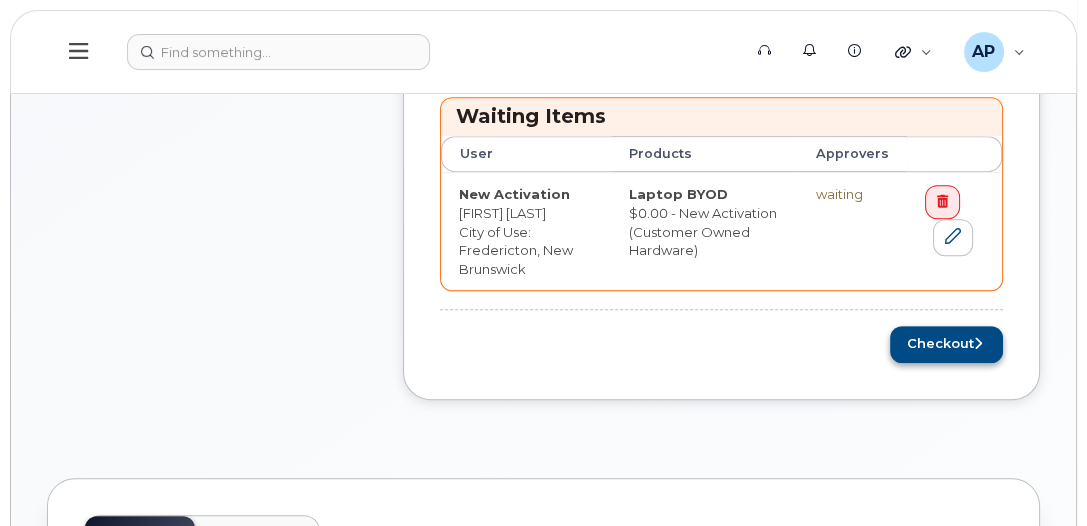 scroll, scrollTop: 914, scrollLeft: 0, axis: vertical 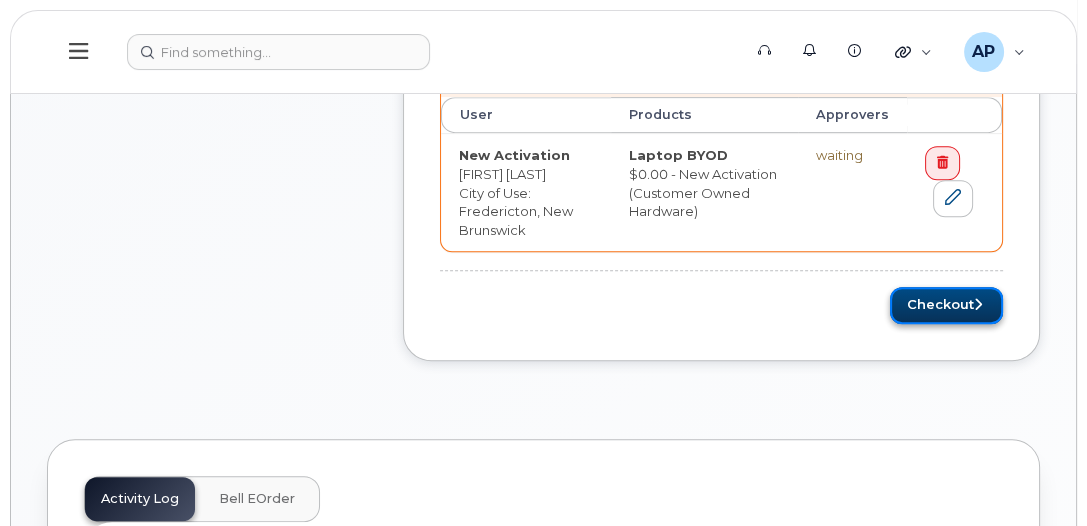 click on "Checkout" at bounding box center (946, 305) 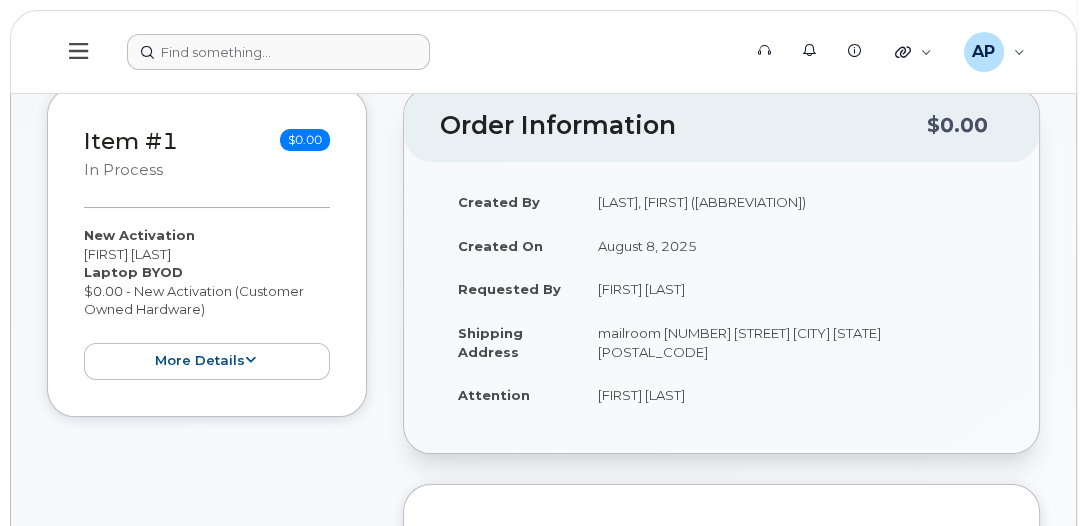 scroll, scrollTop: 285, scrollLeft: 0, axis: vertical 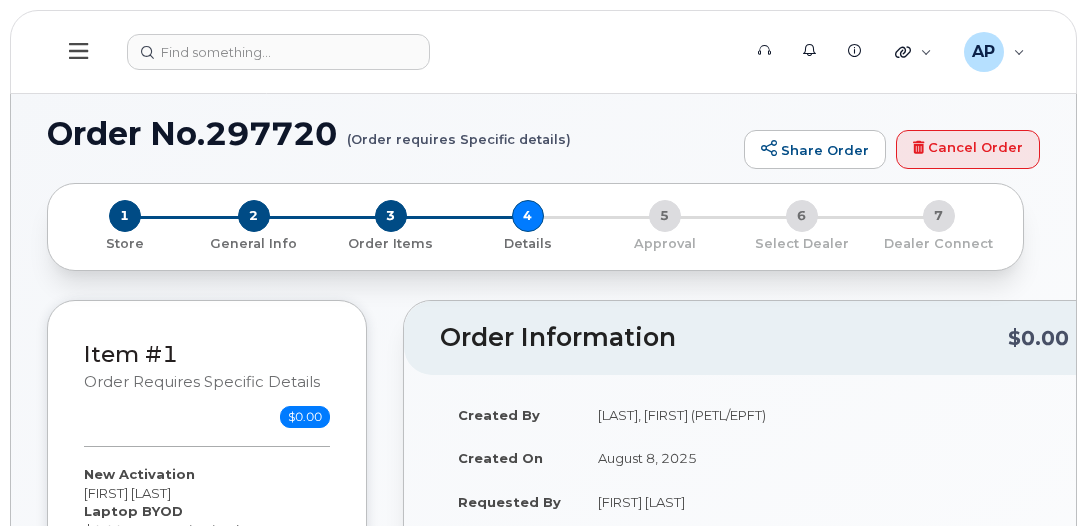select 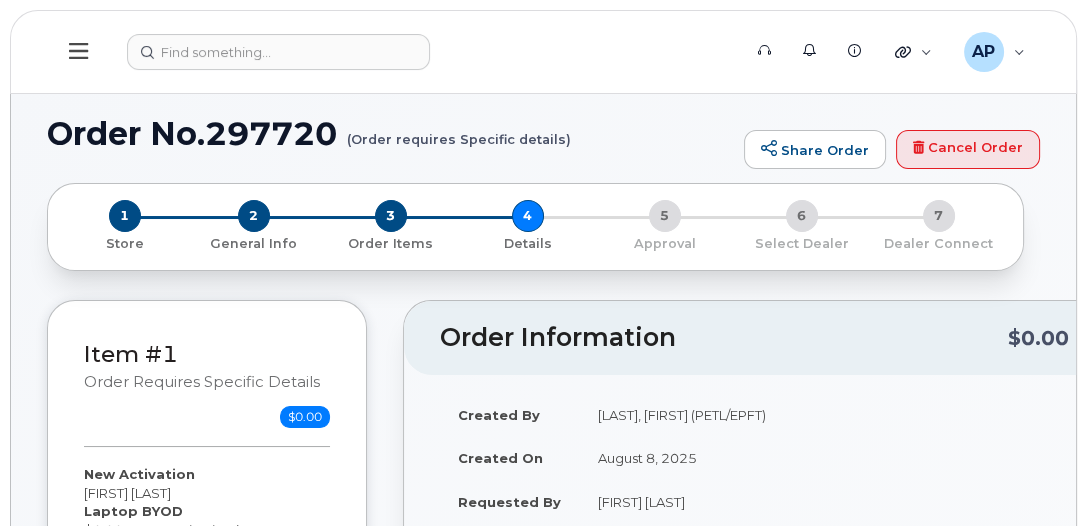 click on "Support   Alerts   Knowledge Base Quicklinks Suspend / Cancel Device Change SIM Card Enable Call Forwarding Reset VM Password Add Roaming Package Order New Device Add Device Transfer Line In Move Device to Another Company [LAST], [FIRST] (PETL/EPFT) Wireless Admin English Français  Sign out" at bounding box center [543, 52] 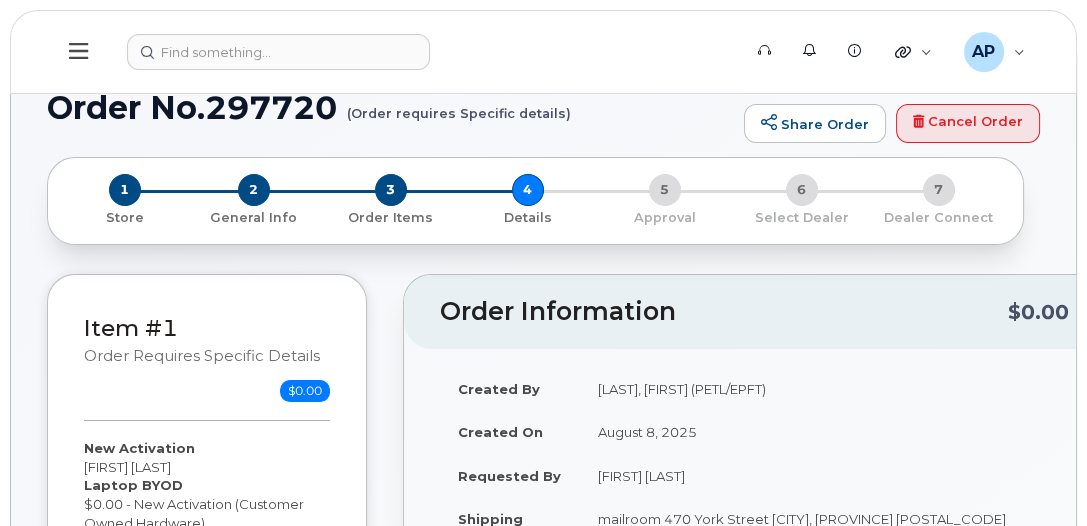 scroll, scrollTop: 0, scrollLeft: 0, axis: both 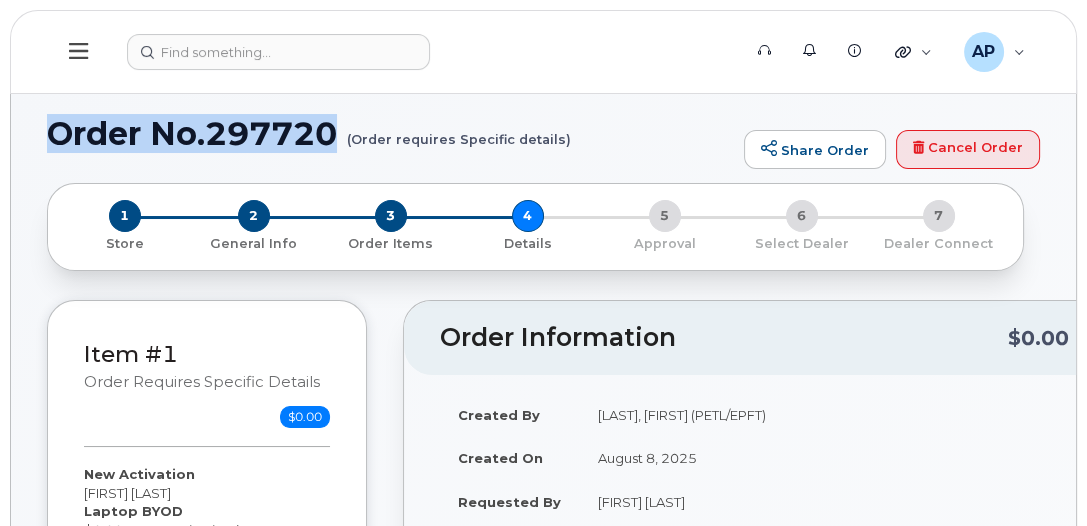 drag, startPoint x: 336, startPoint y: 128, endPoint x: 53, endPoint y: 142, distance: 283.34607 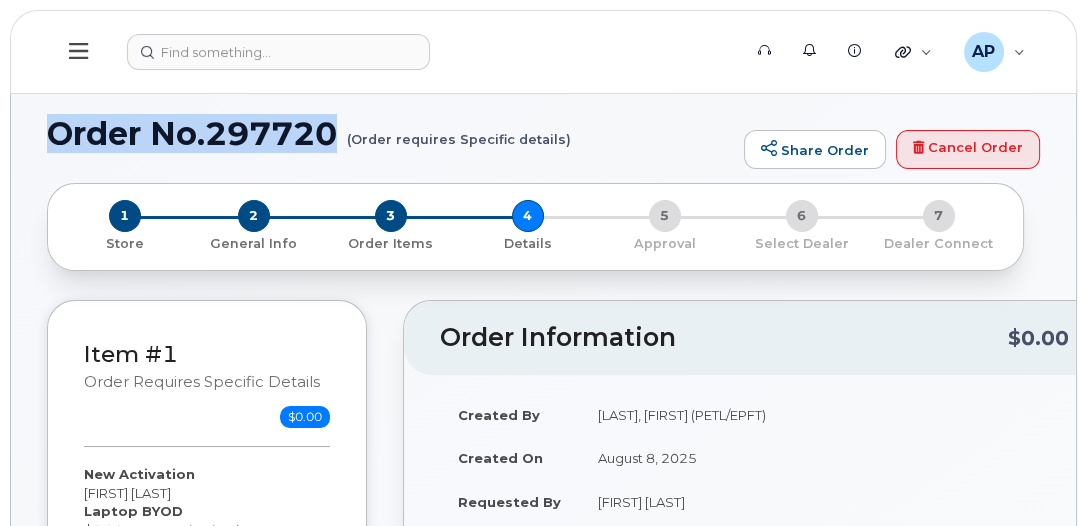 click on "Order No.297720
(Order requires Specific details)" at bounding box center (390, 133) 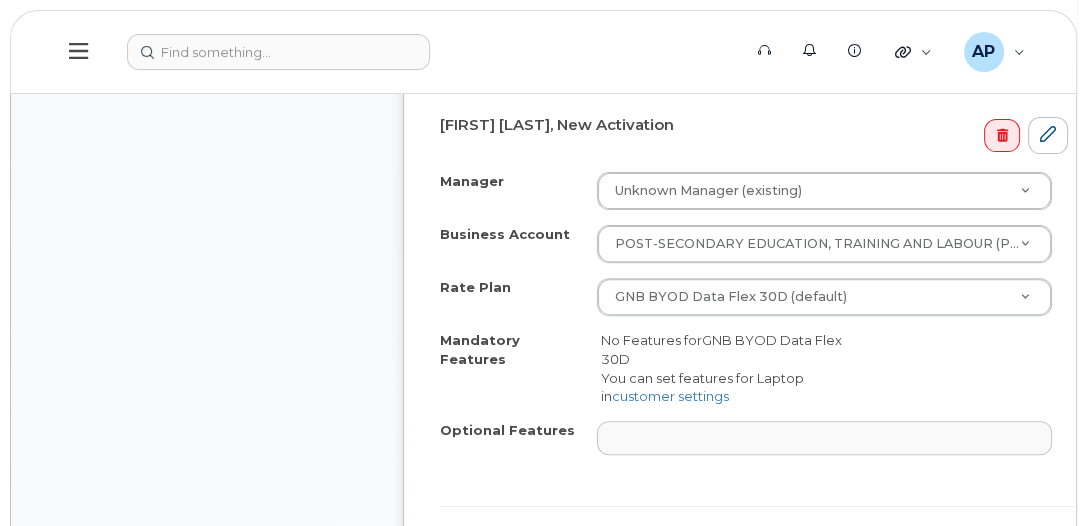 scroll, scrollTop: 685, scrollLeft: 0, axis: vertical 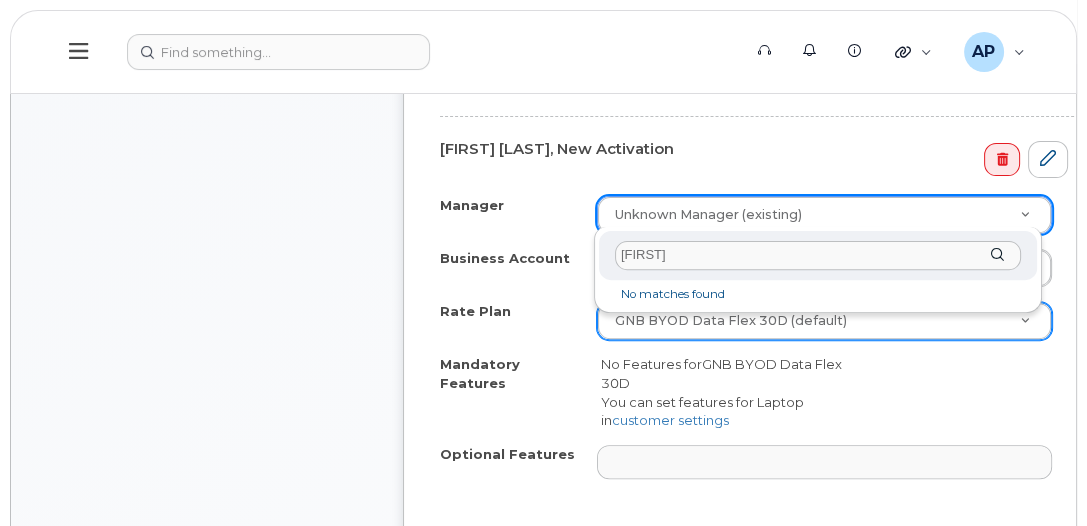 type on "[FIRST]" 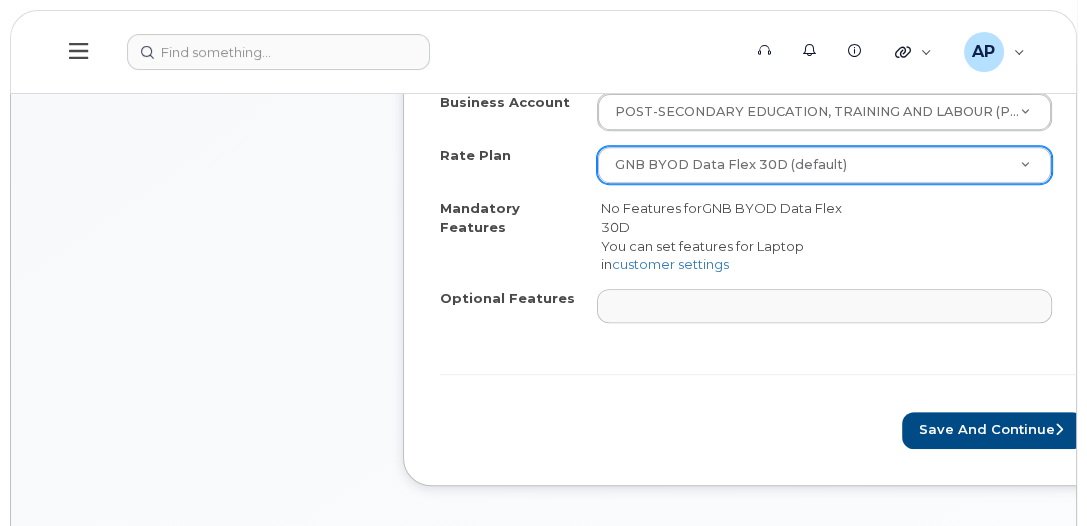 scroll, scrollTop: 857, scrollLeft: 0, axis: vertical 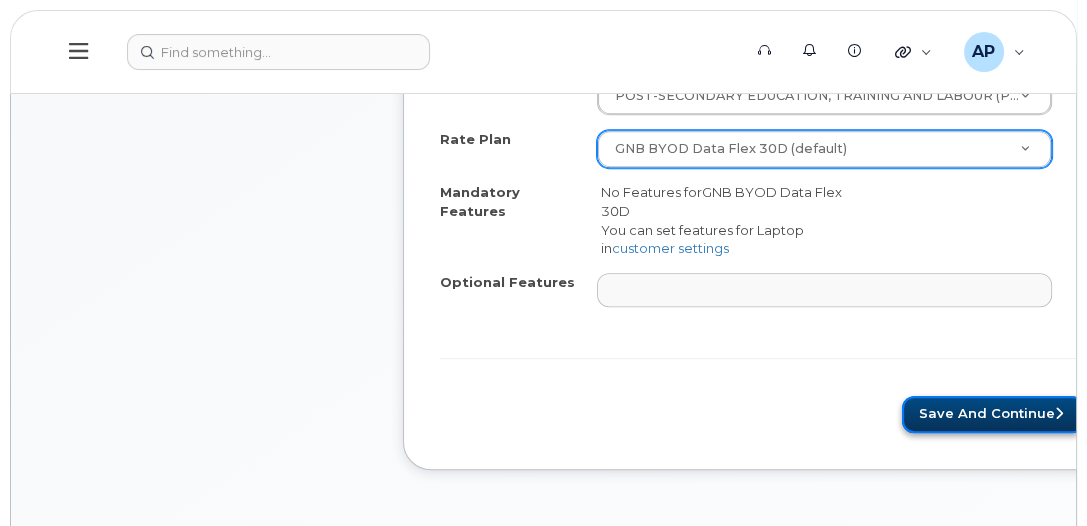 click on "Save and Continue" at bounding box center (993, 414) 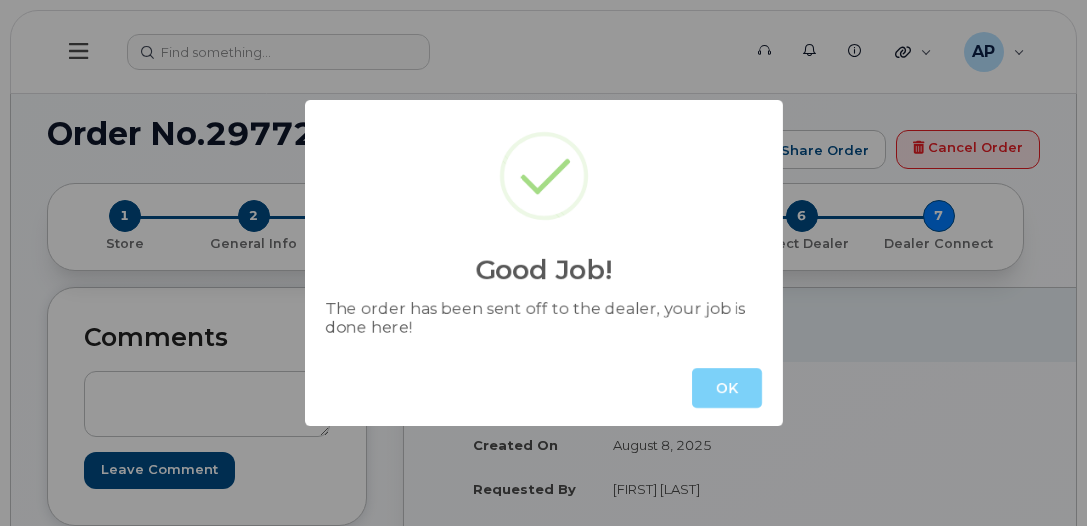 scroll, scrollTop: 0, scrollLeft: 0, axis: both 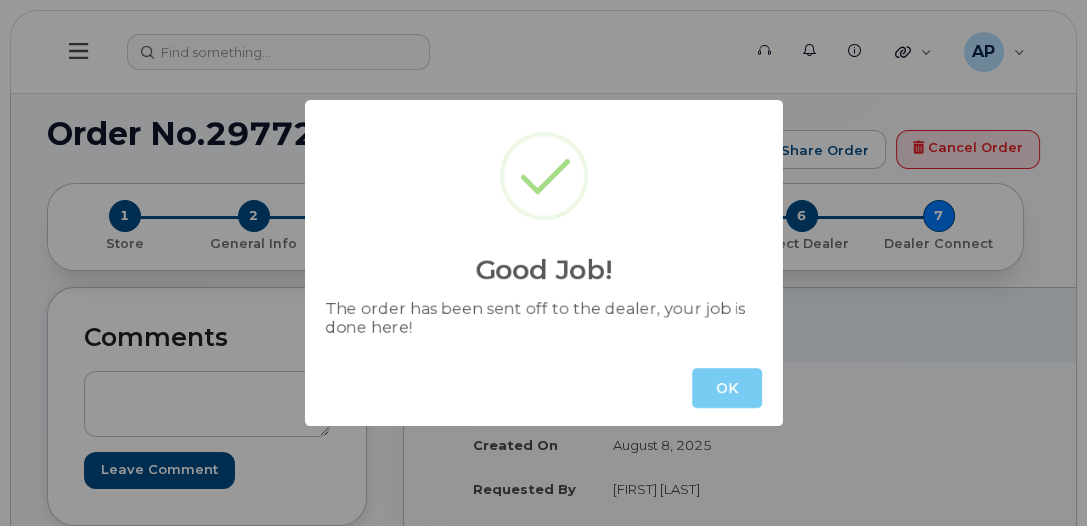 click on "OK" at bounding box center (727, 388) 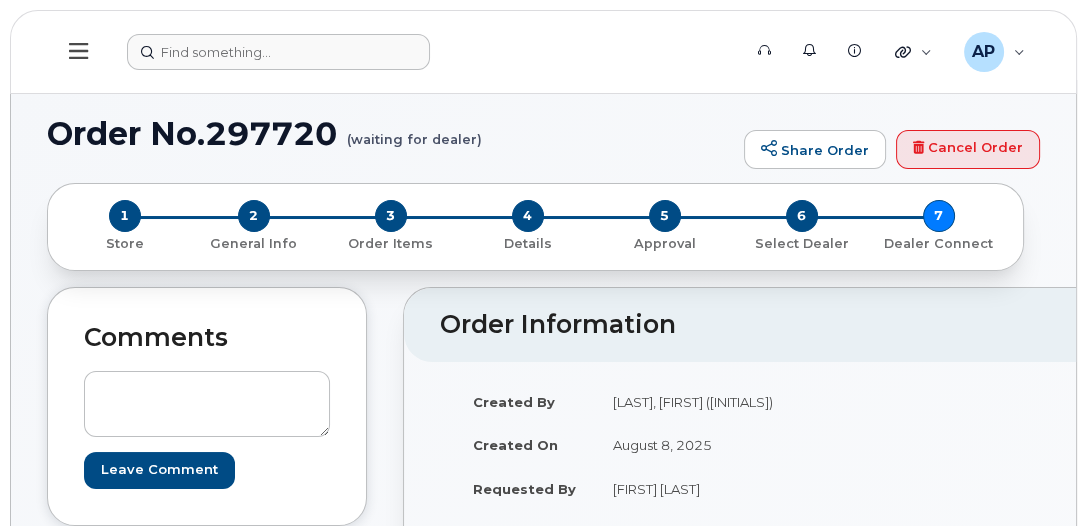 drag, startPoint x: 686, startPoint y: 6, endPoint x: 697, endPoint y: 46, distance: 41.484936 